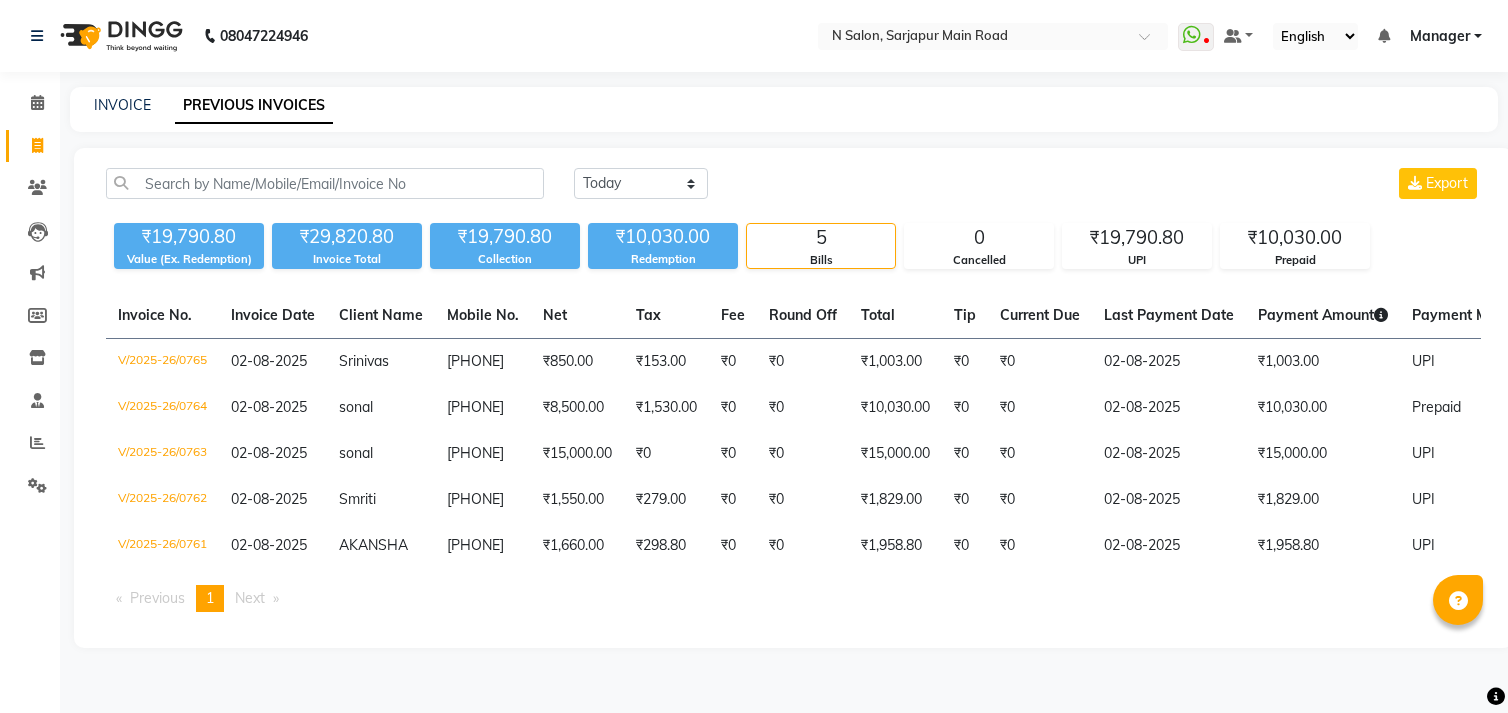 scroll, scrollTop: 0, scrollLeft: 0, axis: both 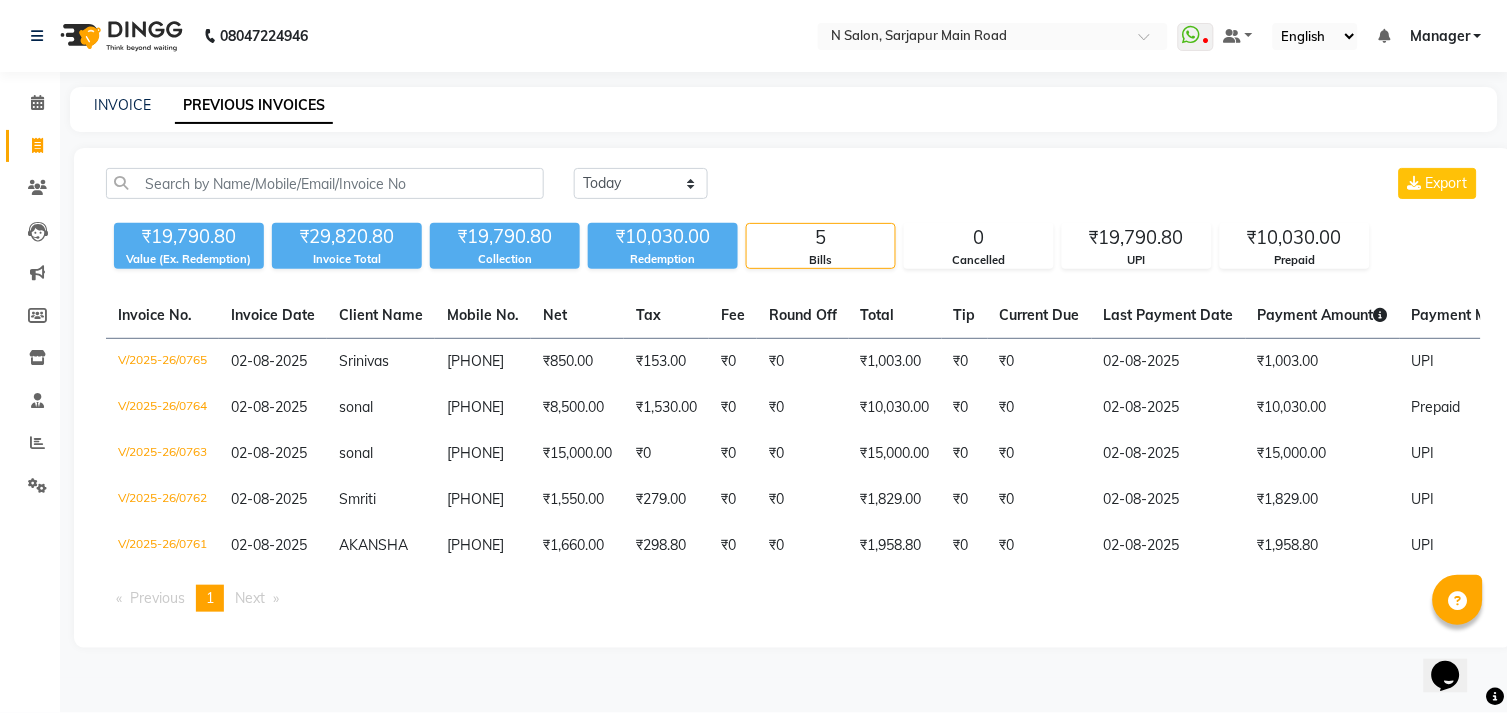 click on "INVOICE PREVIOUS INVOICES" 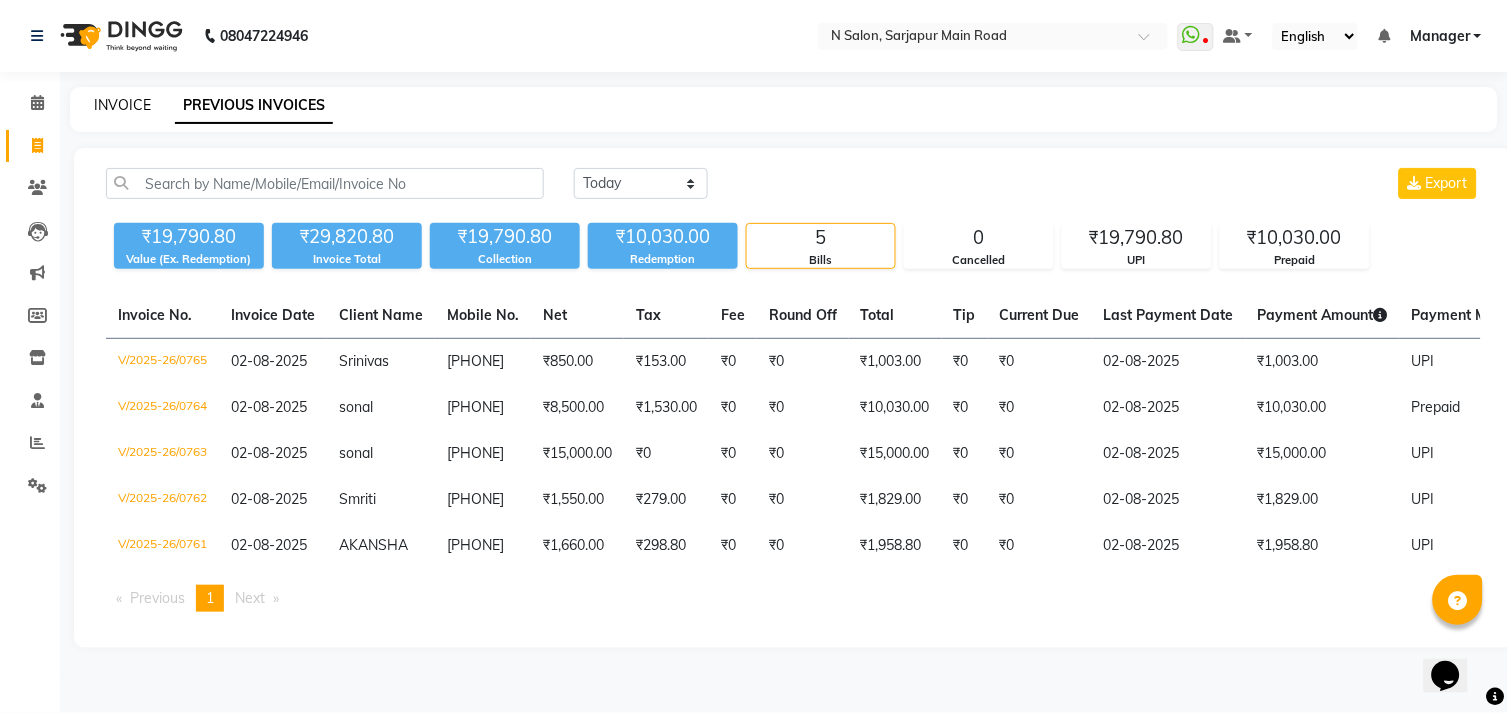 click on "INVOICE" 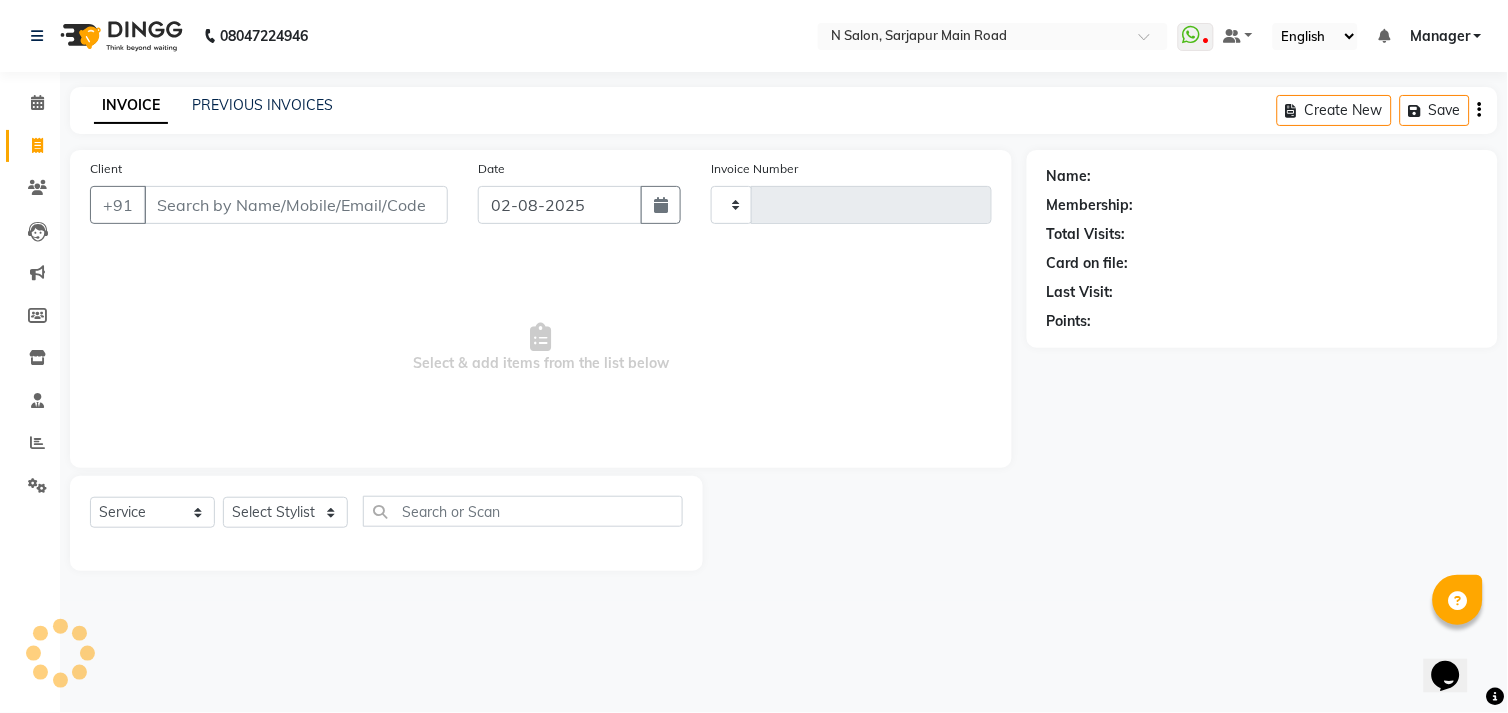 type on "0766" 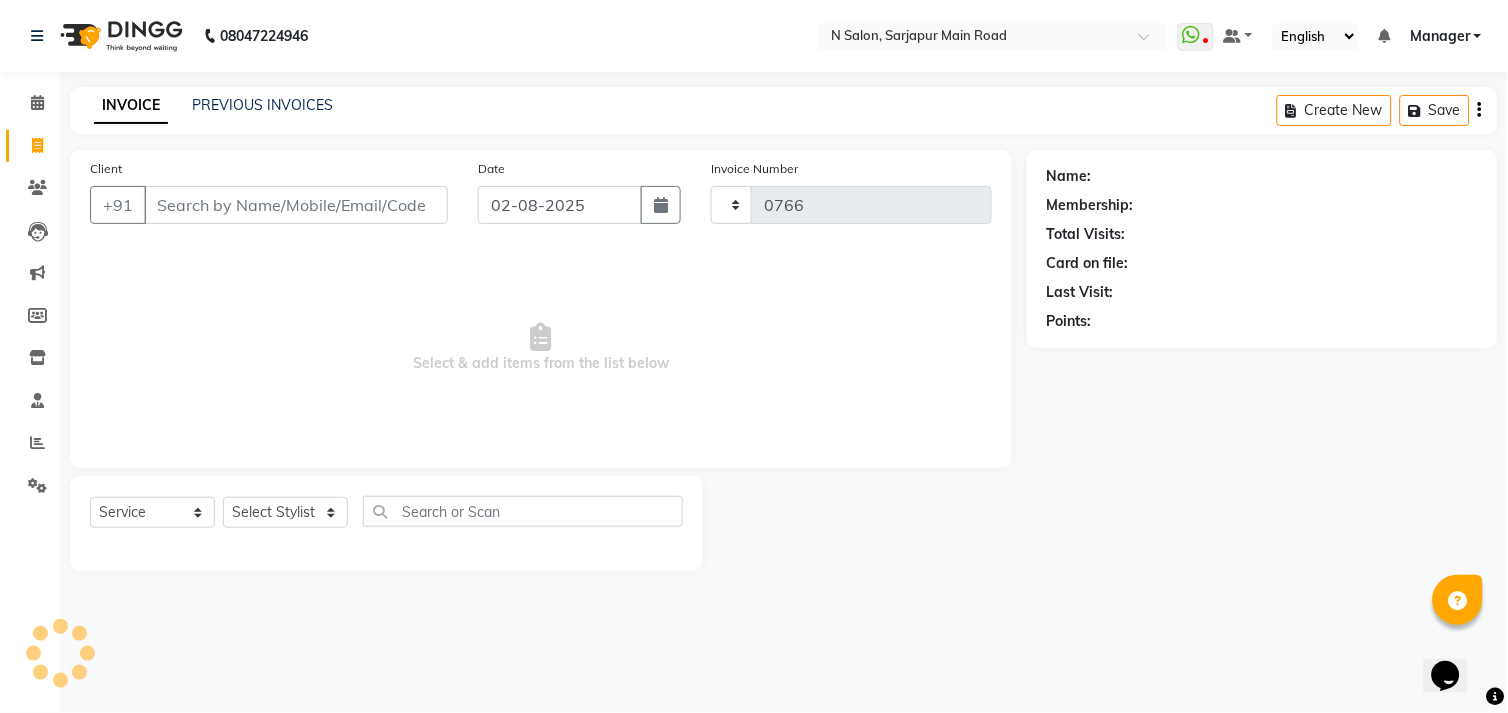 select on "7871" 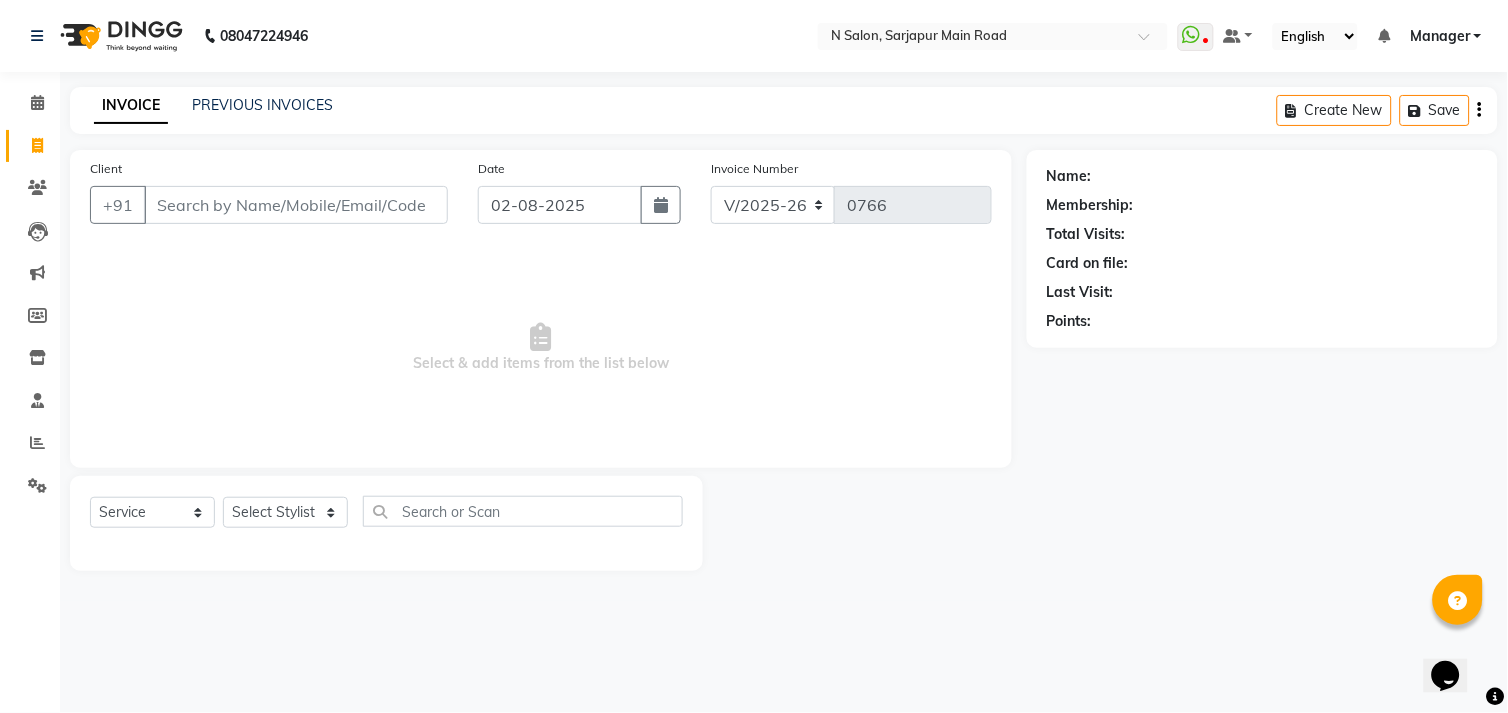 click on "Client +91" 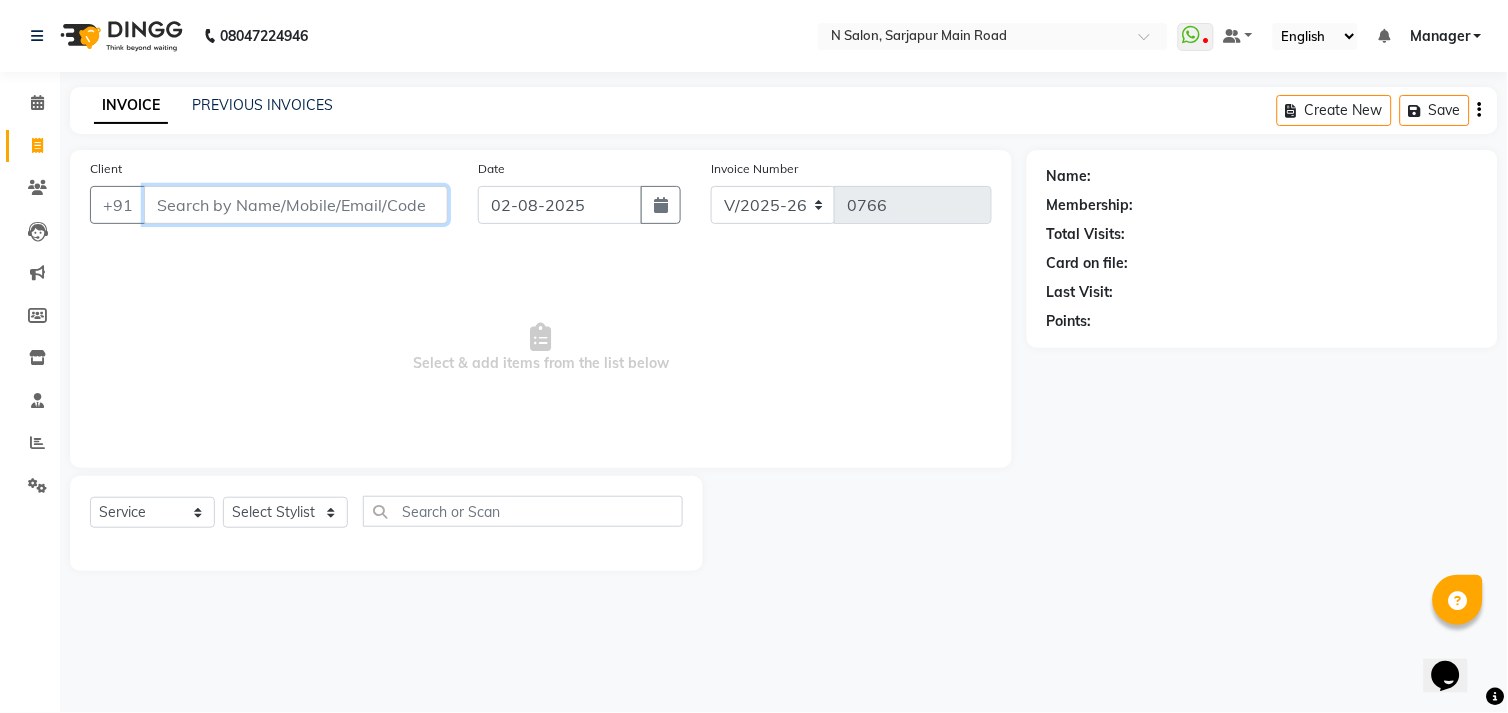 click on "Client" at bounding box center [296, 205] 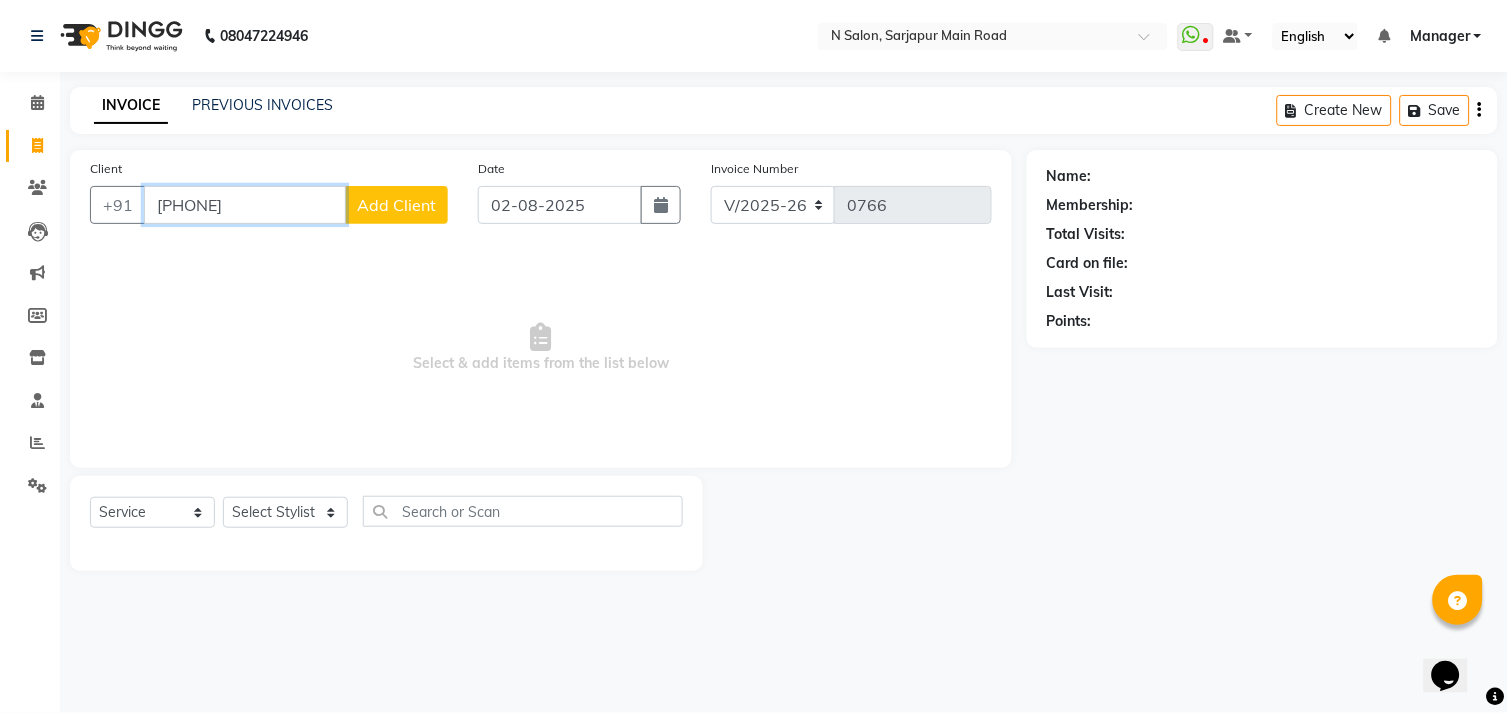 type on "[PHONE]" 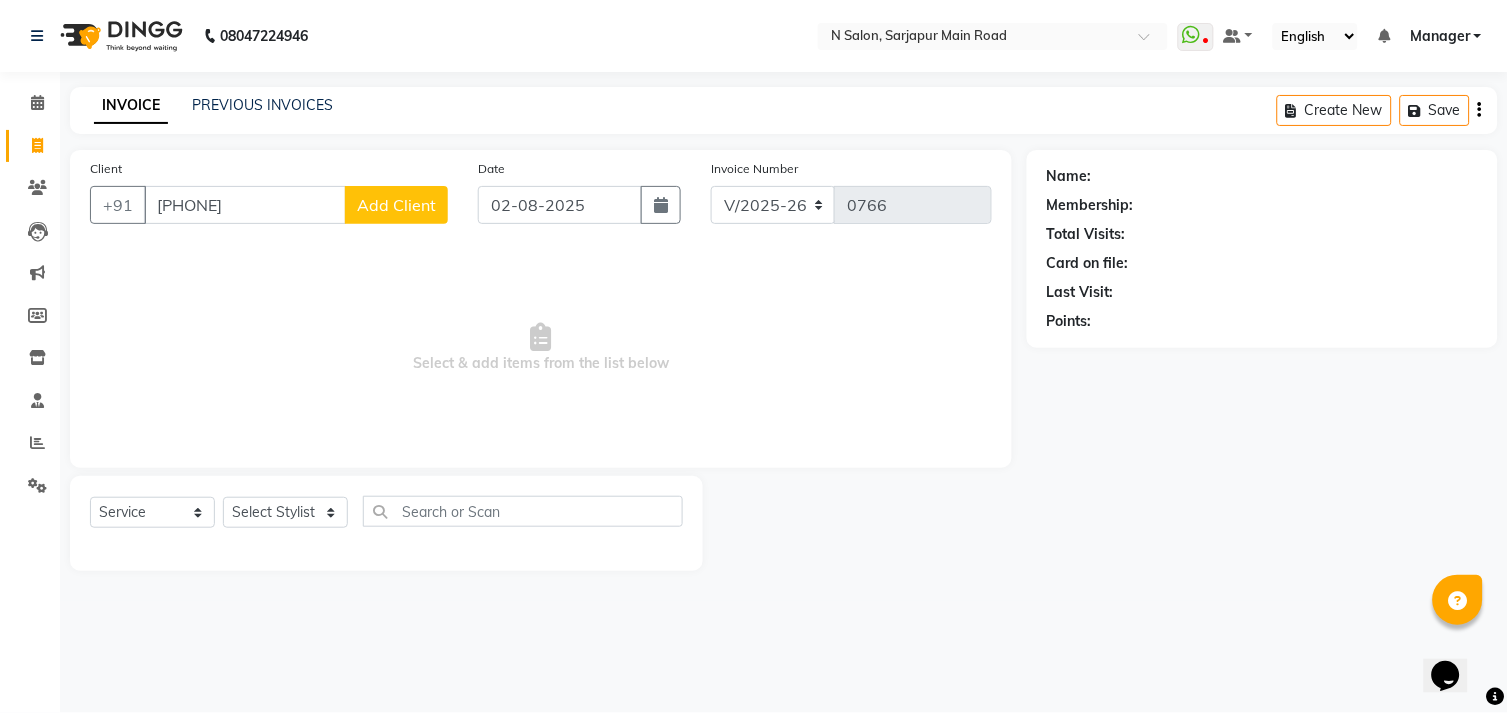 click on "Add Client" 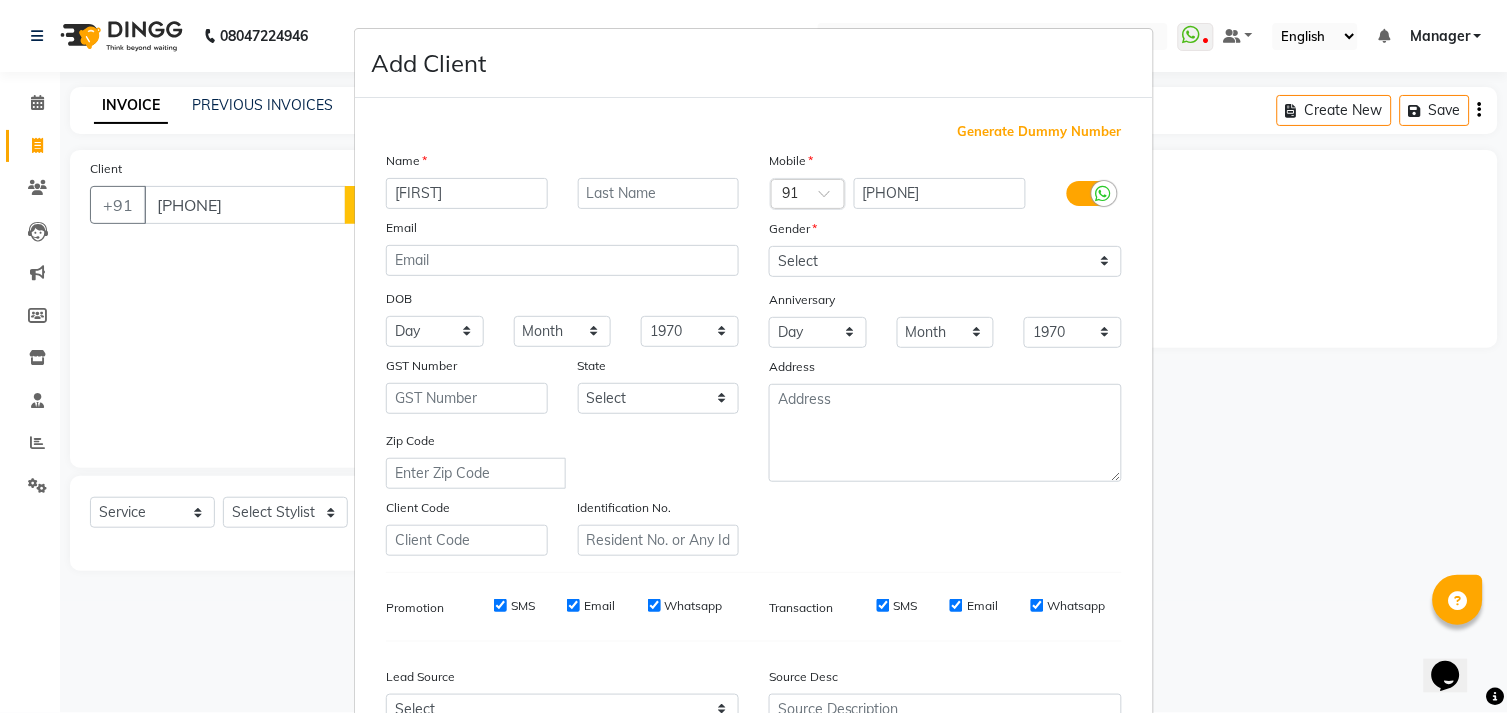 type on "[FIRST]" 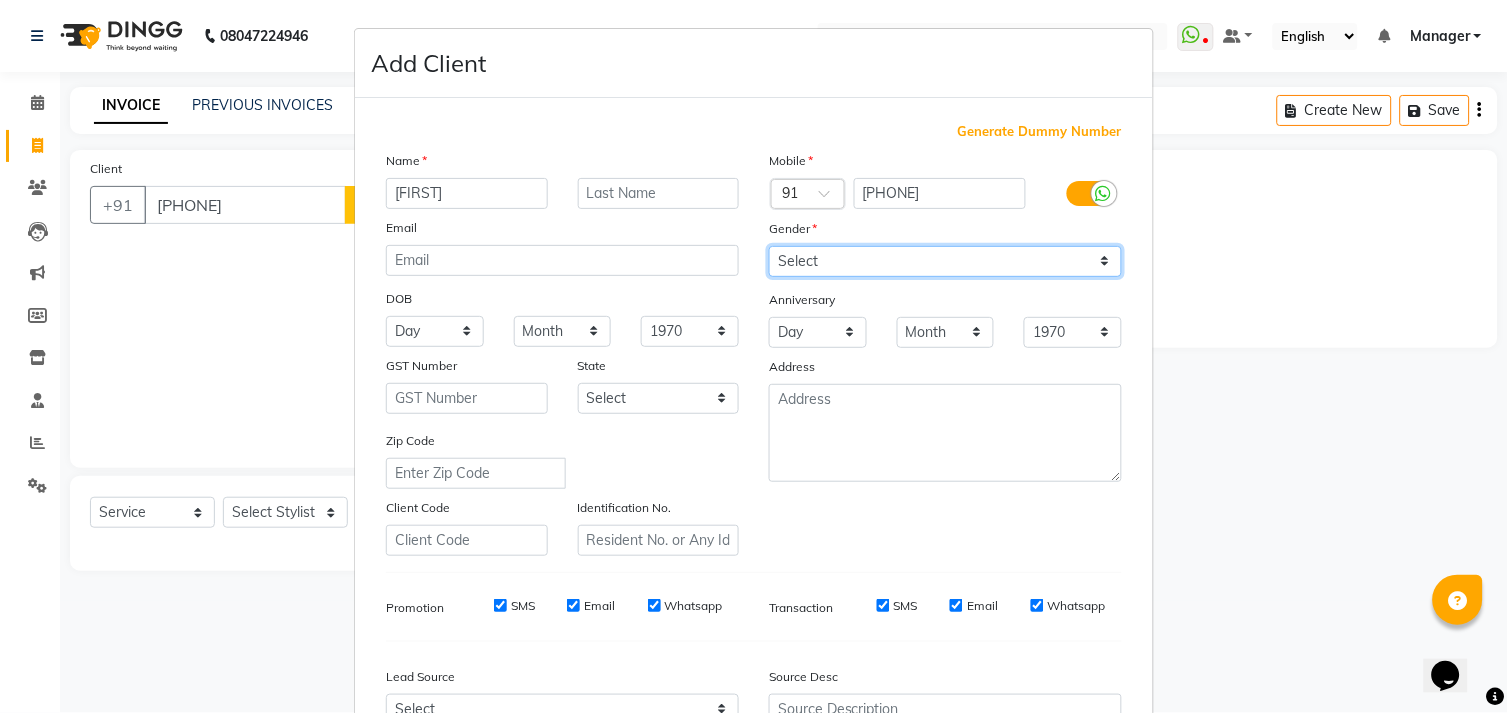 click on "Select Male Female Other Prefer Not To Say" at bounding box center [945, 261] 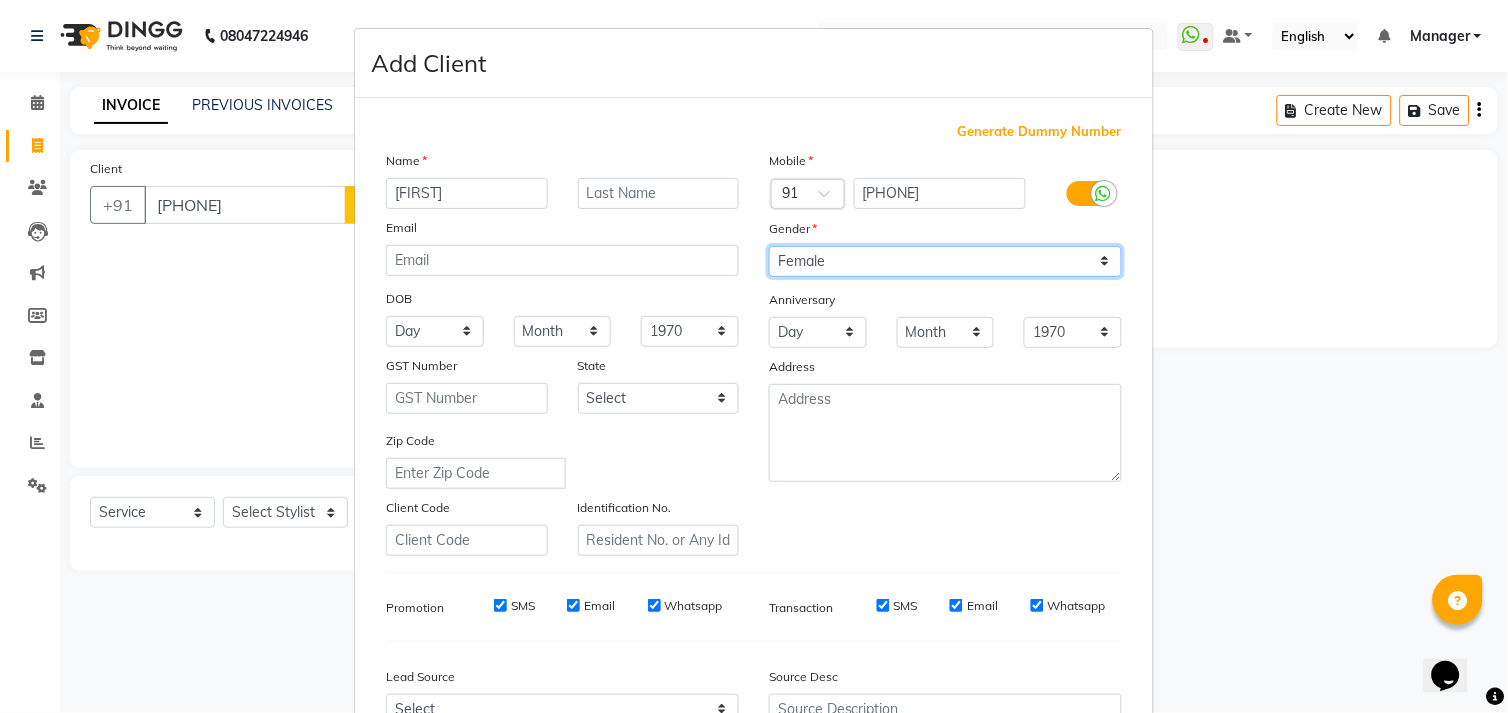 click on "Select Male Female Other Prefer Not To Say" at bounding box center [945, 261] 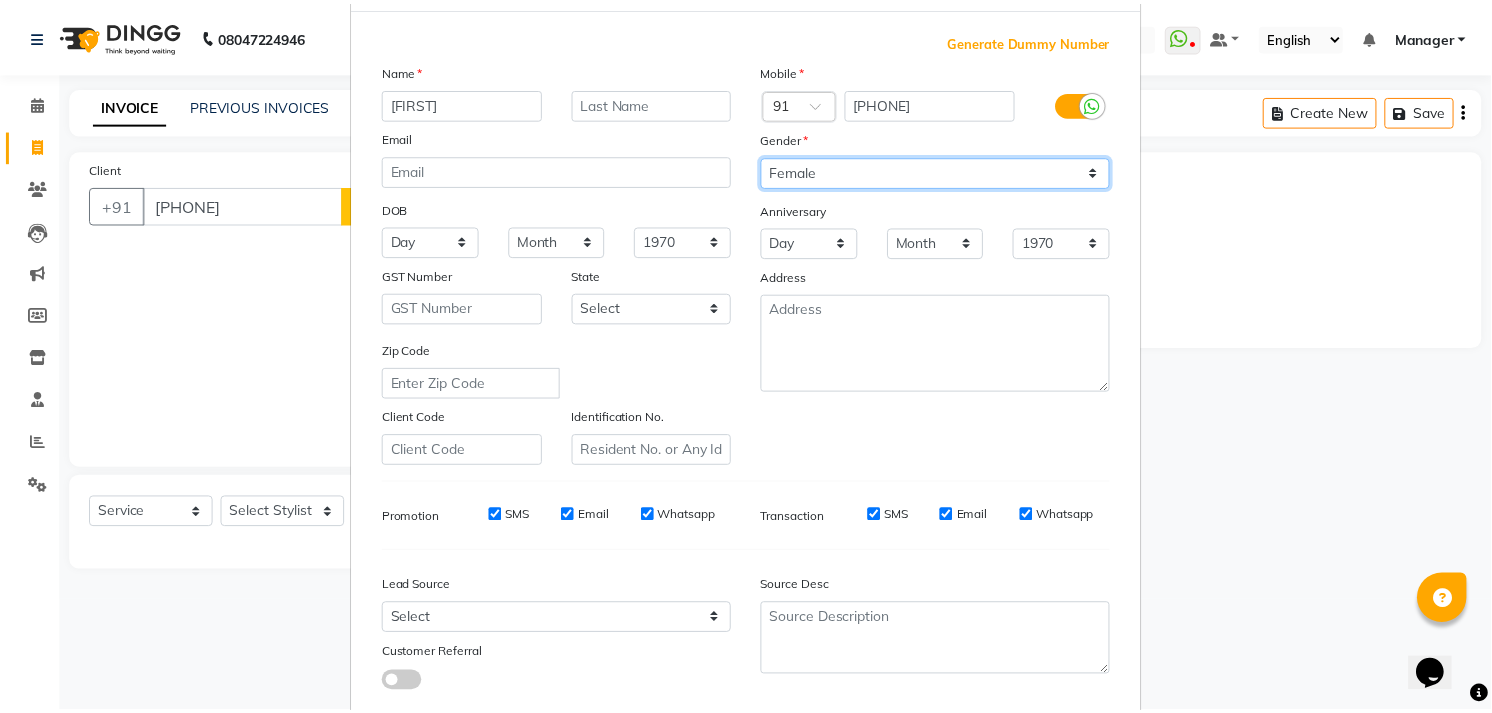 scroll, scrollTop: 211, scrollLeft: 0, axis: vertical 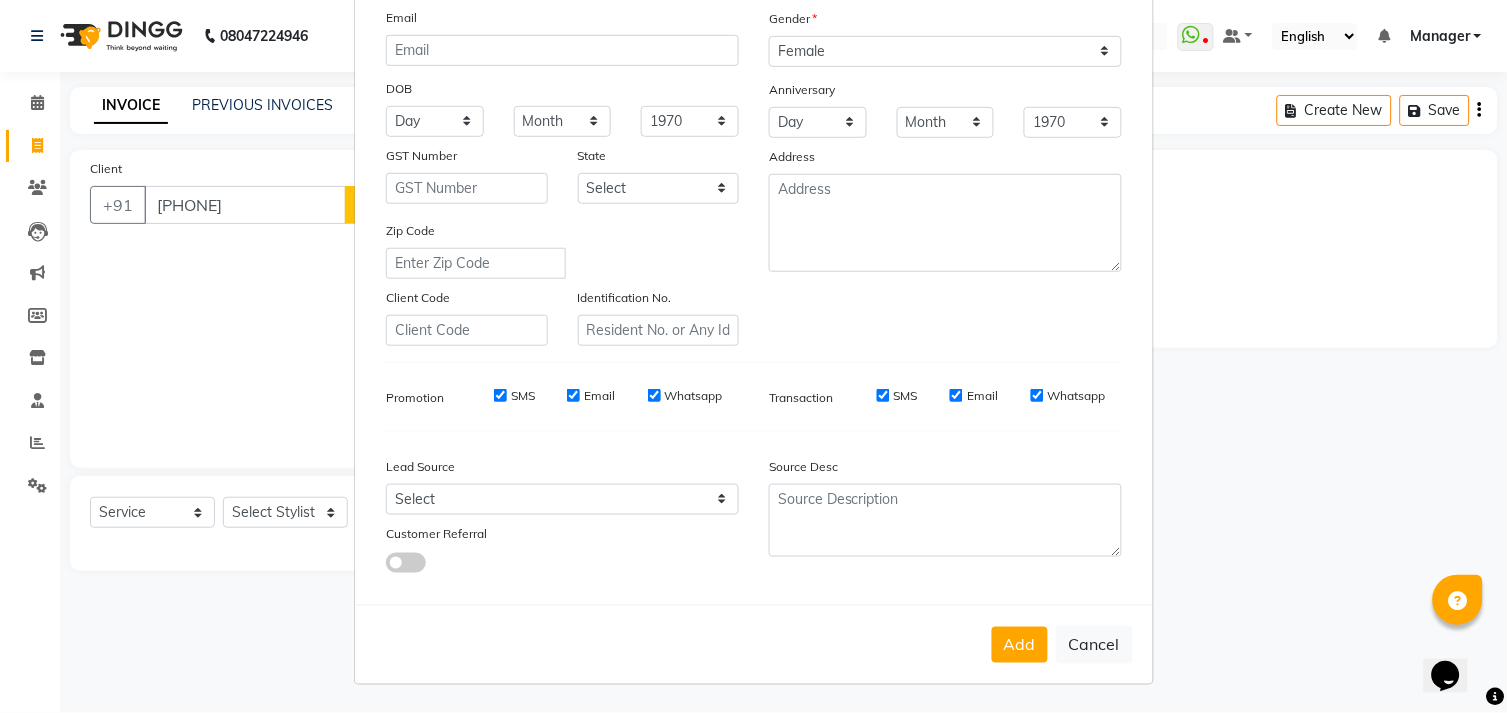 click on "Add" at bounding box center (1020, 645) 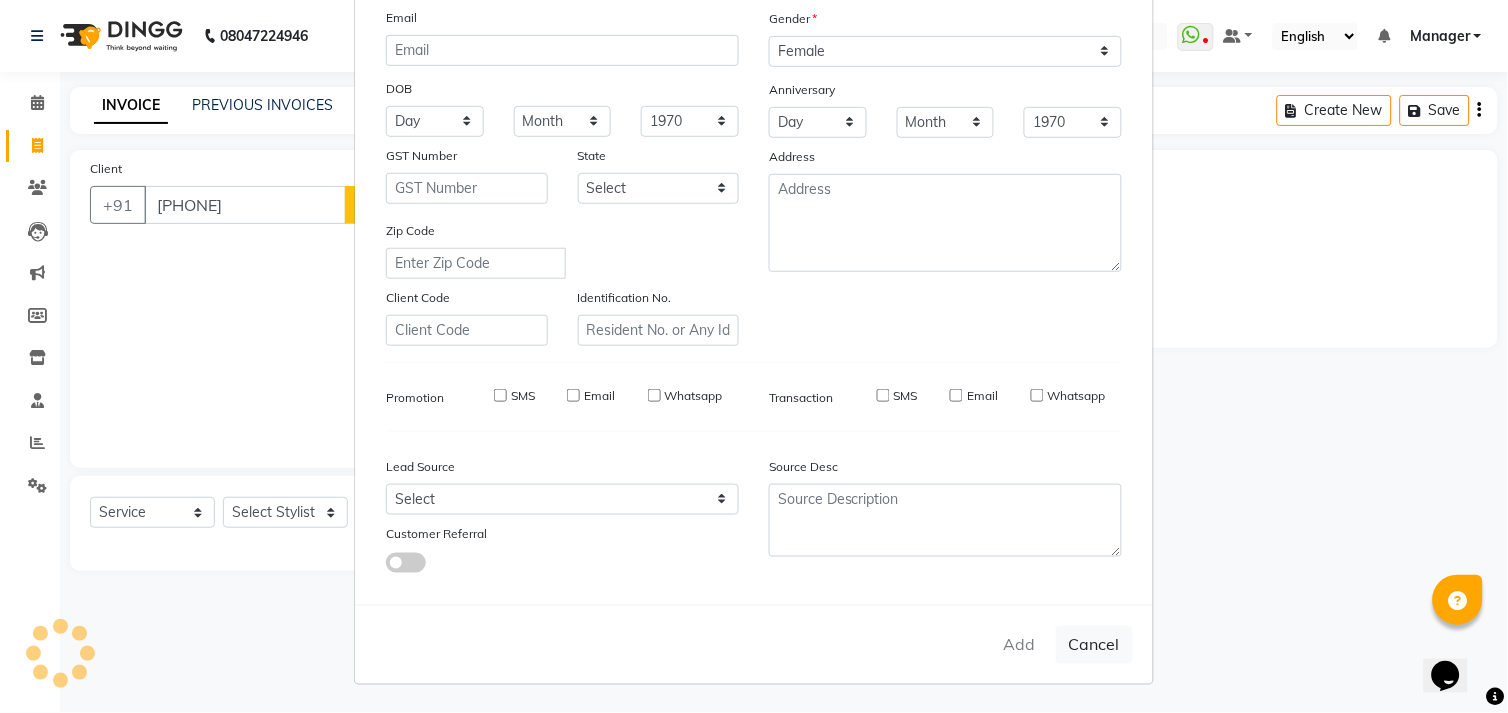 type 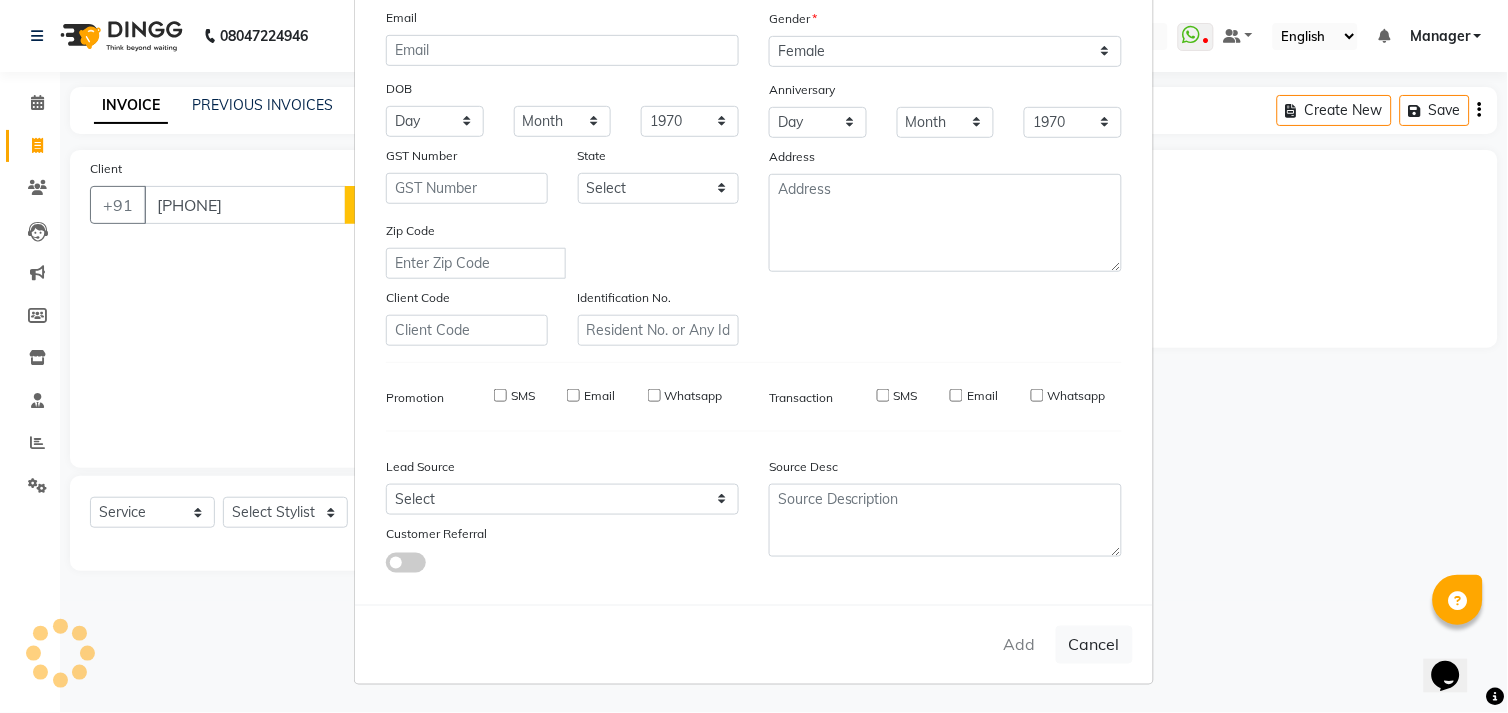 select 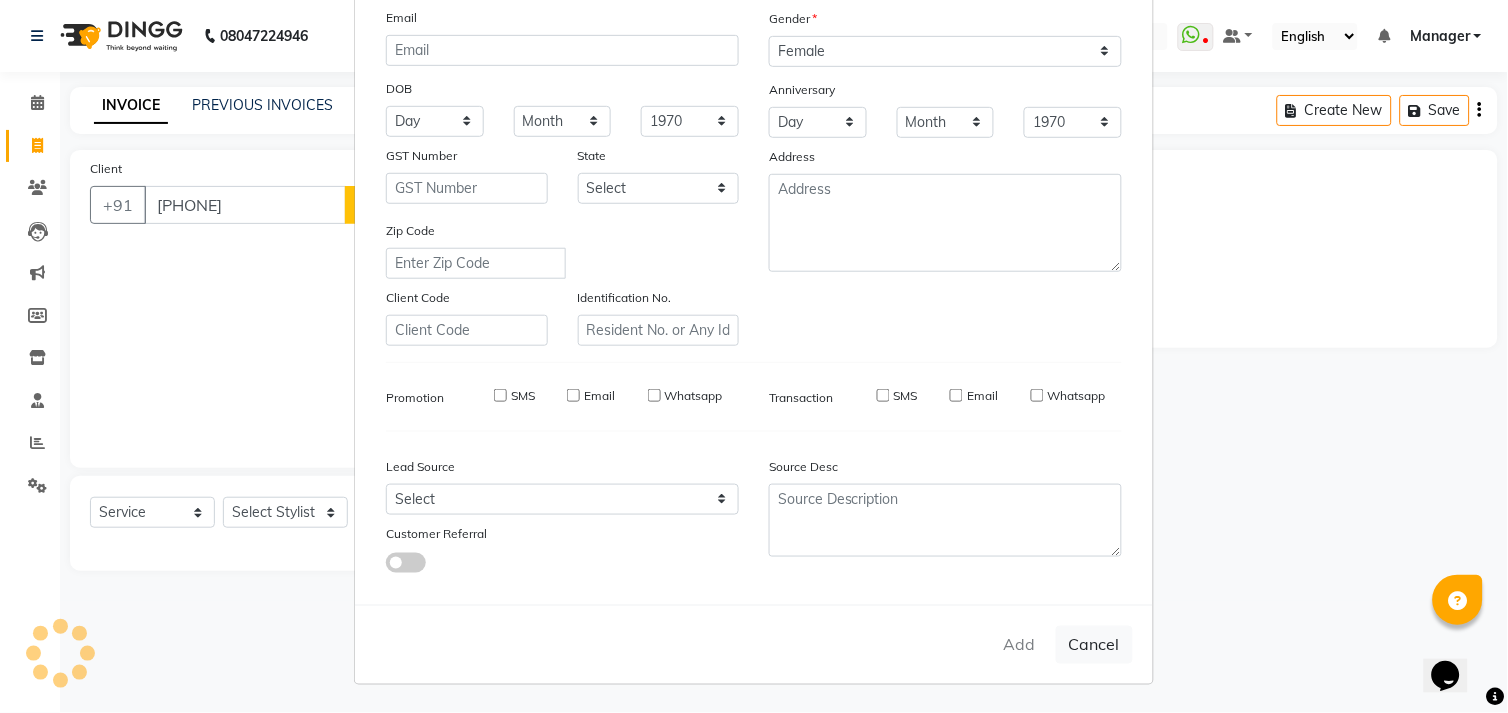 select 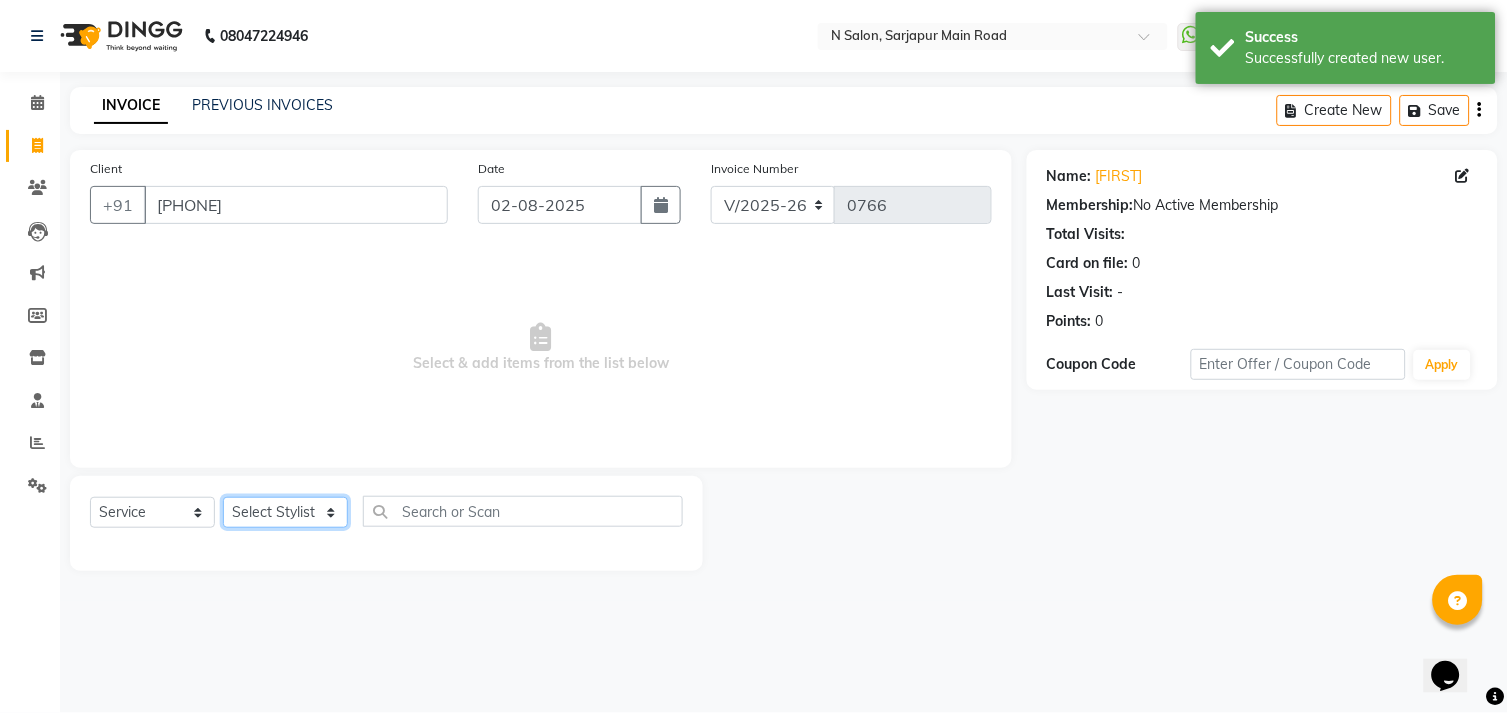 click on "Select Stylist Amgha Arish CHANDU DIPEN kajal kupu  Manager megha Mukul Aggarwal NIRJALA Owner Pankaj Rahul Sir shradha" 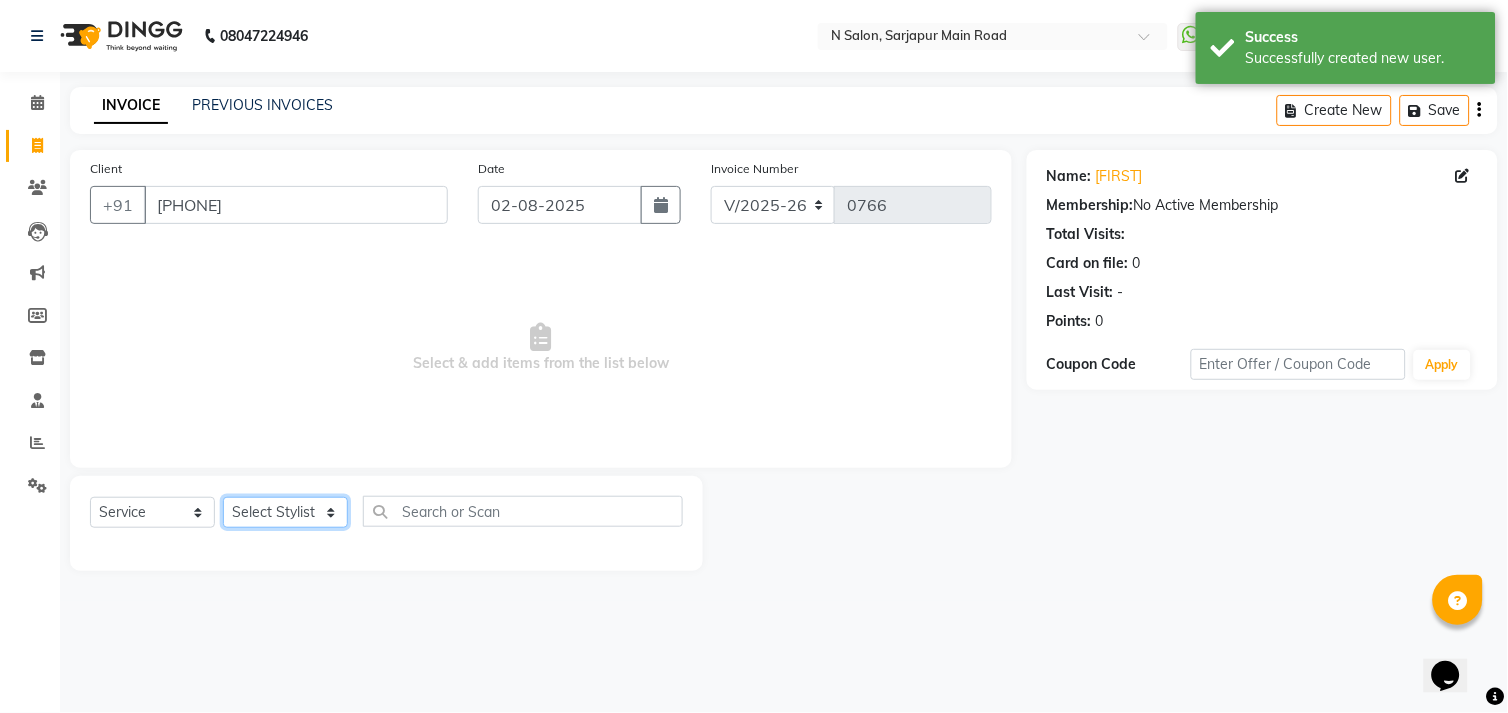 select on "70687" 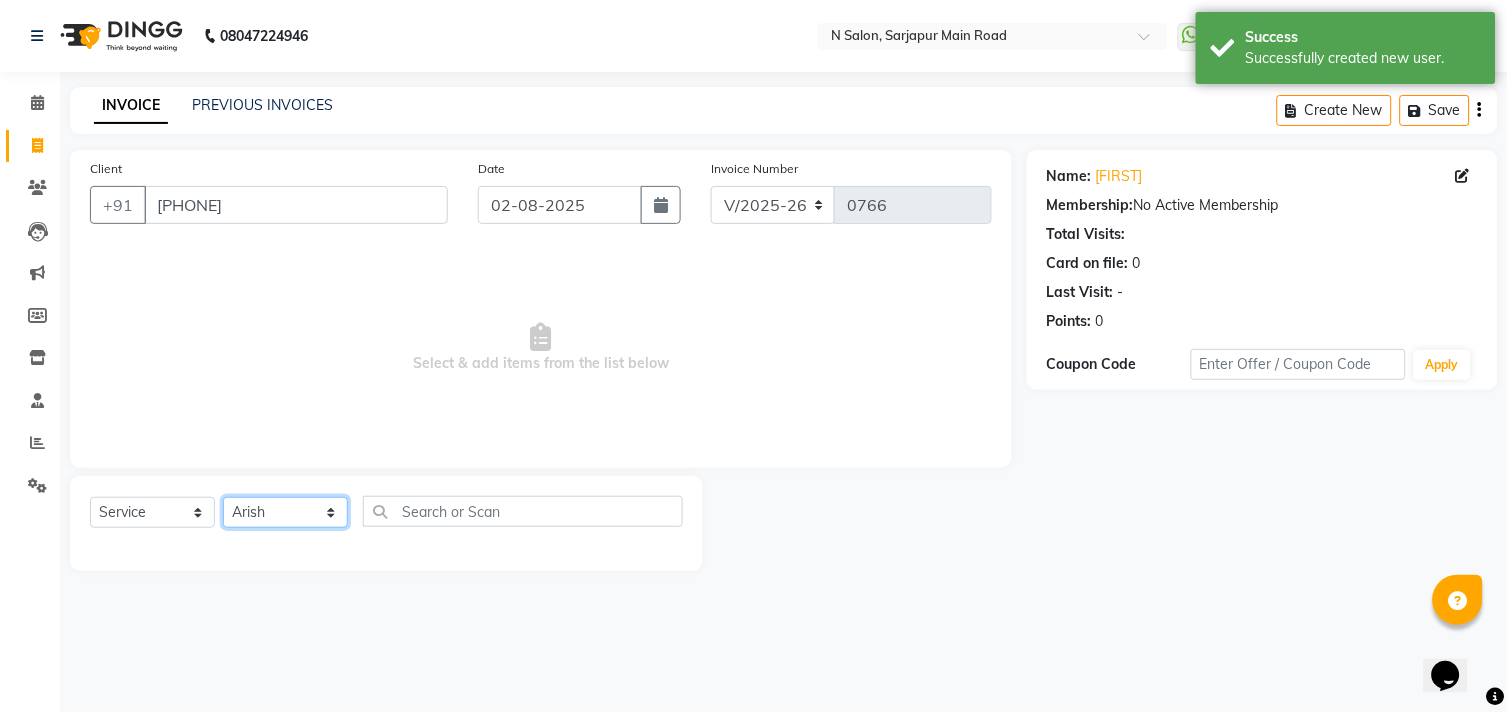 click on "Select Stylist Amgha Arish CHANDU DIPEN kajal kupu  Manager megha Mukul Aggarwal NIRJALA Owner Pankaj Rahul Sir shradha" 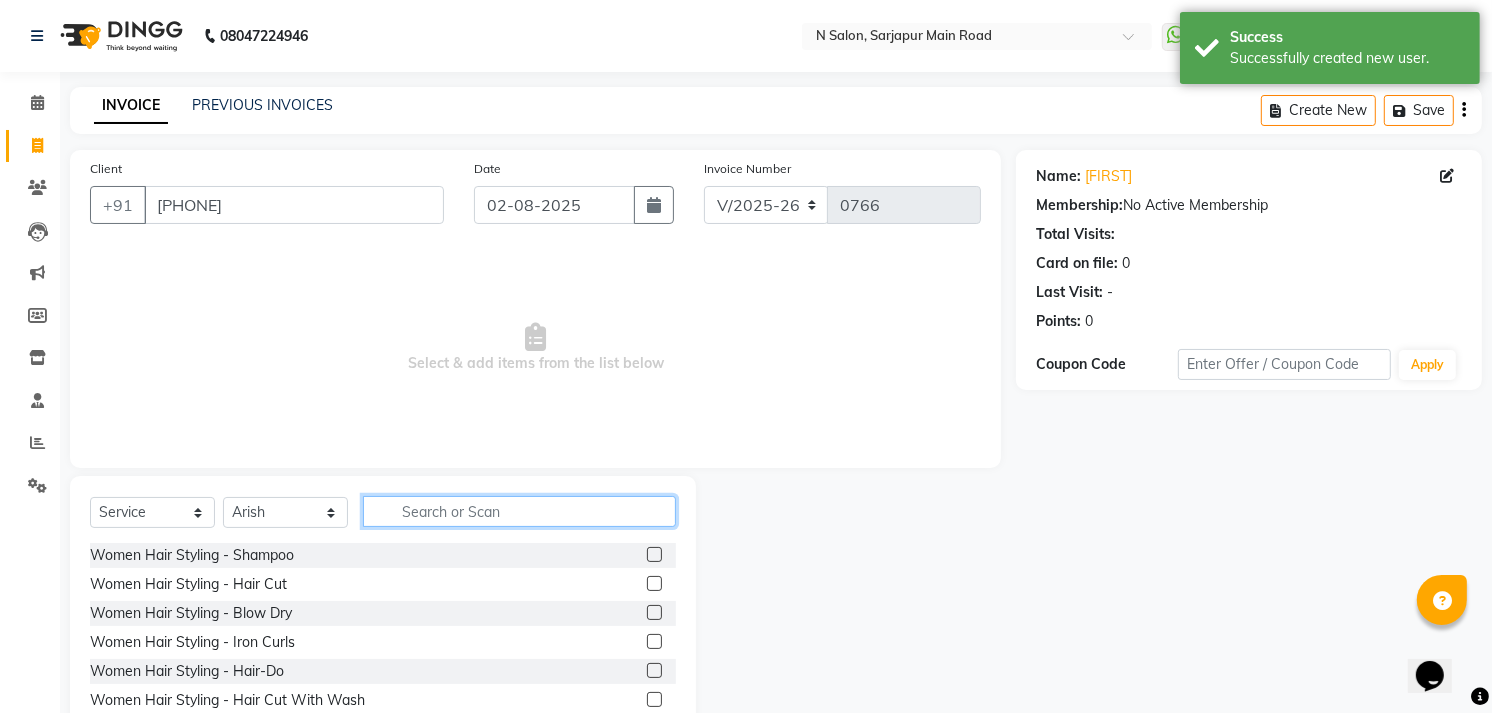 click 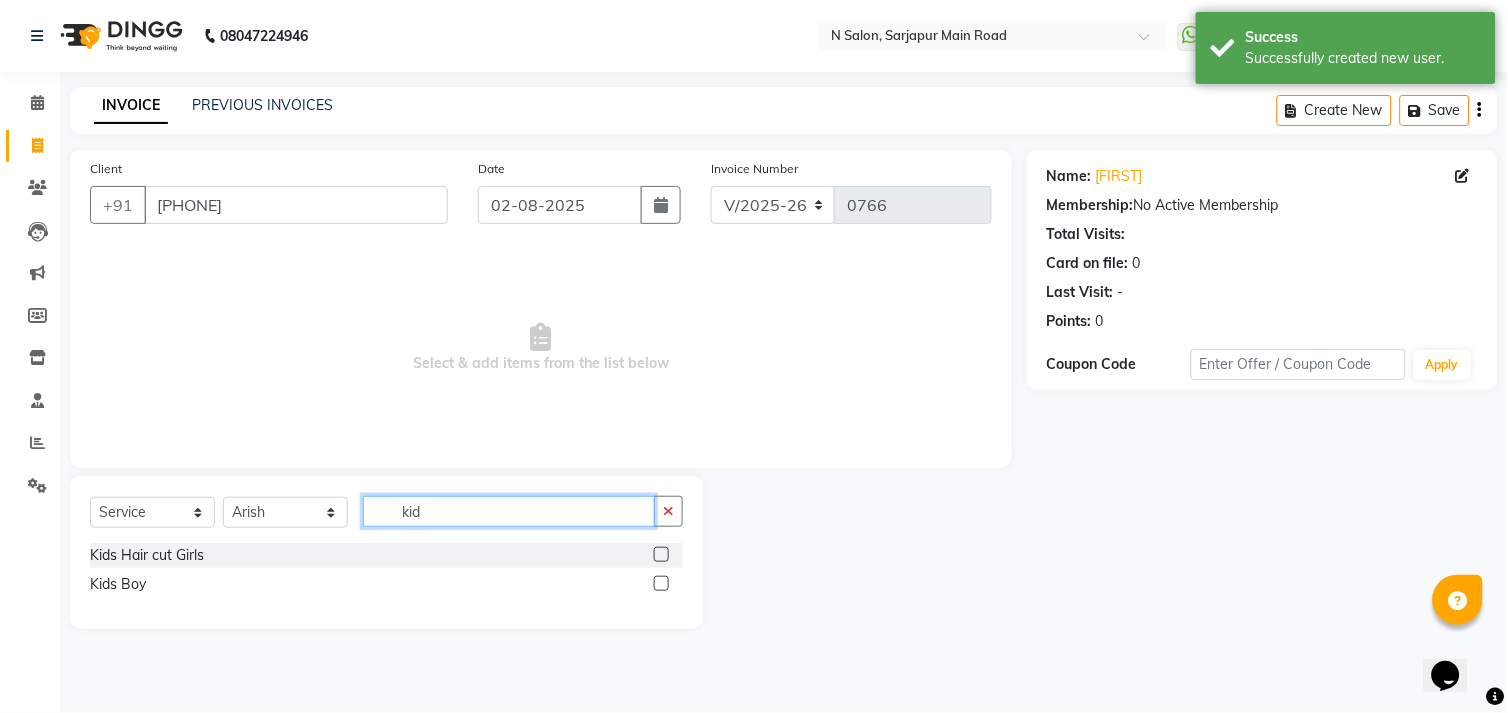 type on "kid" 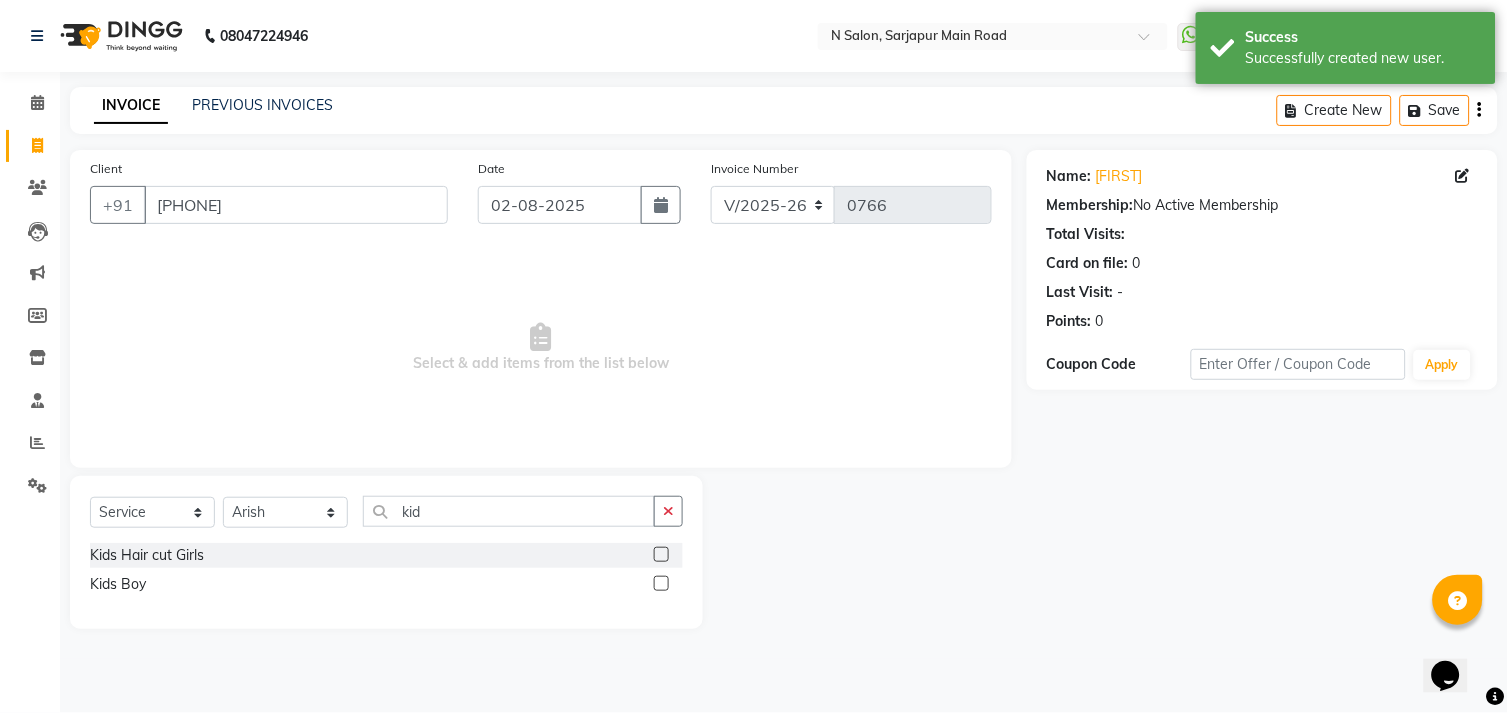 click 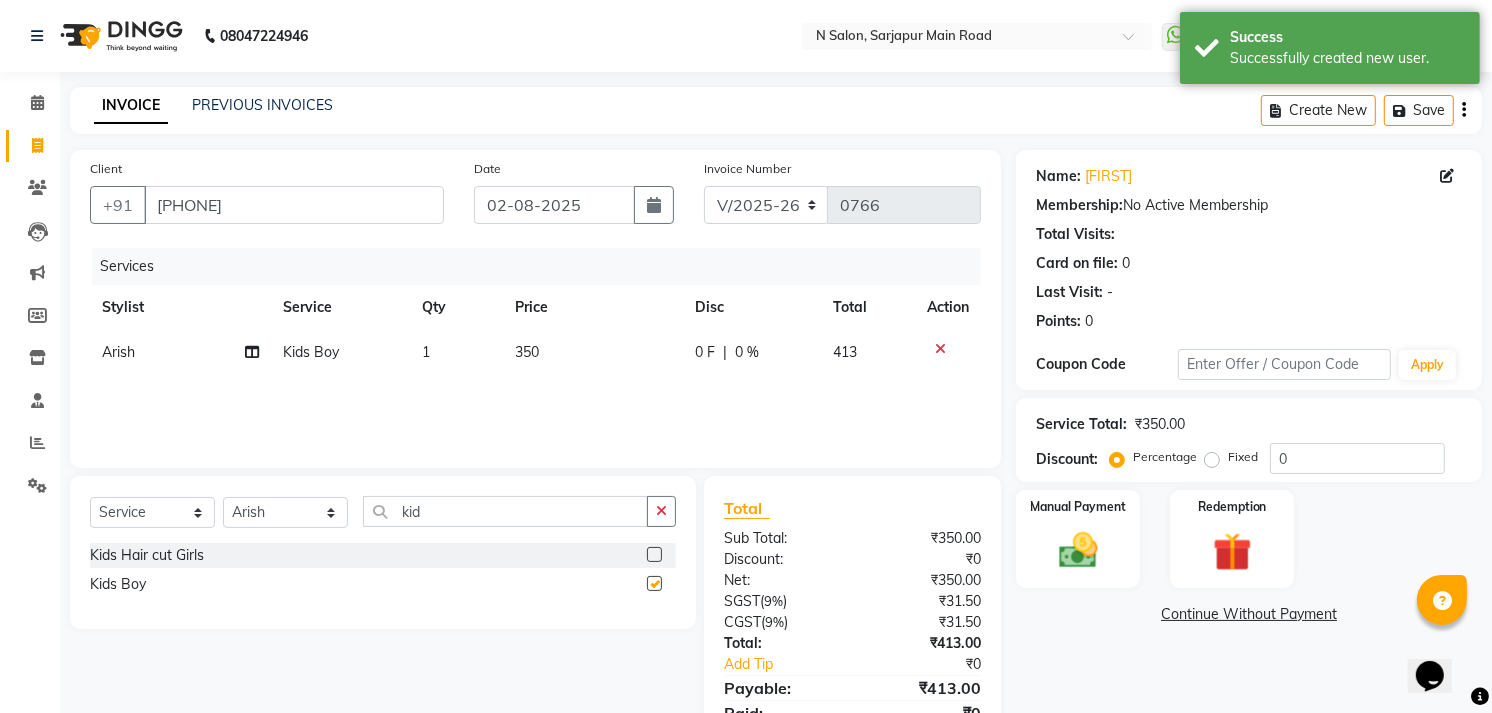 checkbox on "false" 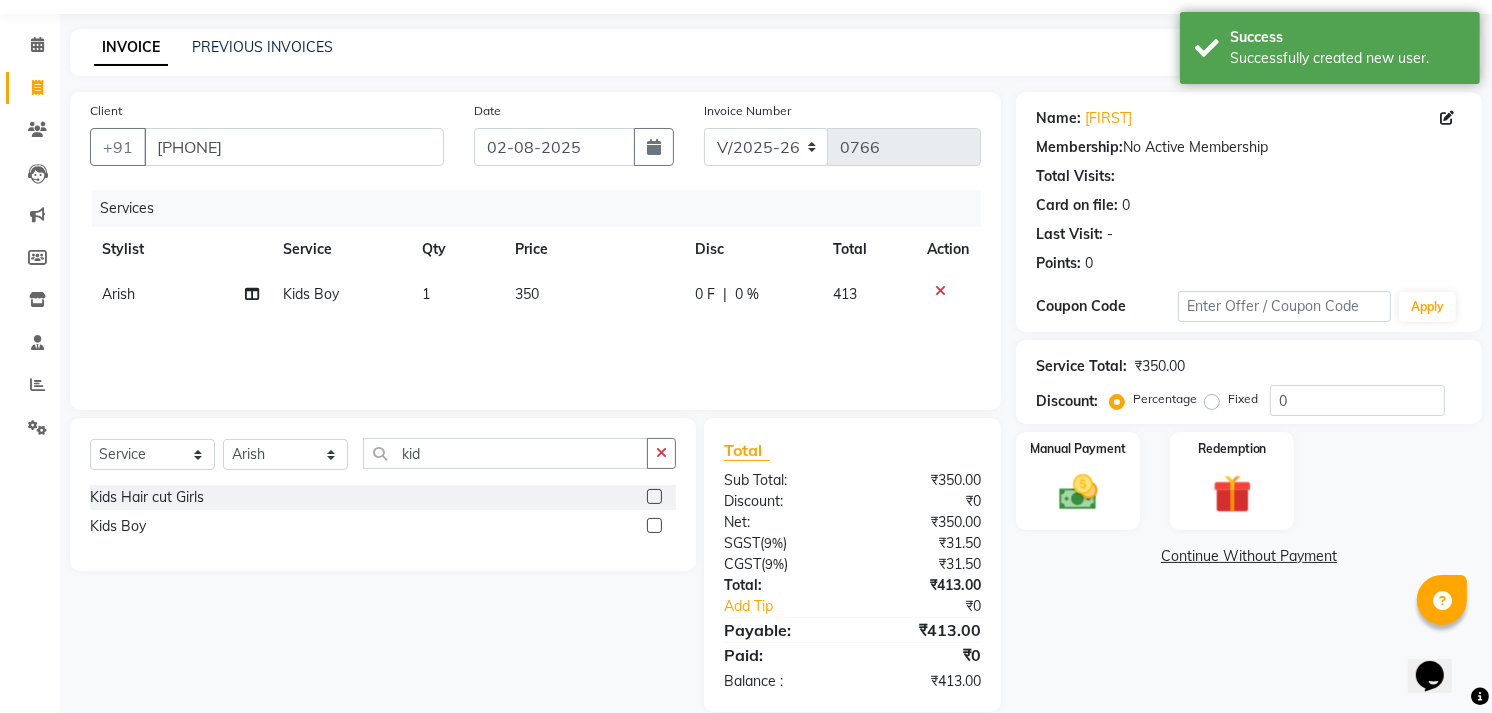 scroll, scrollTop: 86, scrollLeft: 0, axis: vertical 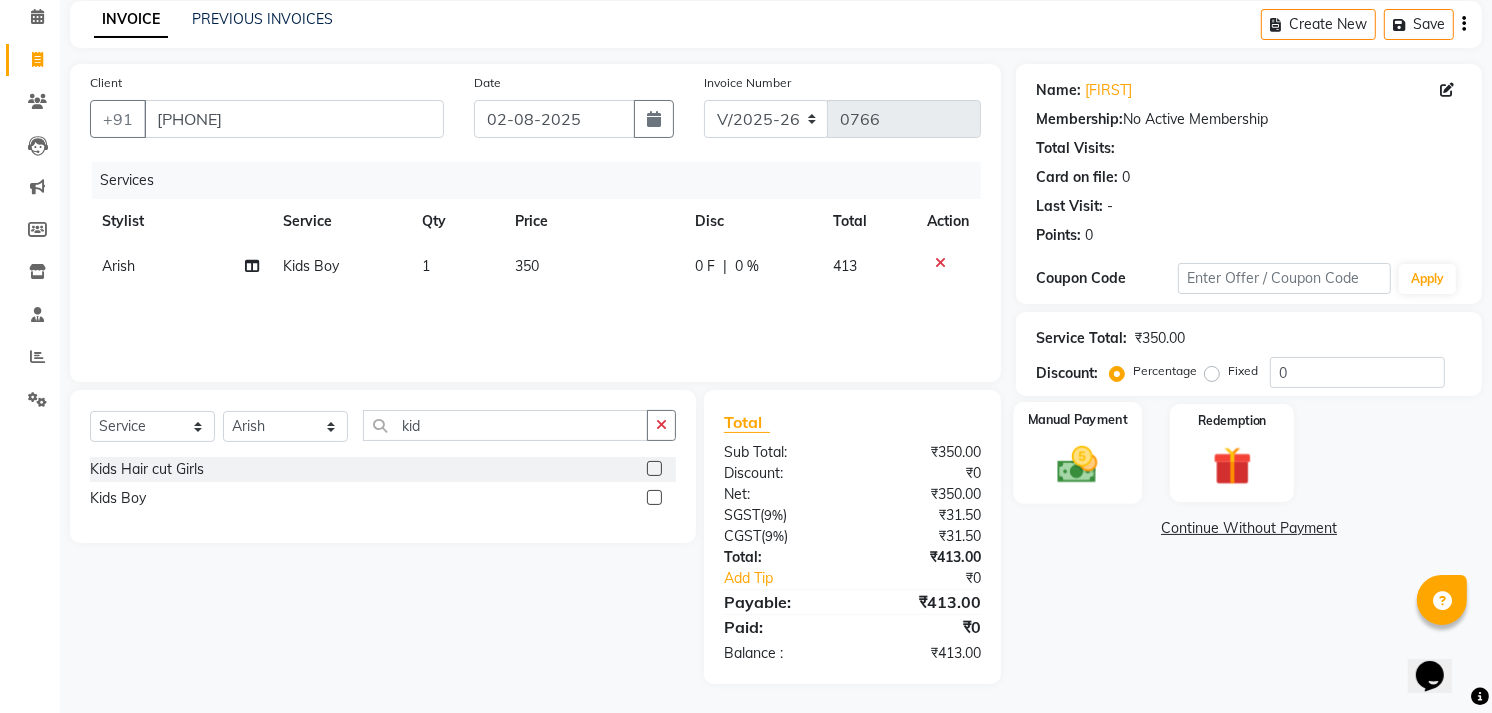 click 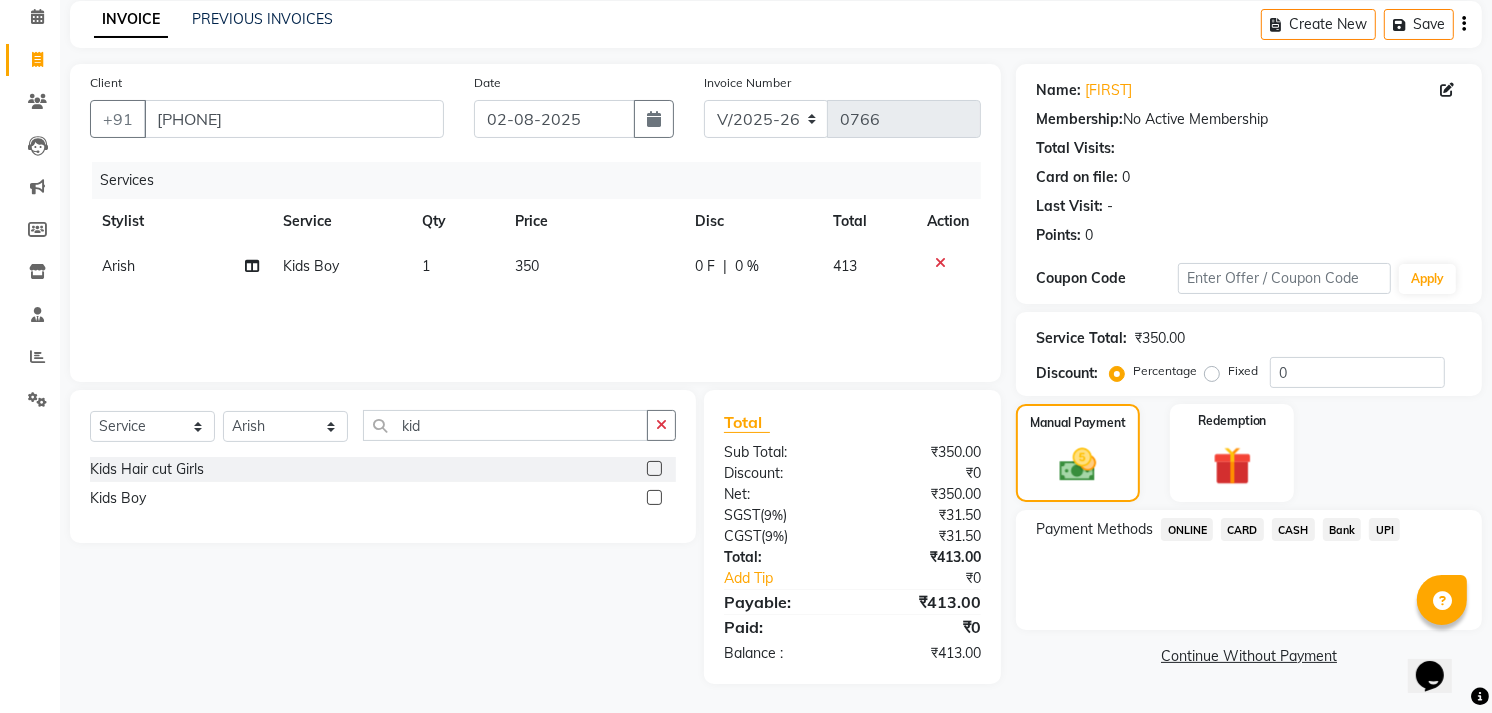 click on "CASH" 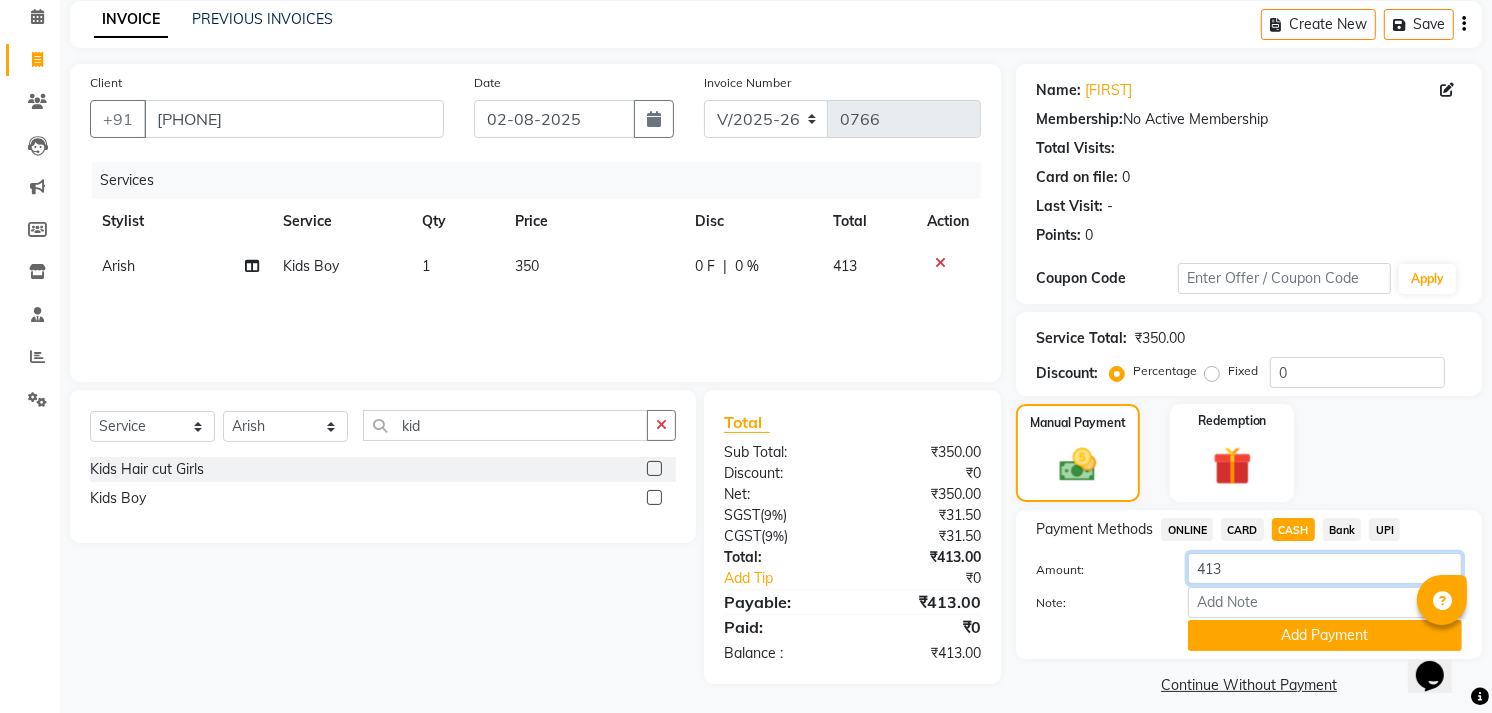 click on "413" 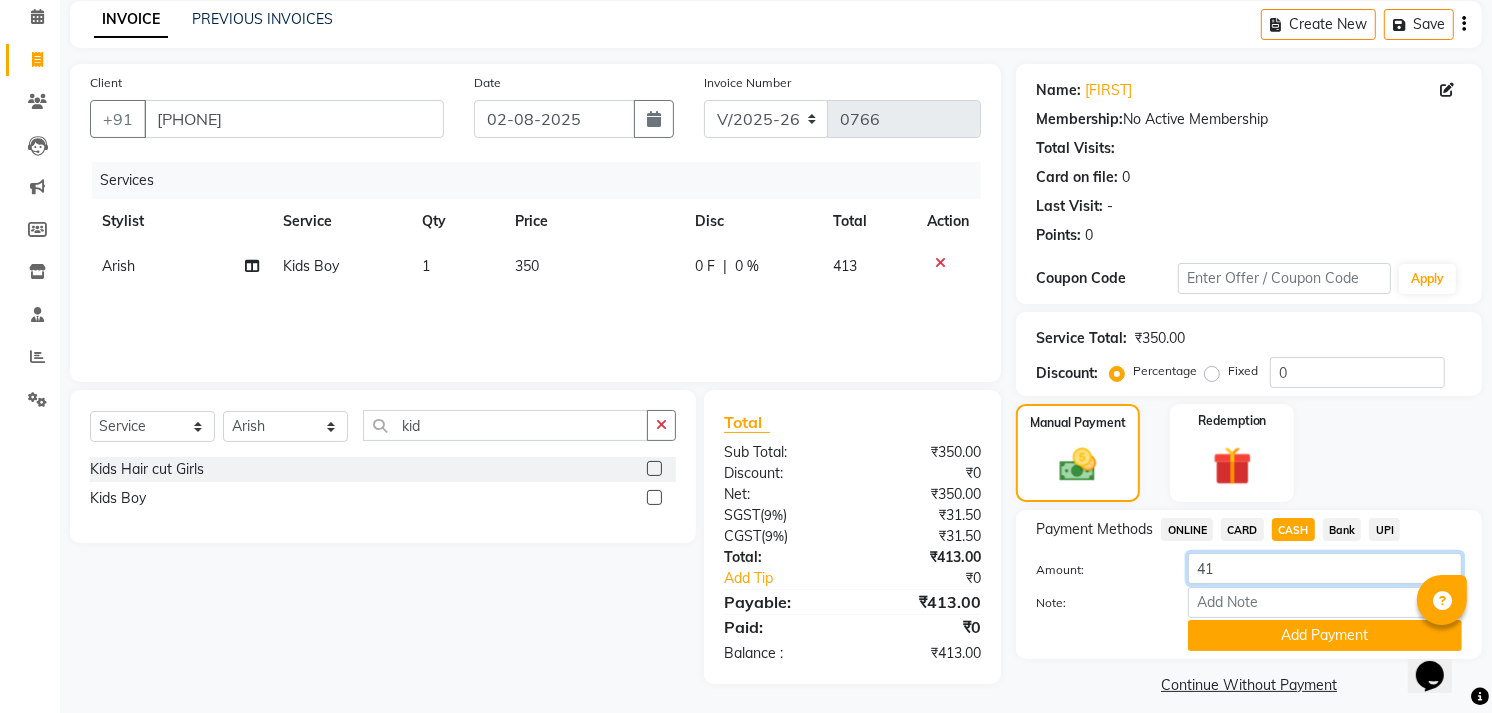 type on "4" 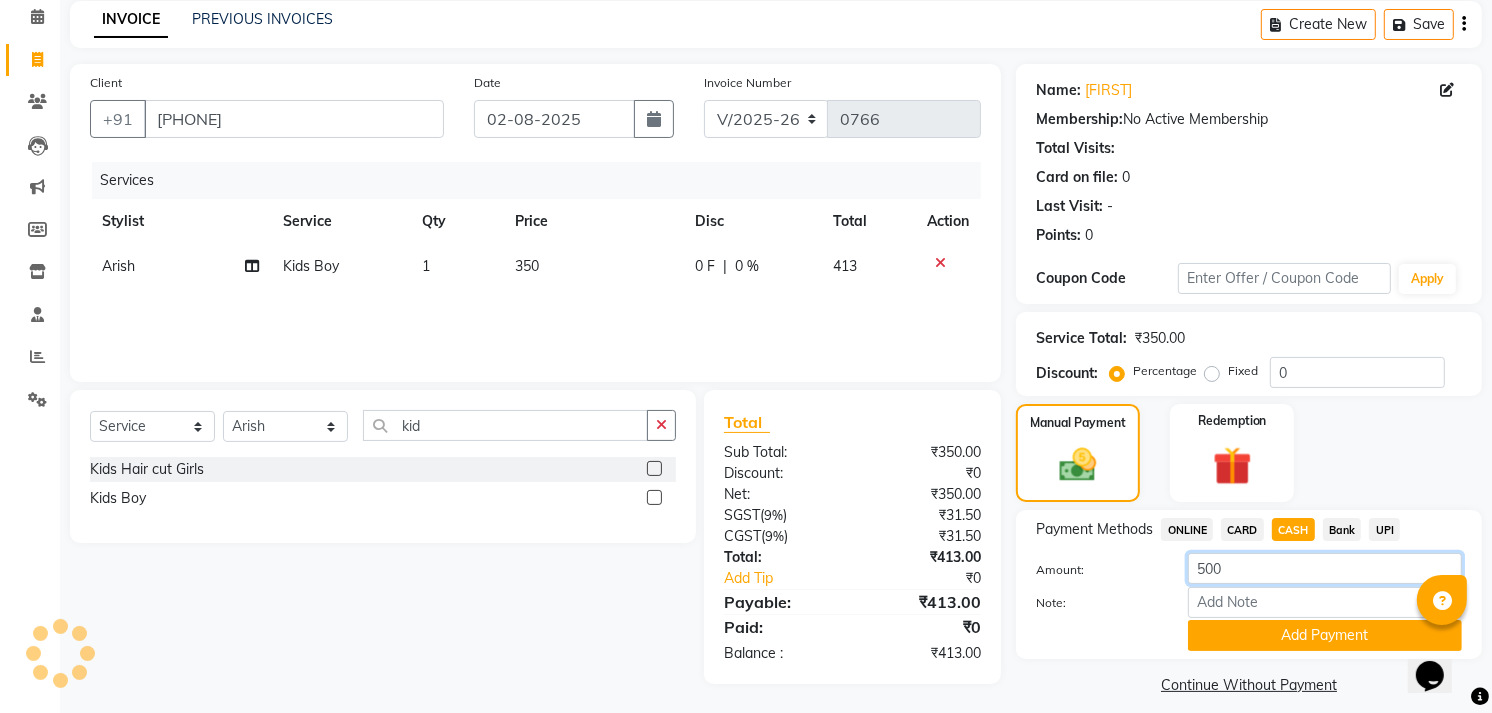 type on "500" 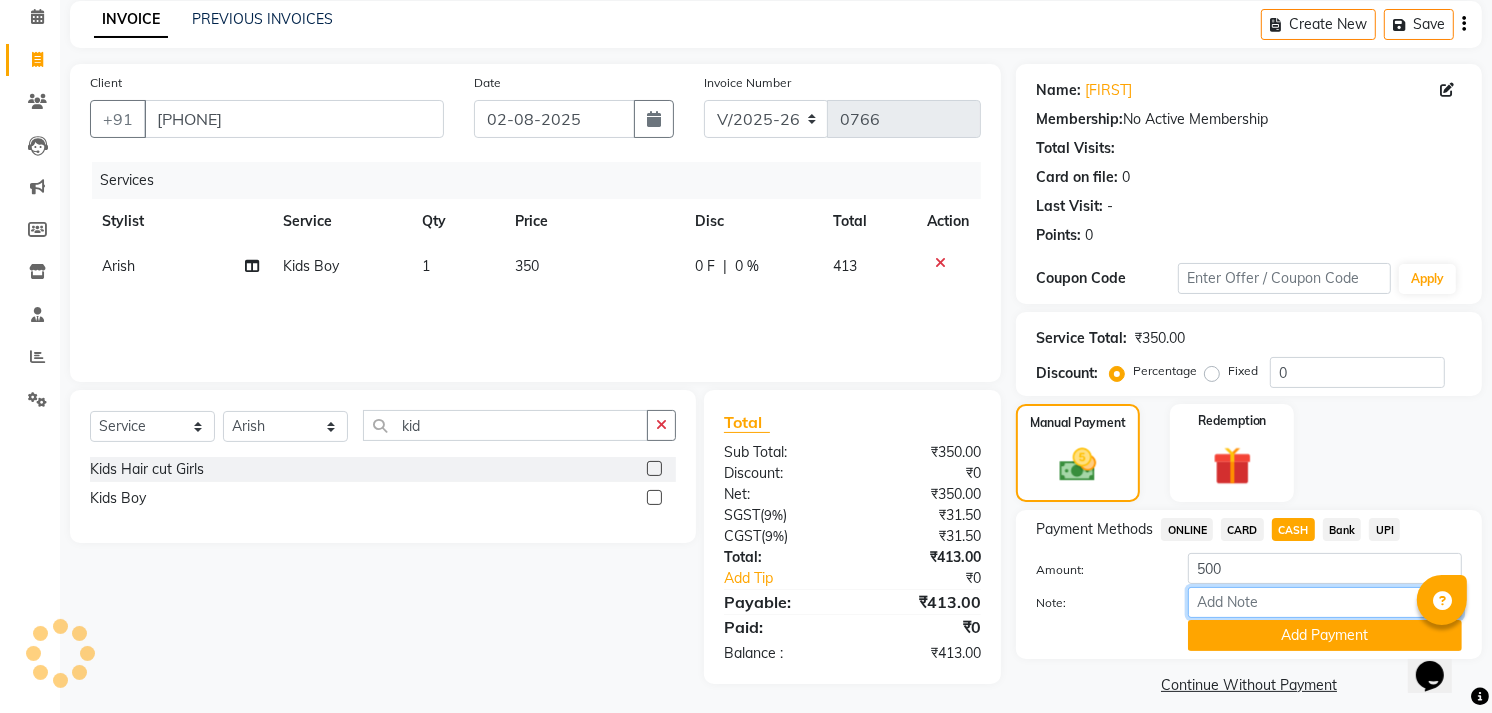 click on "Note:" at bounding box center (1325, 602) 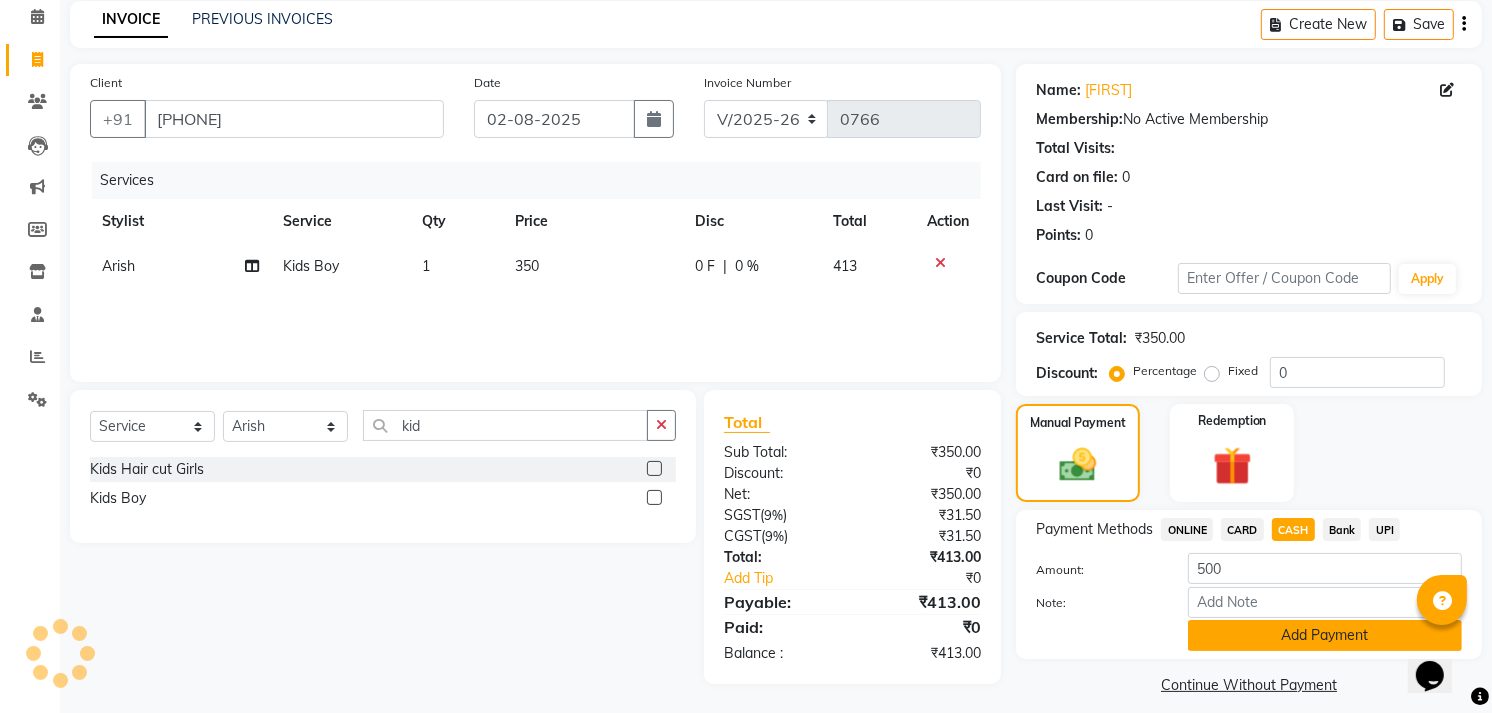 click on "Add Payment" 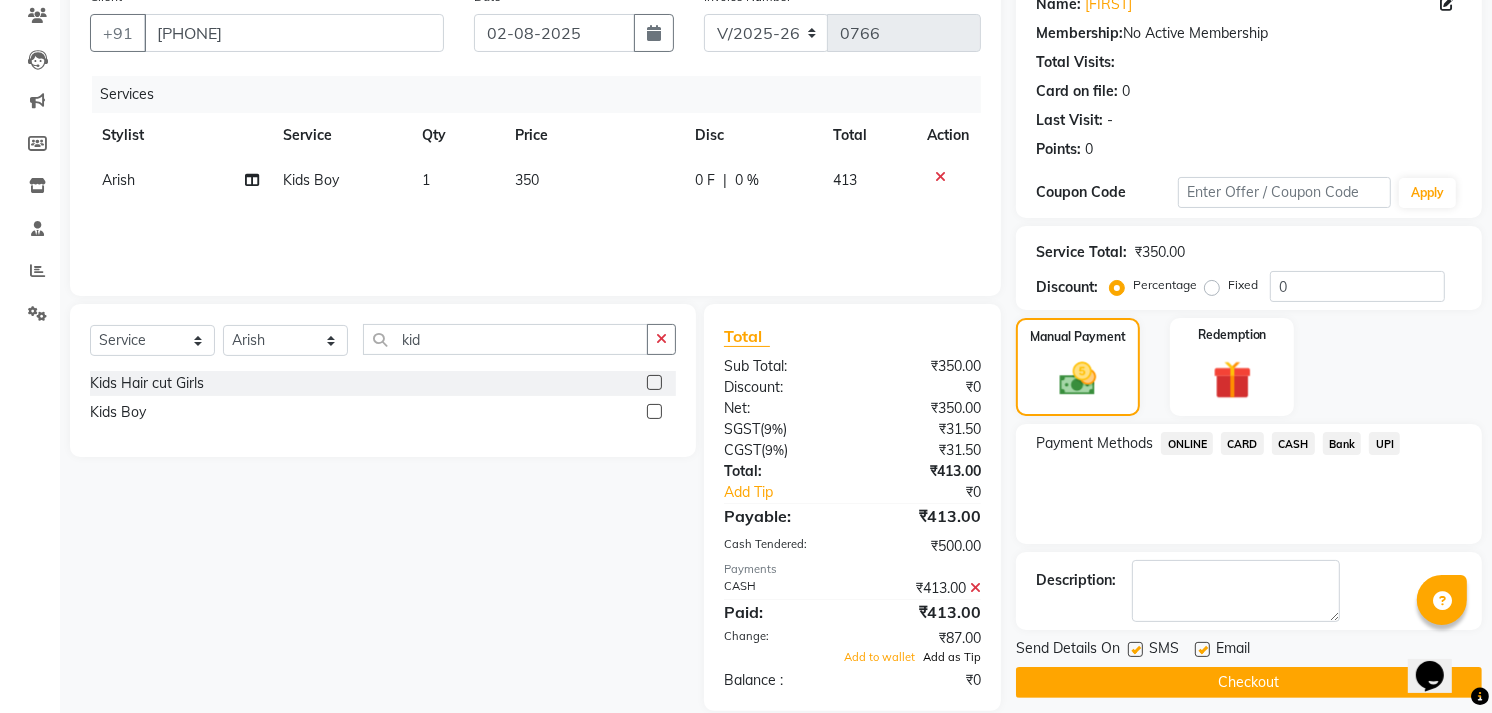 scroll, scrollTop: 200, scrollLeft: 0, axis: vertical 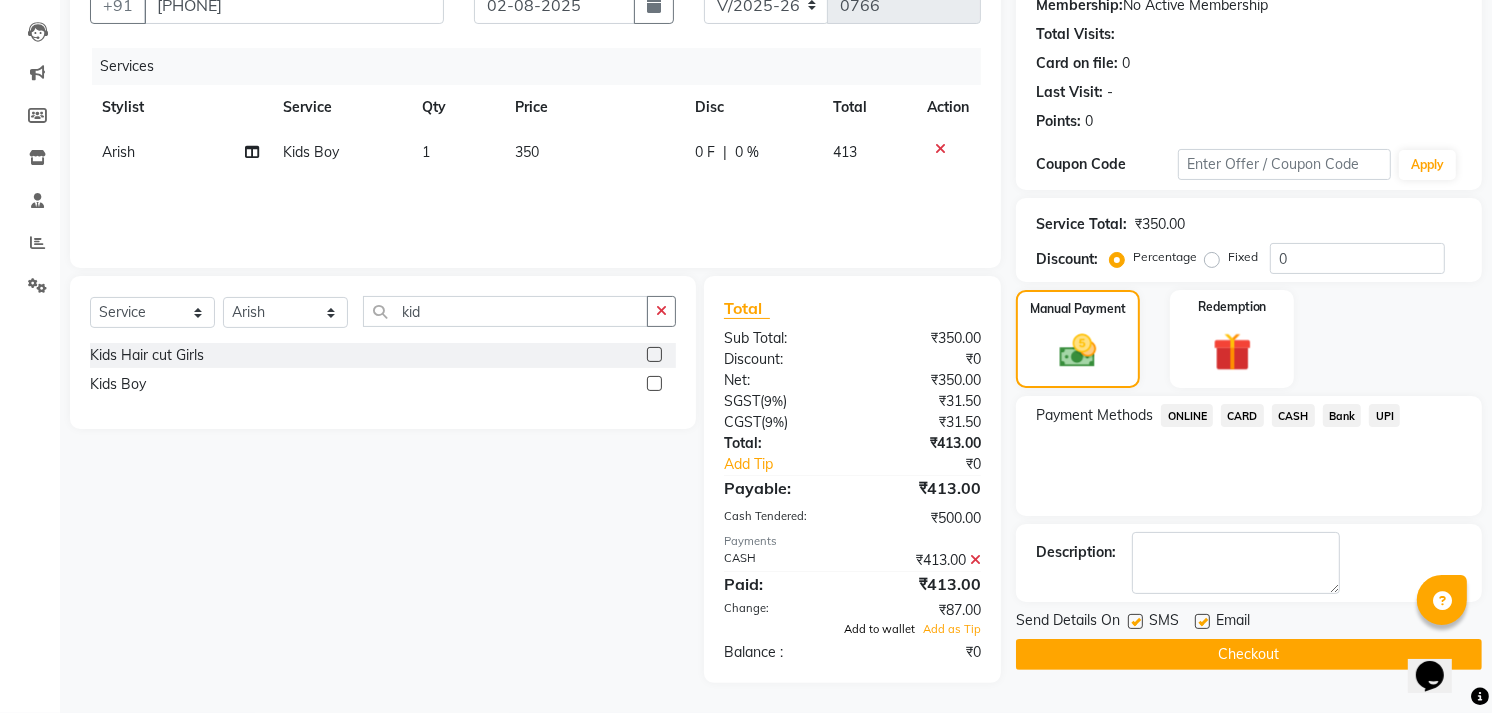 click on "Add to wallet" 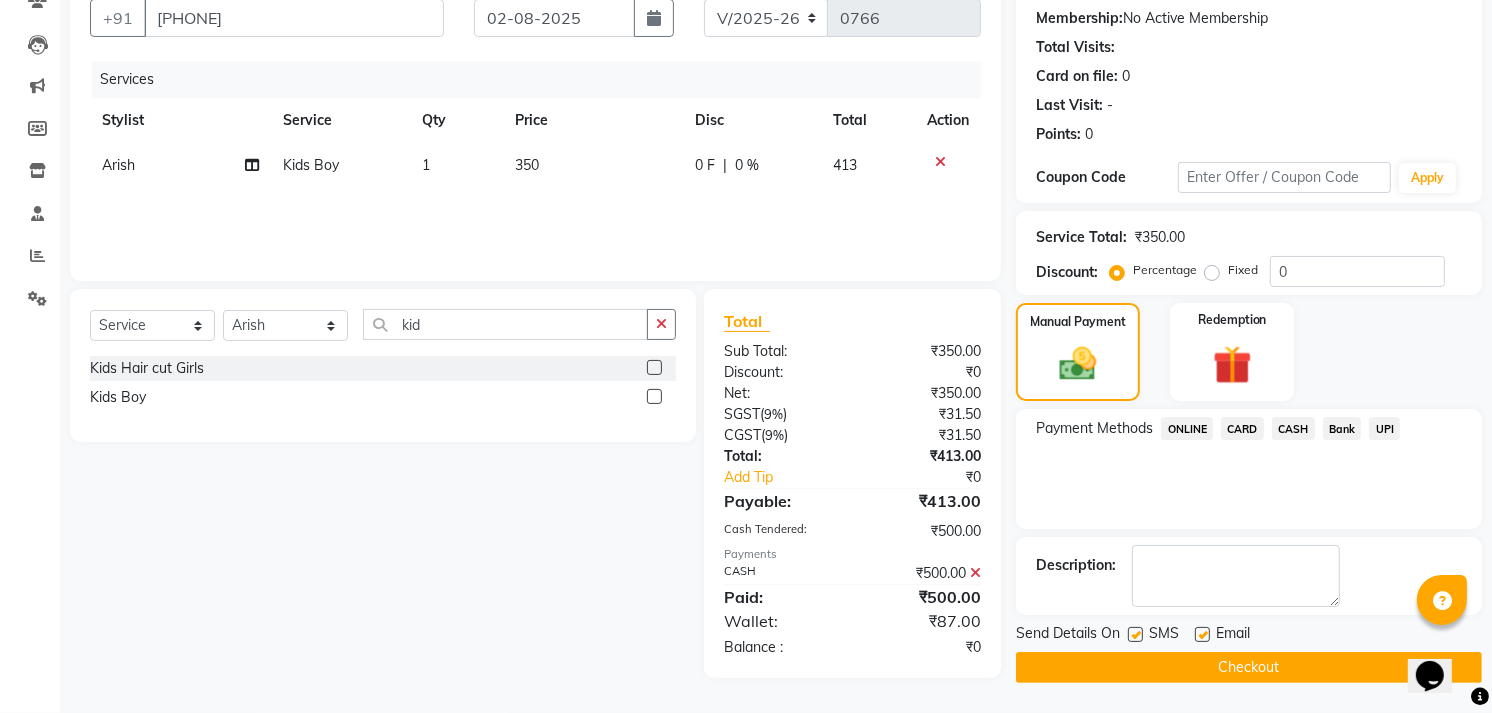 scroll, scrollTop: 186, scrollLeft: 0, axis: vertical 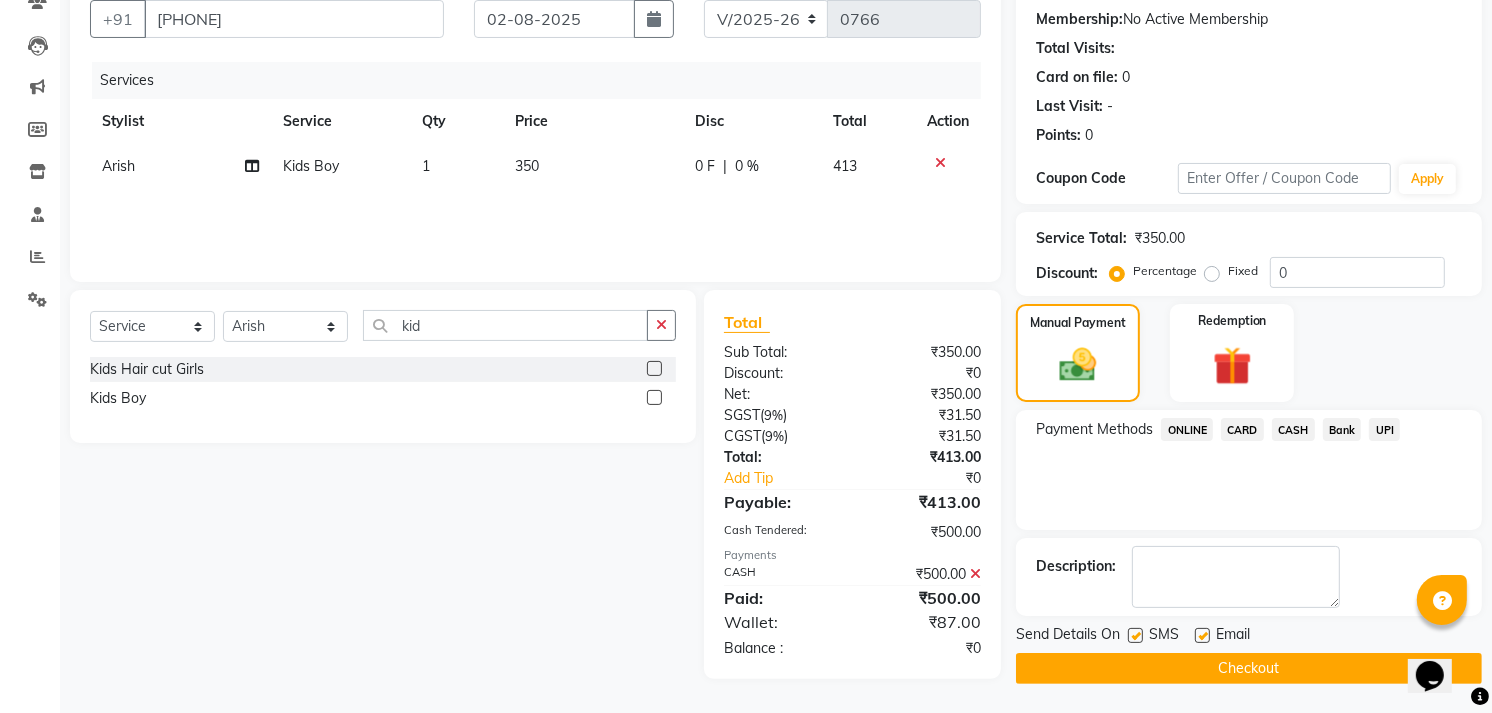 click on "Checkout" 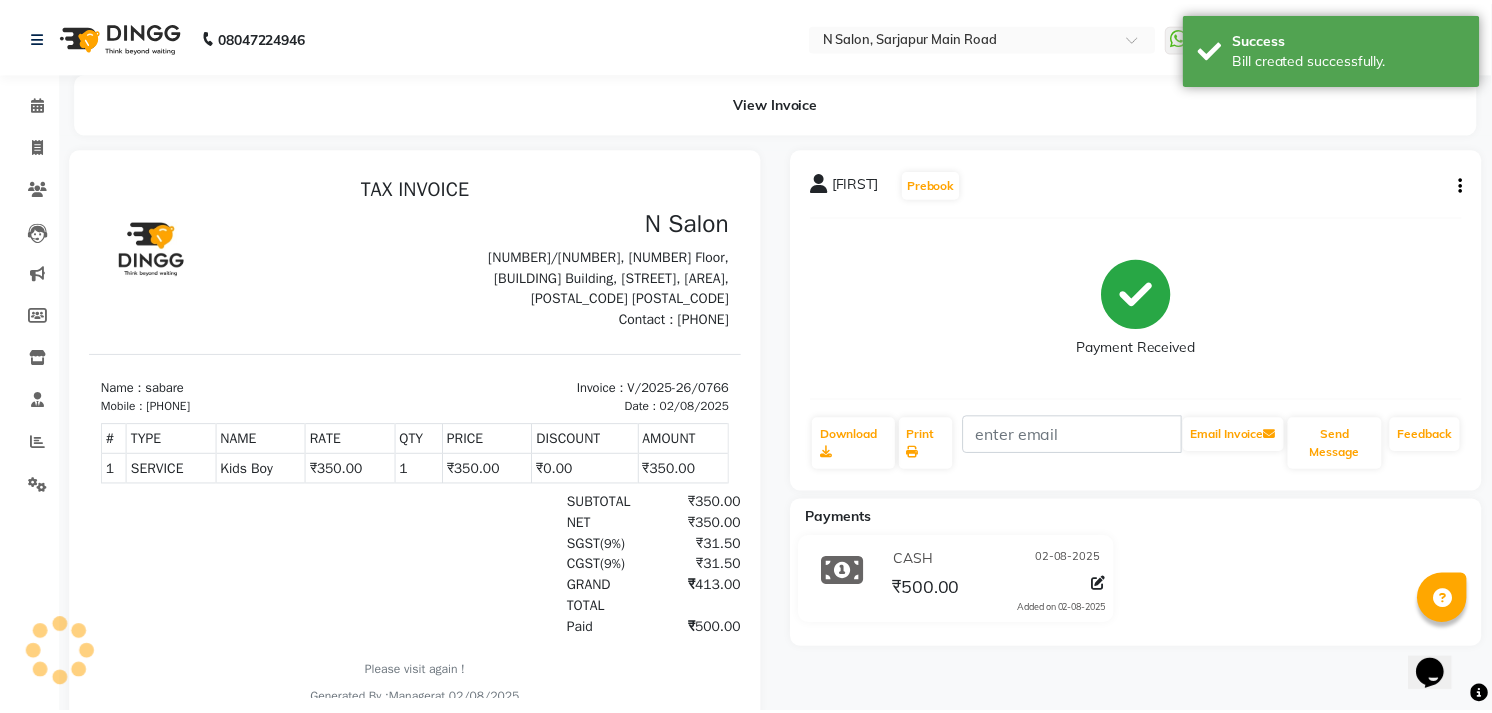 scroll, scrollTop: 0, scrollLeft: 0, axis: both 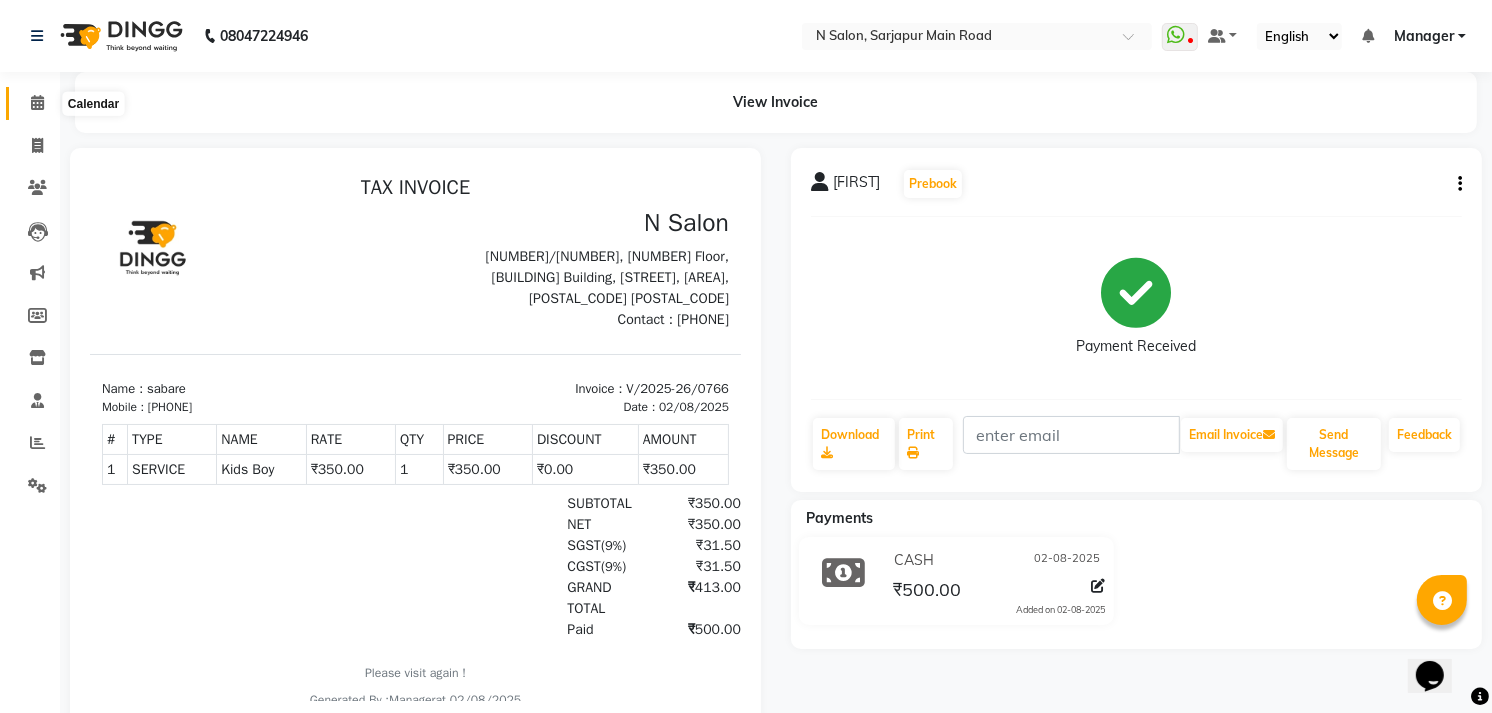 click 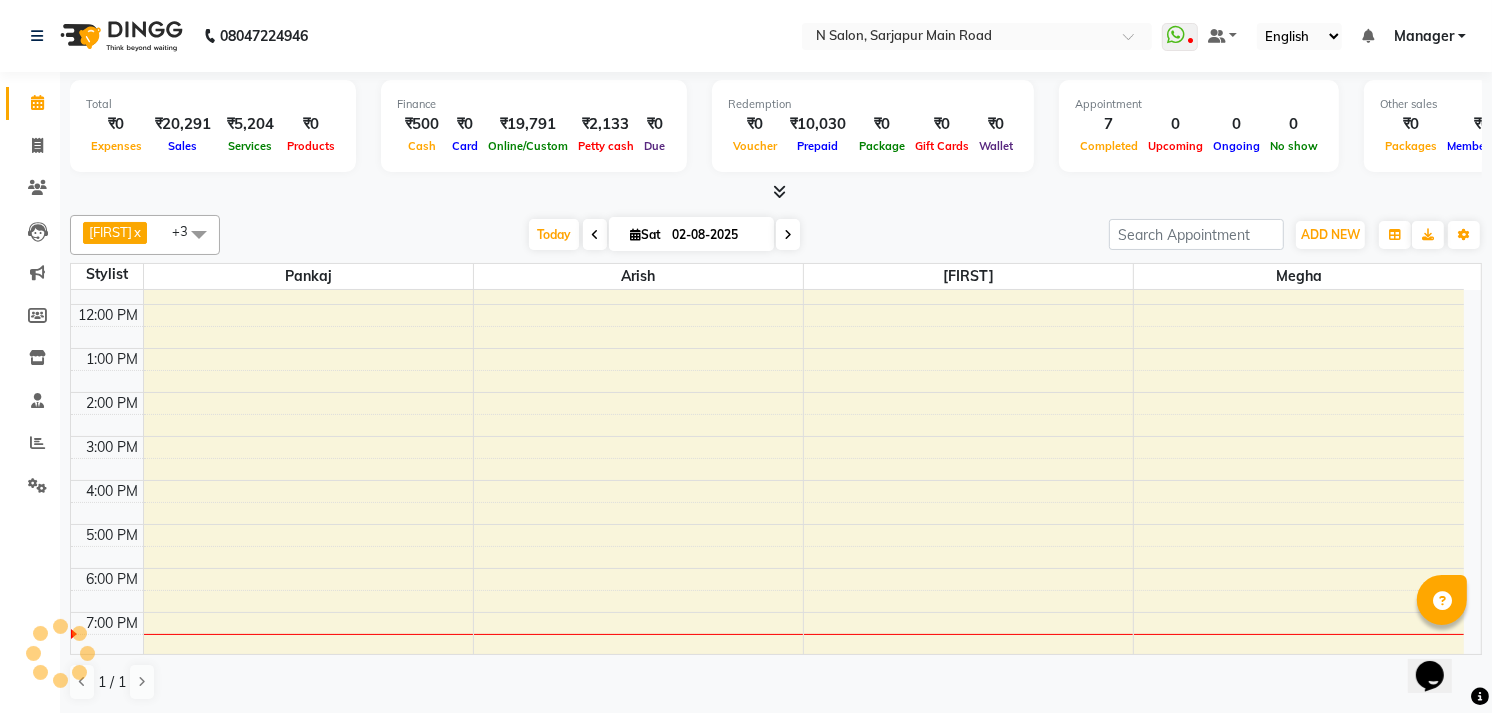 scroll, scrollTop: 0, scrollLeft: 0, axis: both 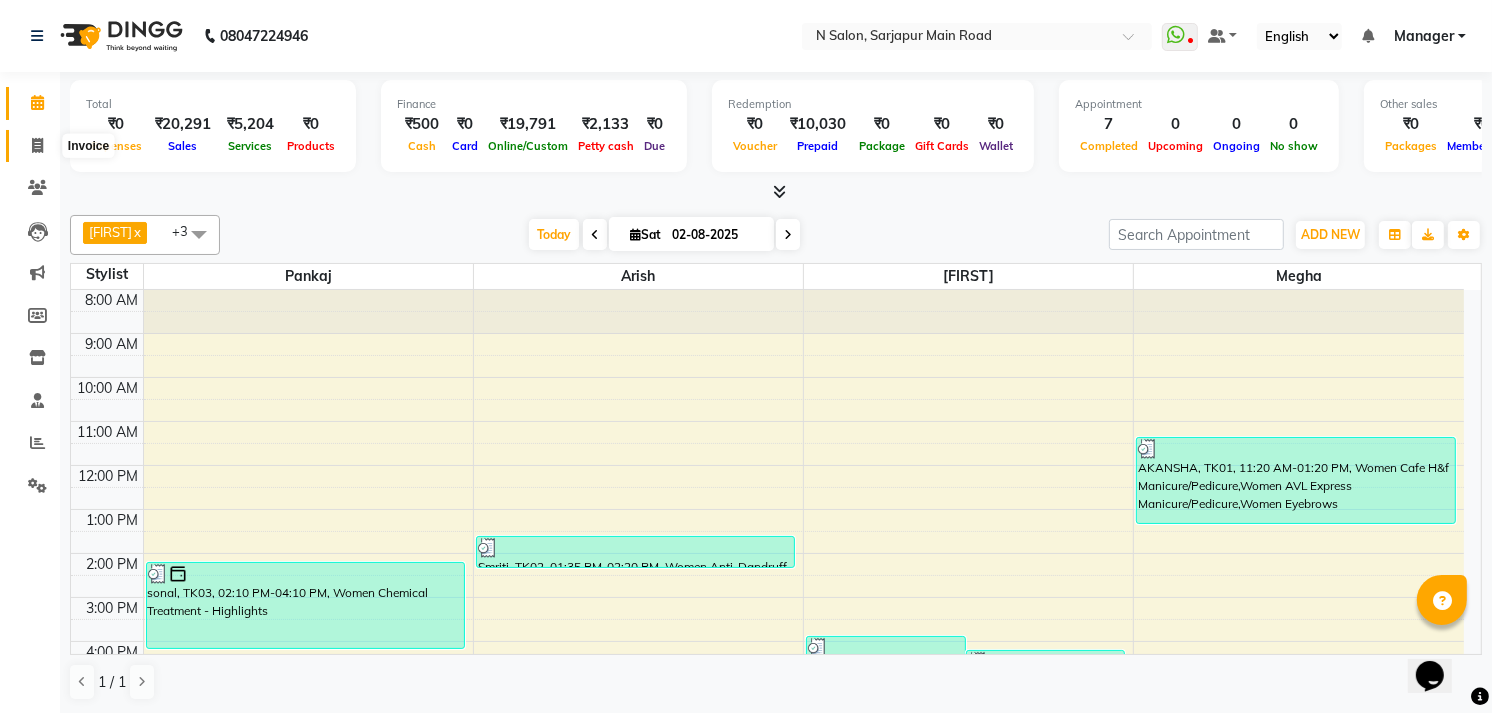 click 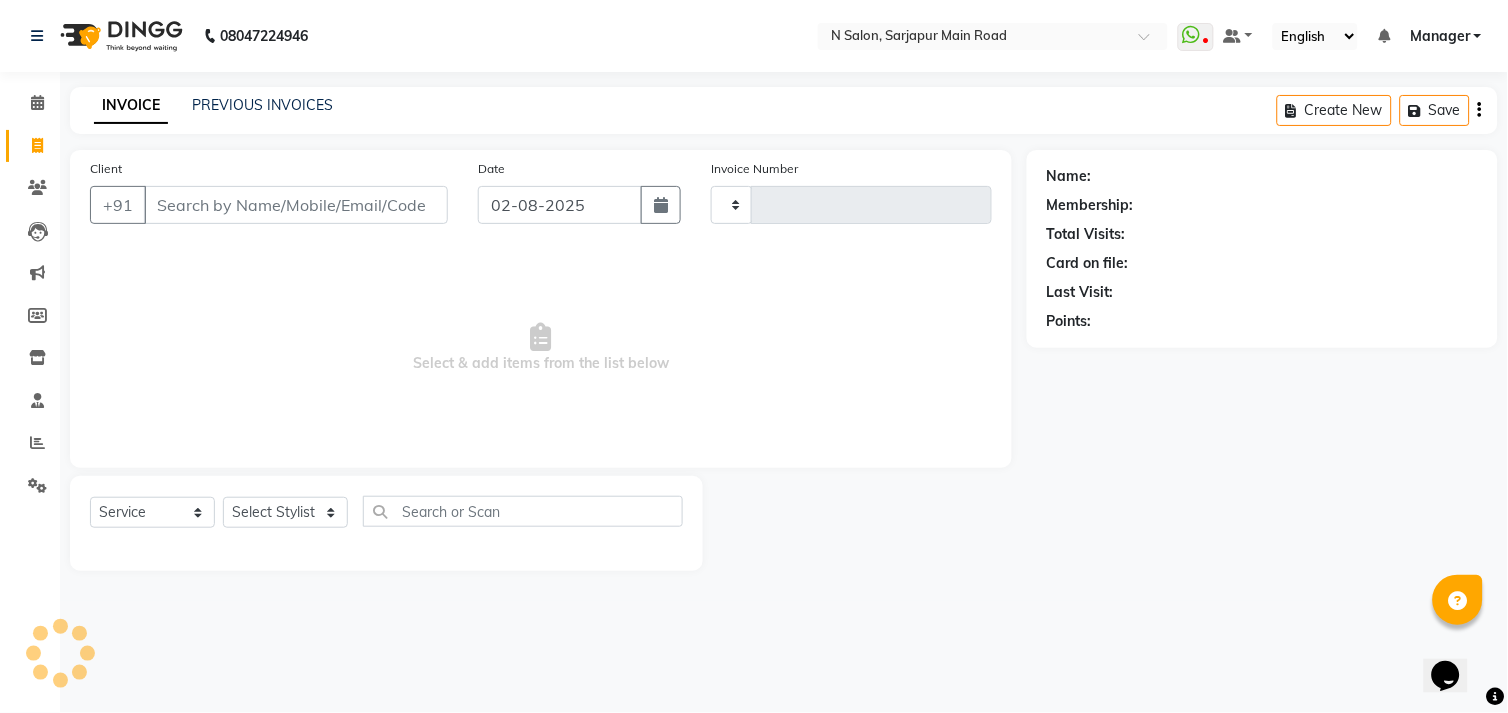 type on "0767" 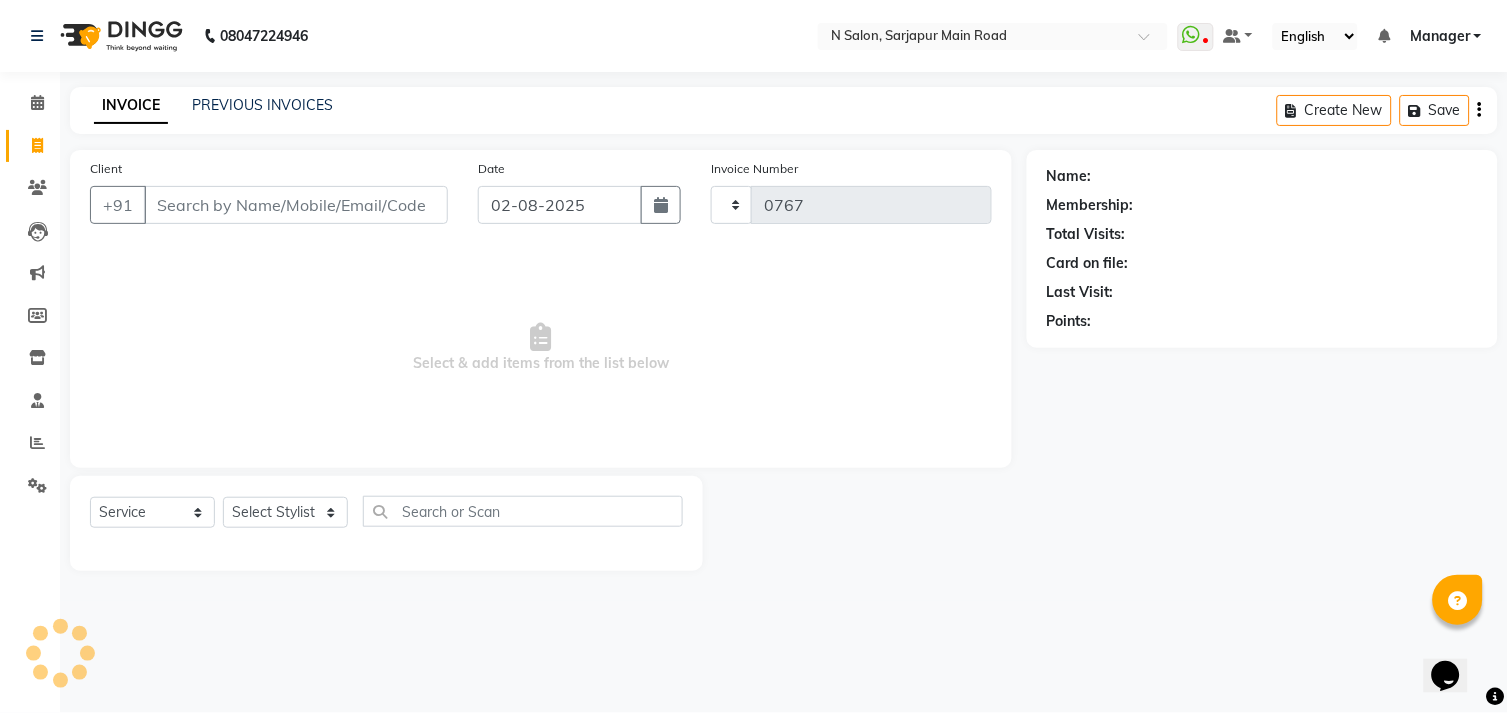 select on "7871" 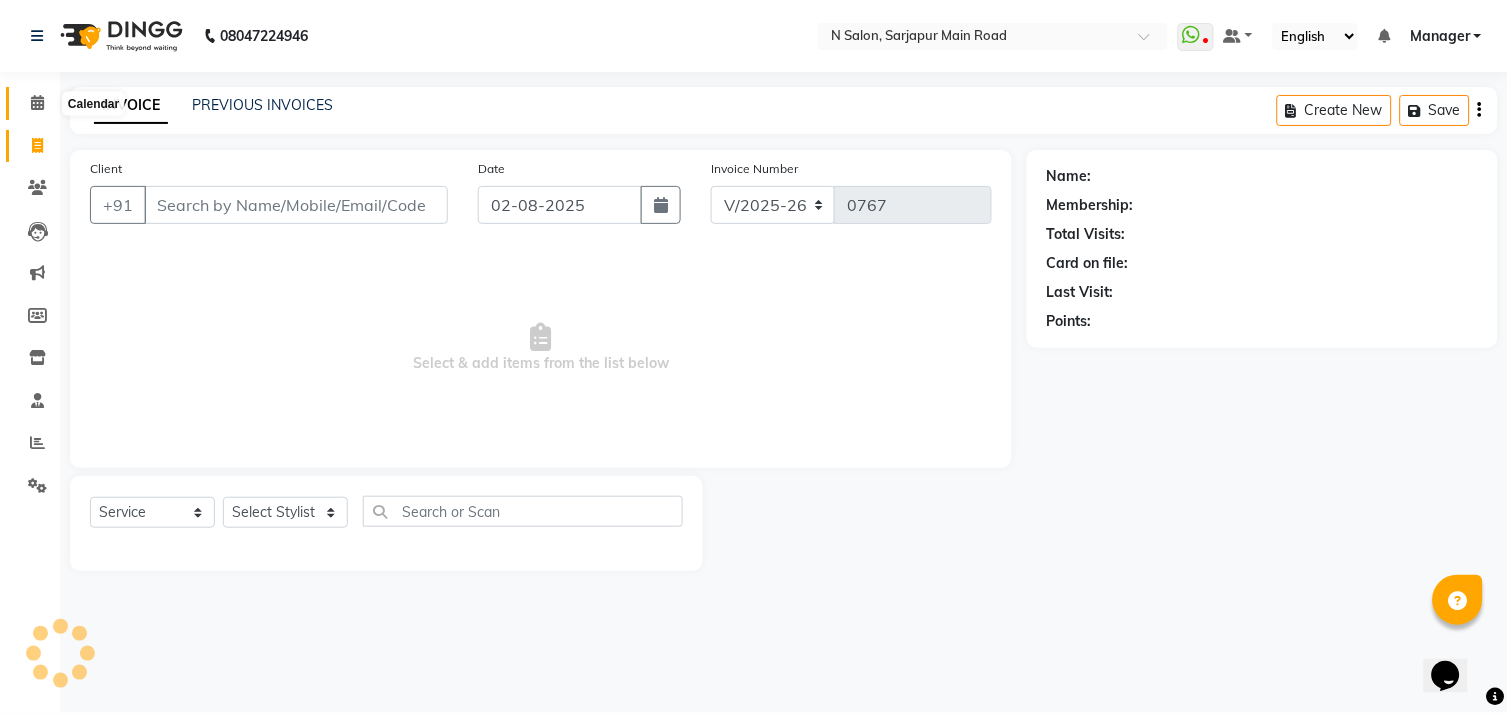 click 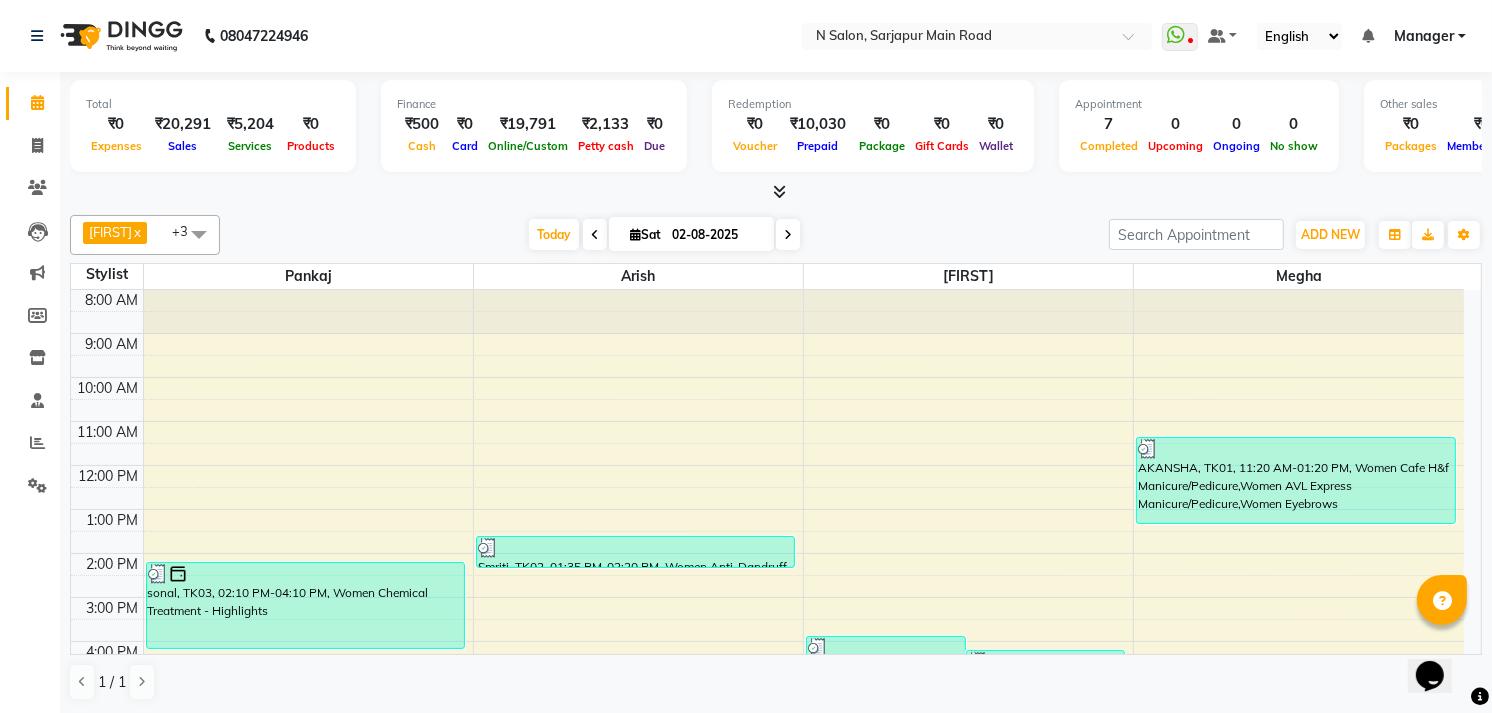 scroll, scrollTop: 0, scrollLeft: 0, axis: both 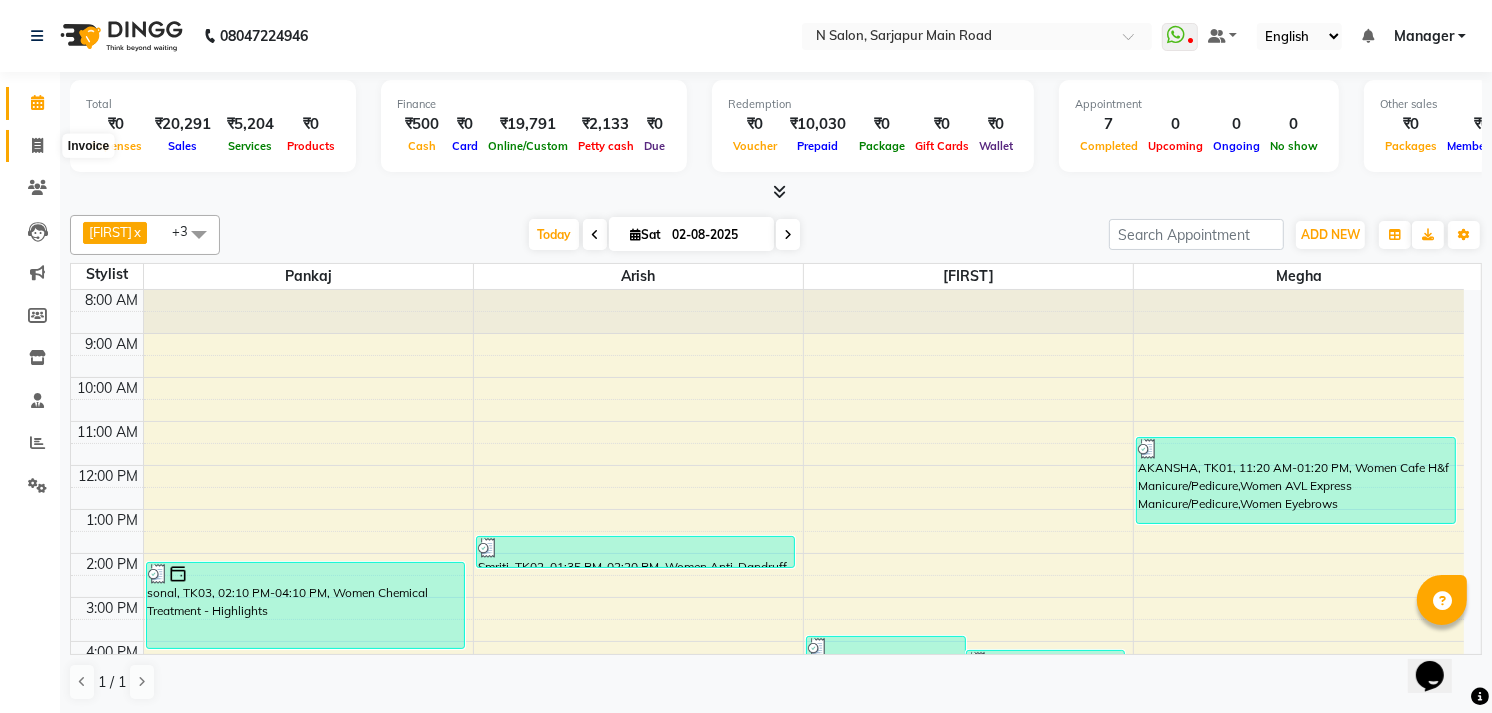 click 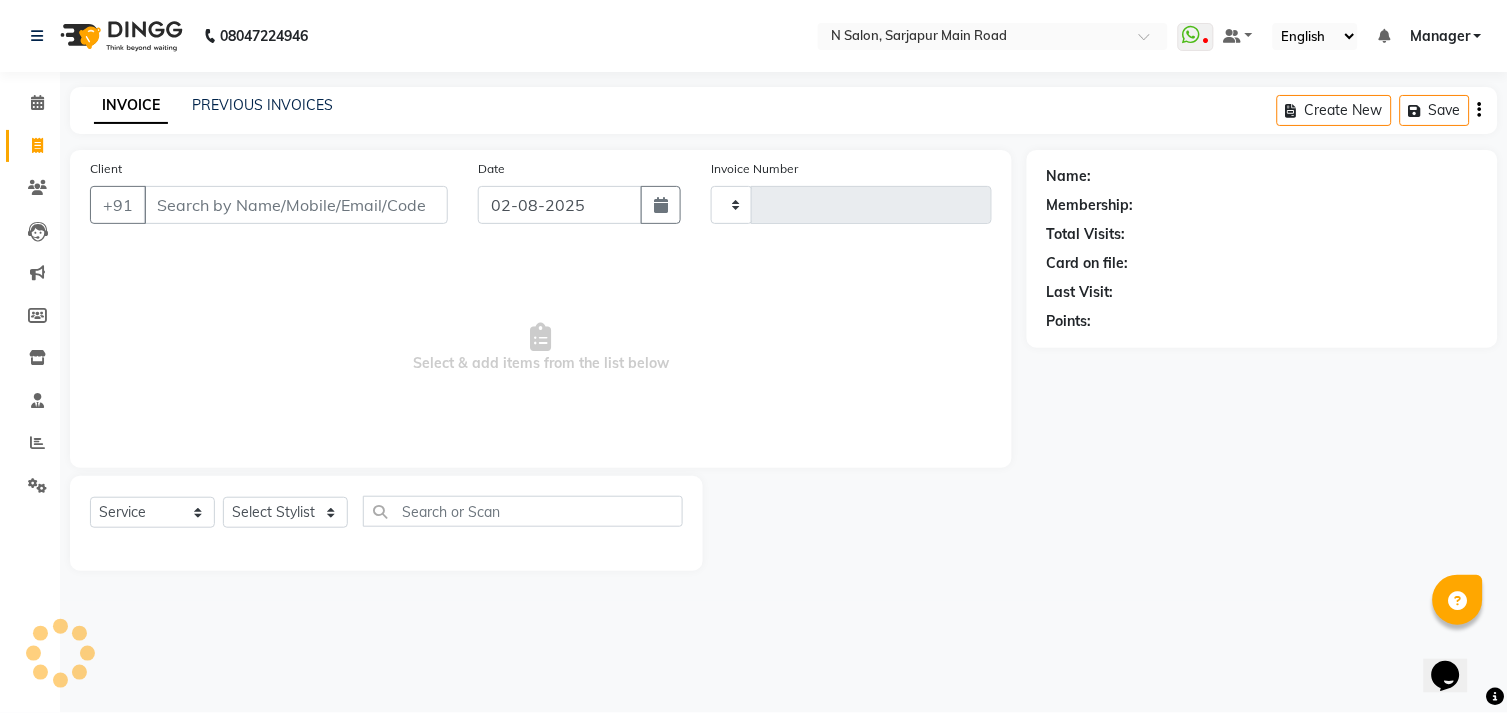 type on "0767" 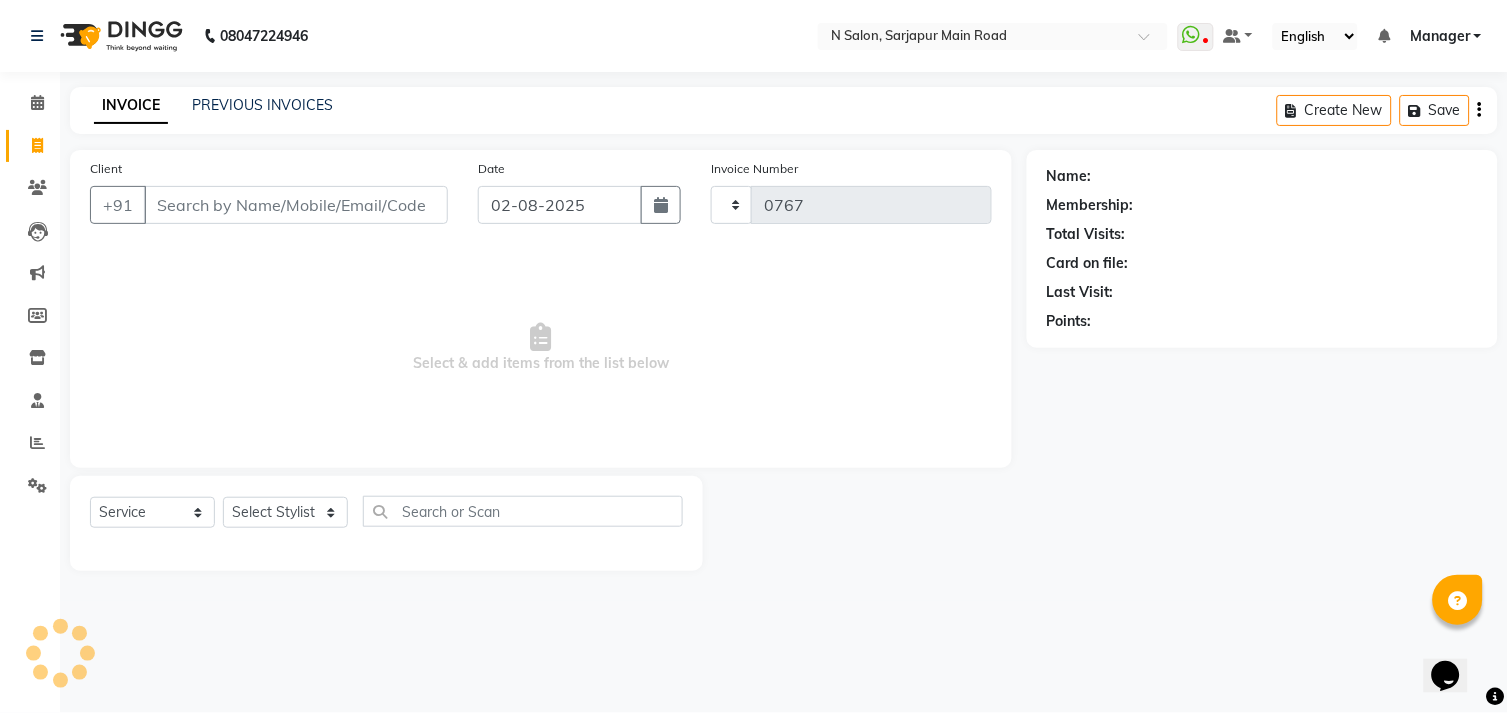 select on "7871" 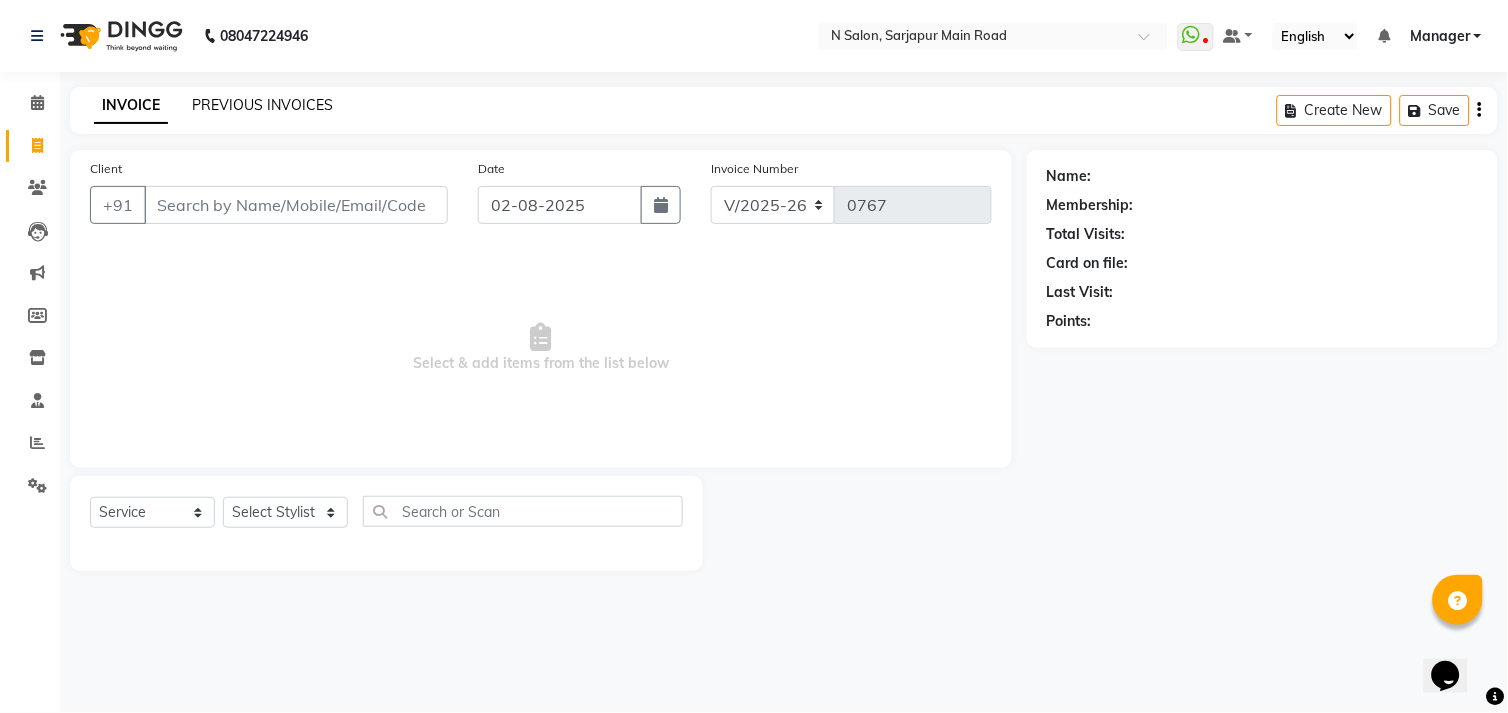 click on "PREVIOUS INVOICES" 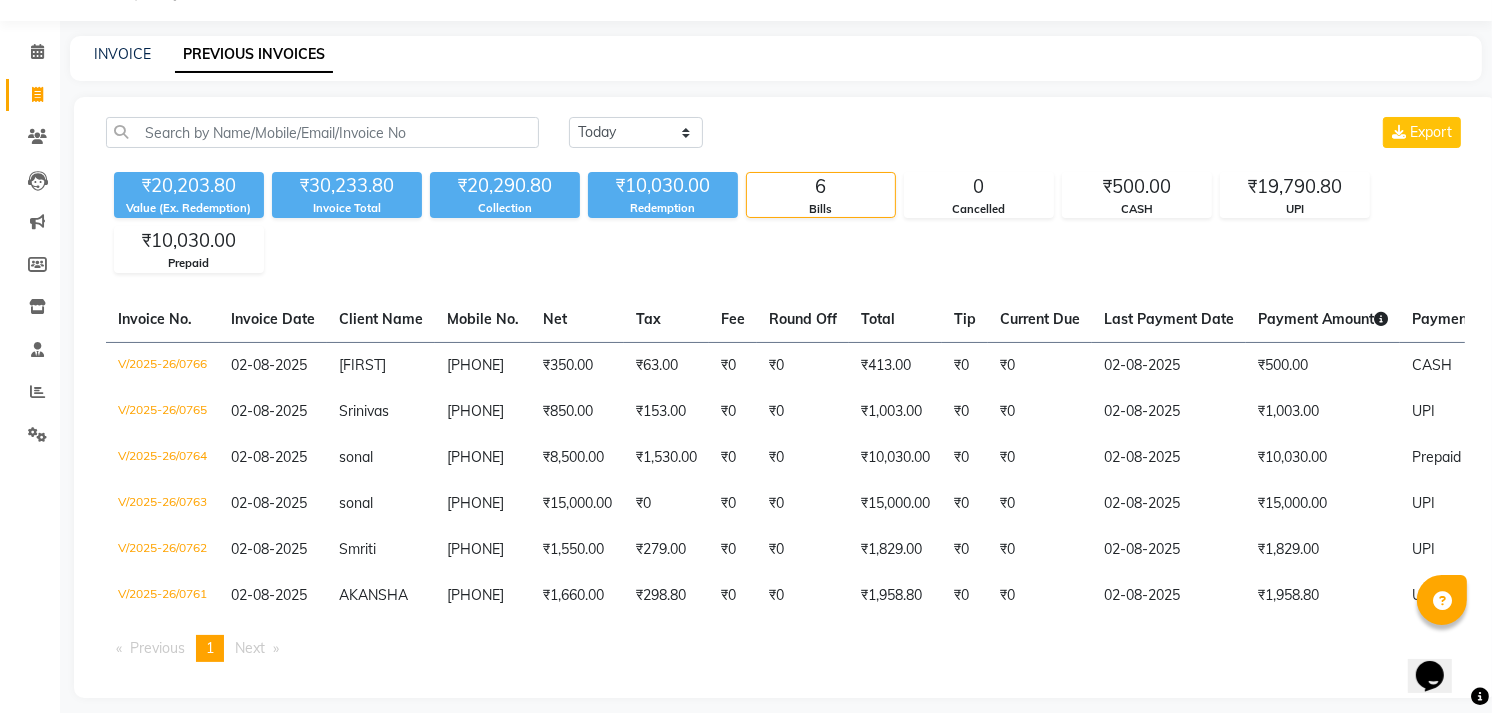 scroll, scrollTop: 80, scrollLeft: 0, axis: vertical 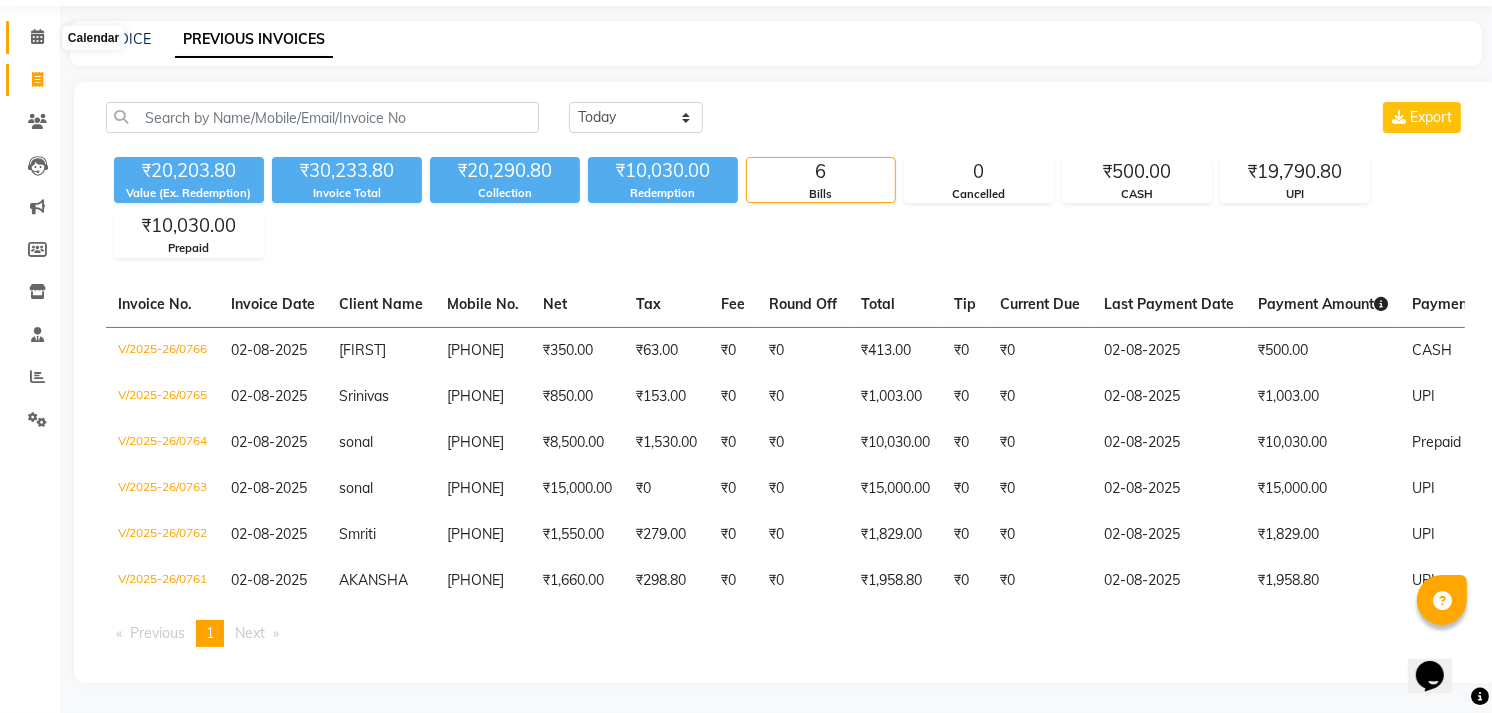click 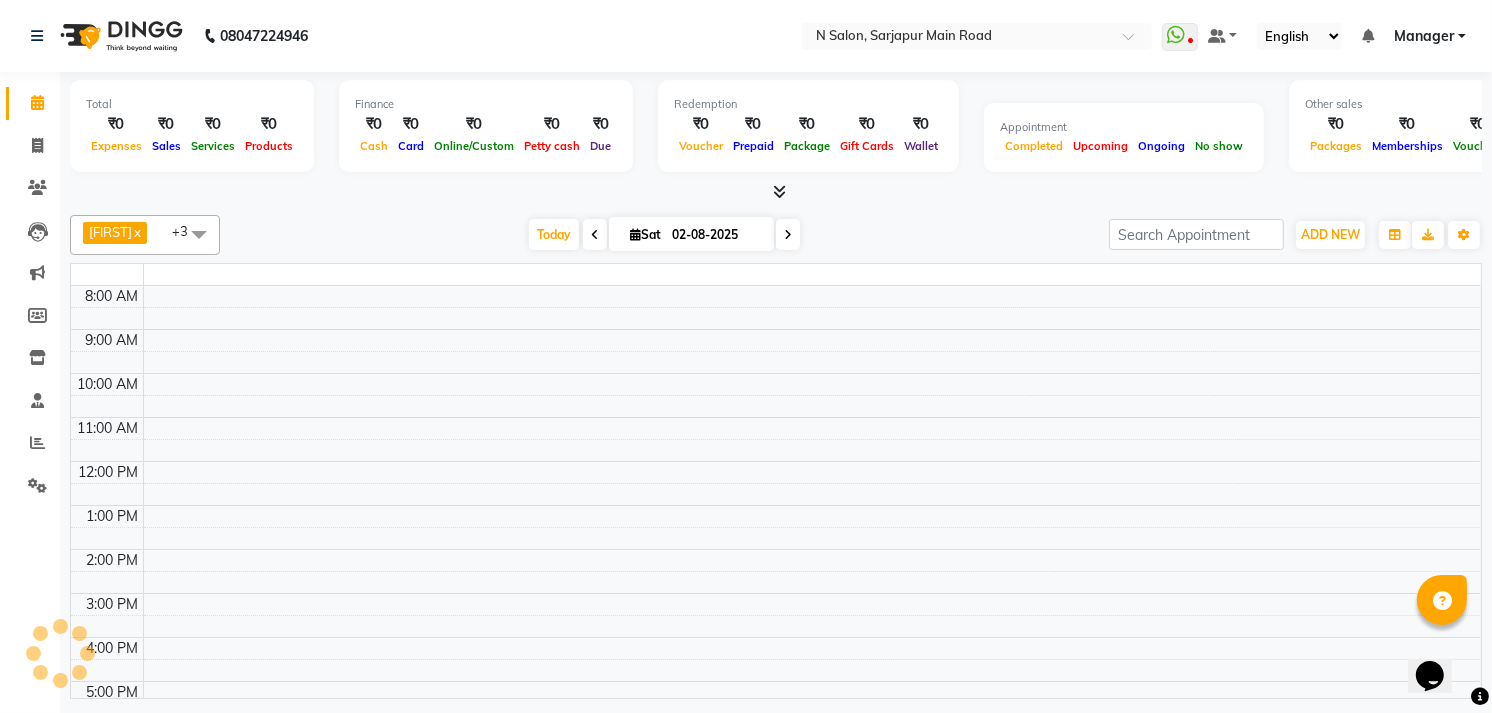 scroll, scrollTop: 0, scrollLeft: 0, axis: both 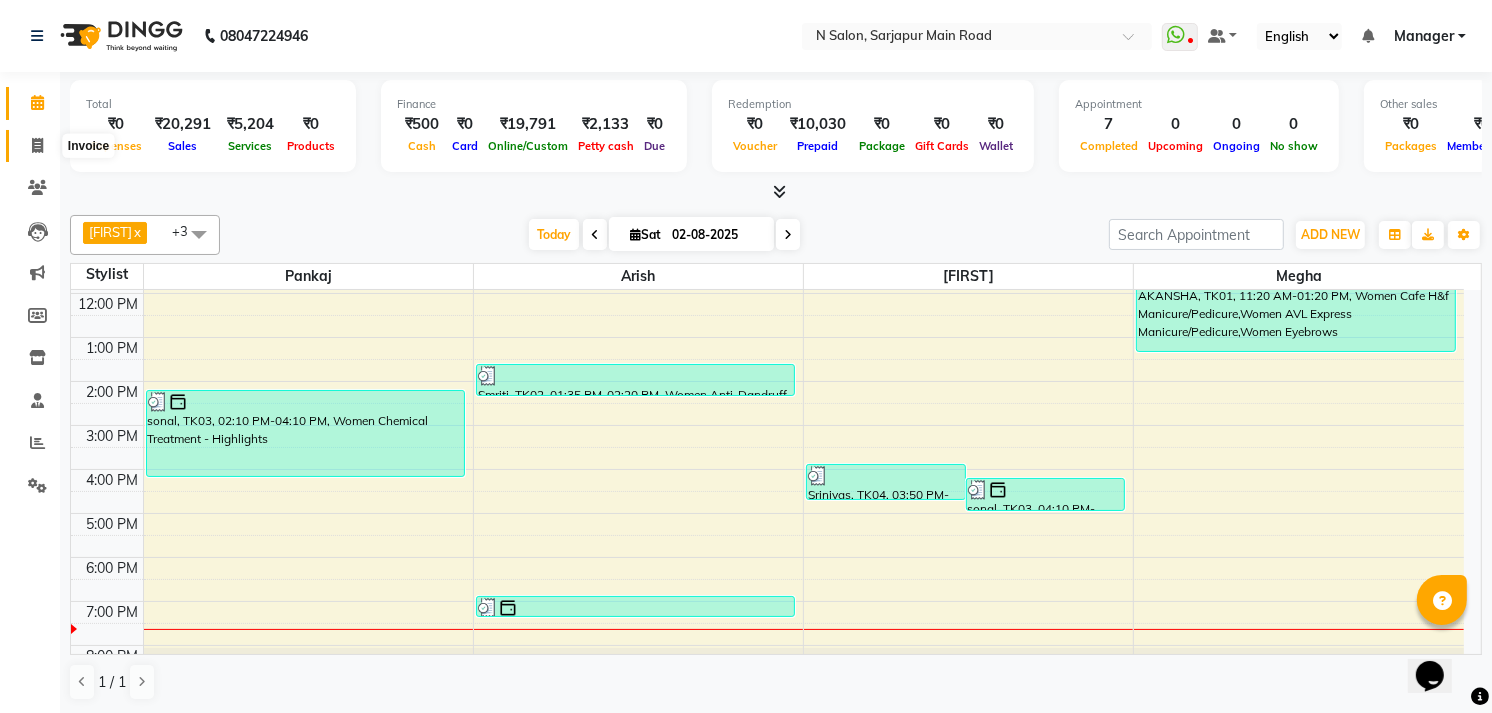 click 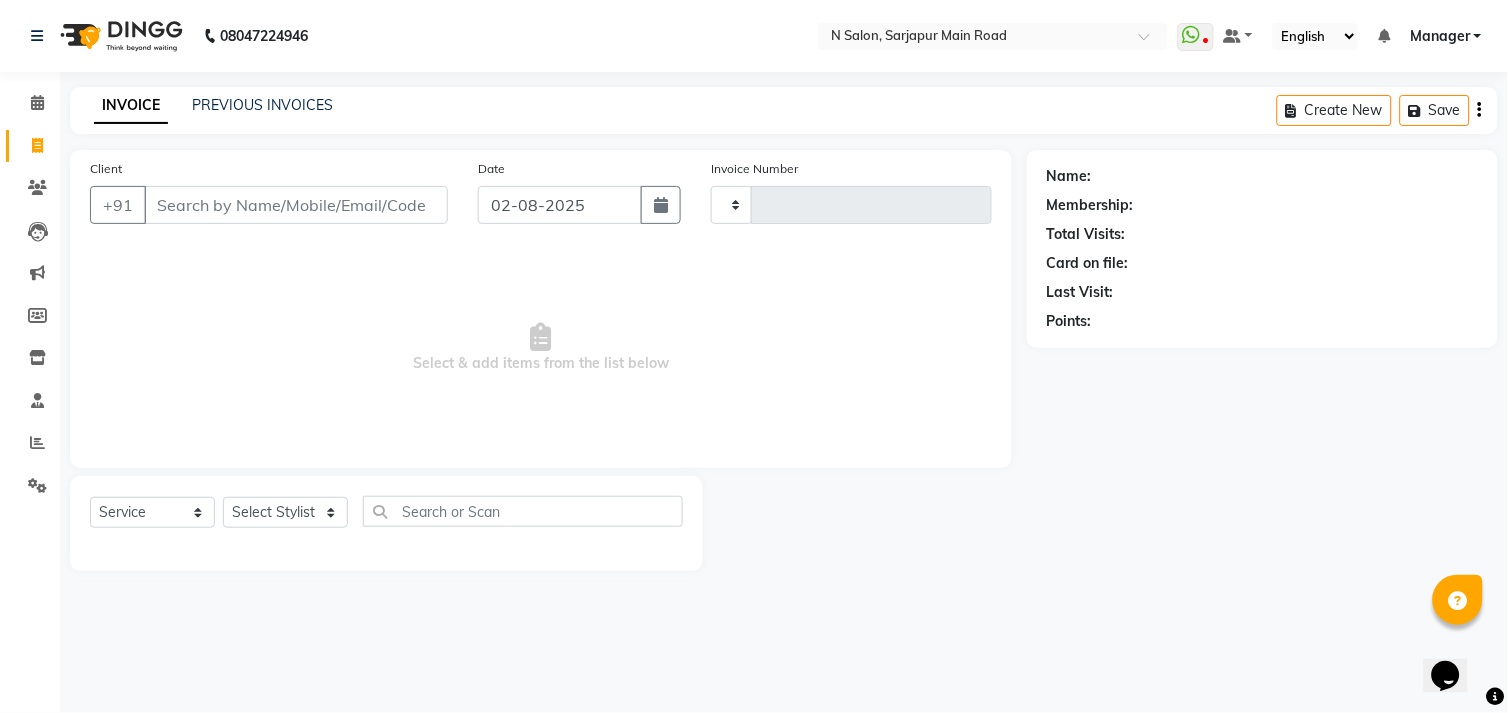 type on "0767" 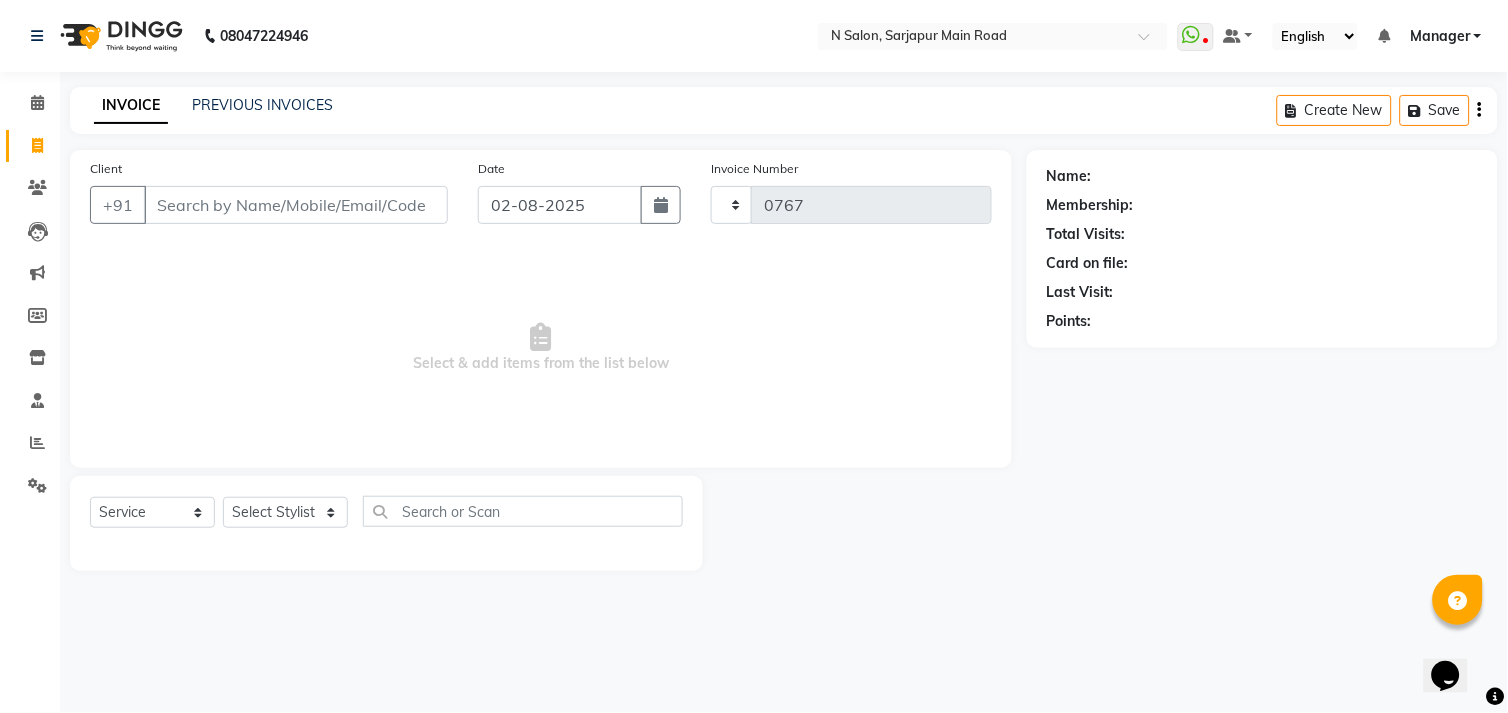 select on "7871" 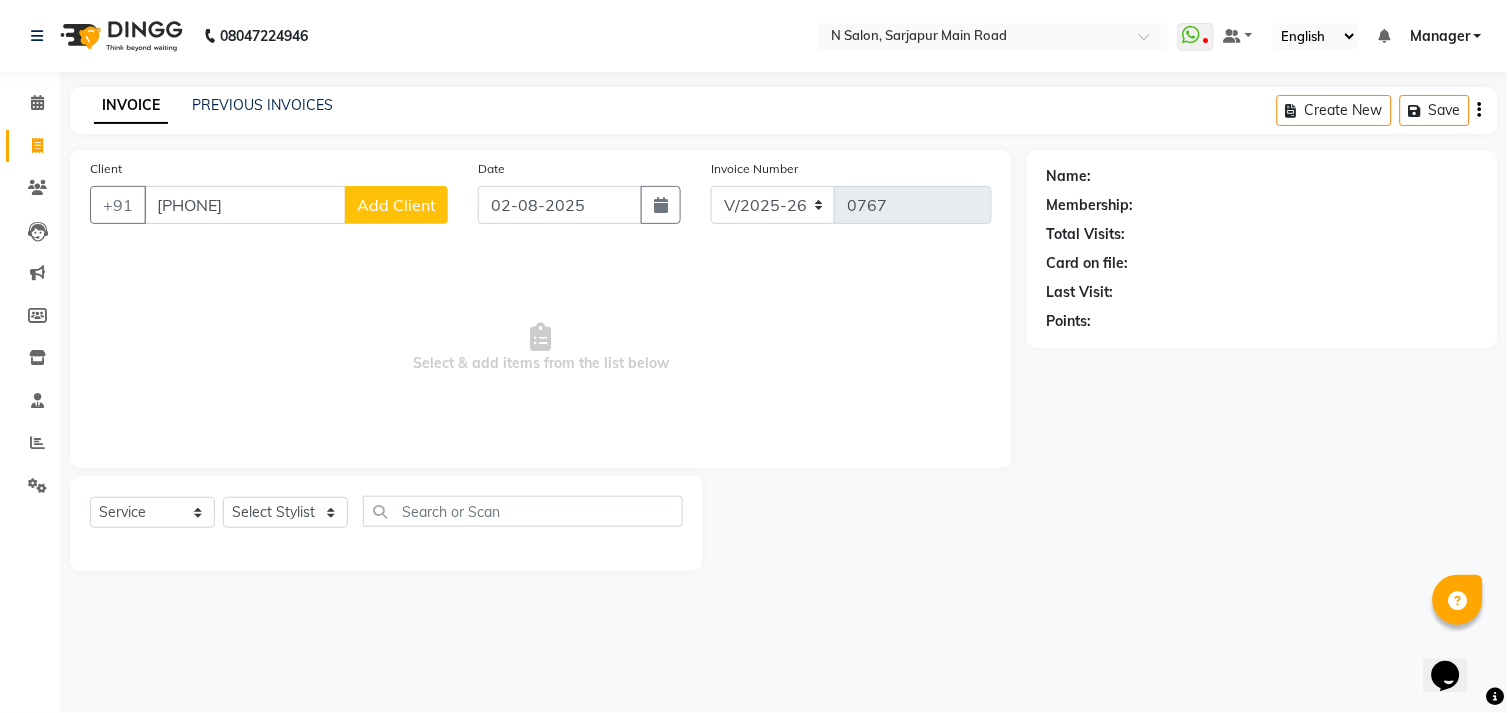 type on "[PHONE]" 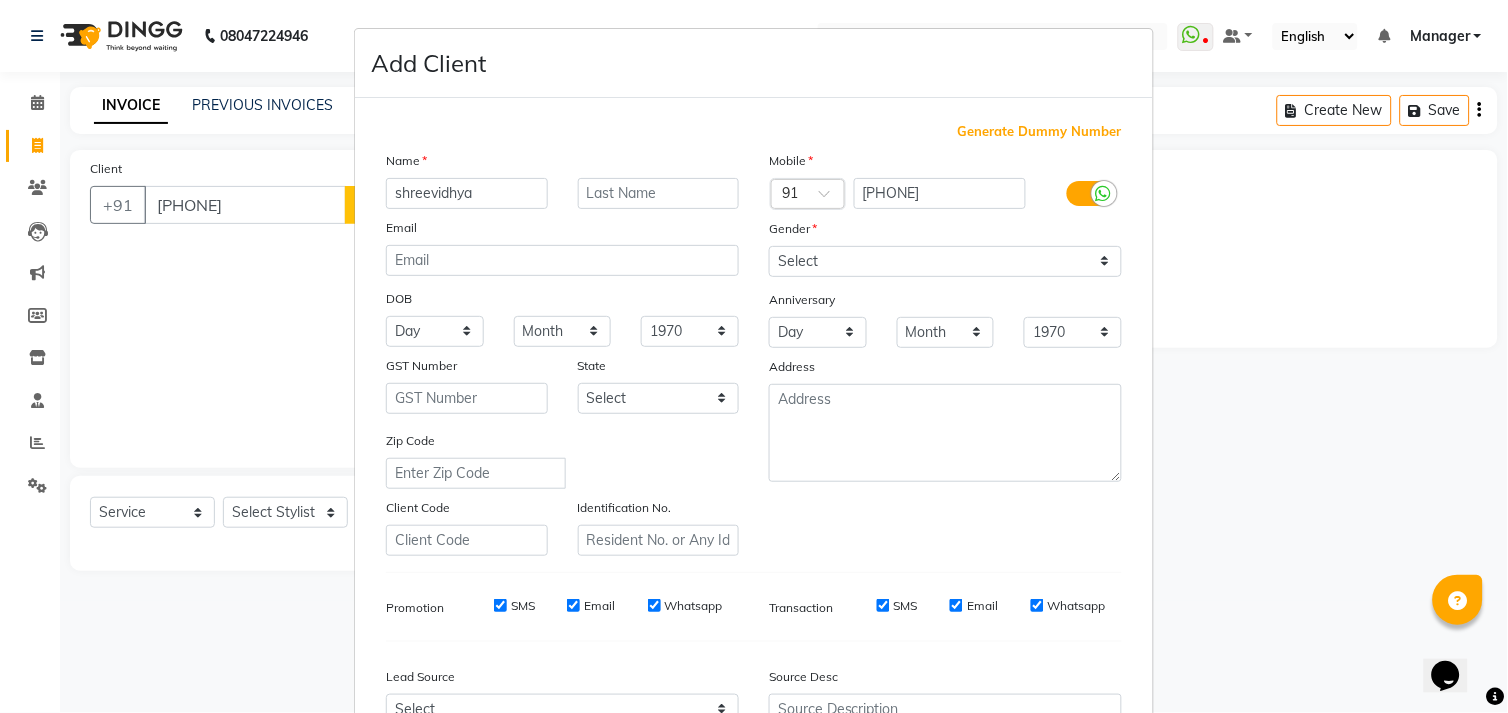 type on "shreevidhya" 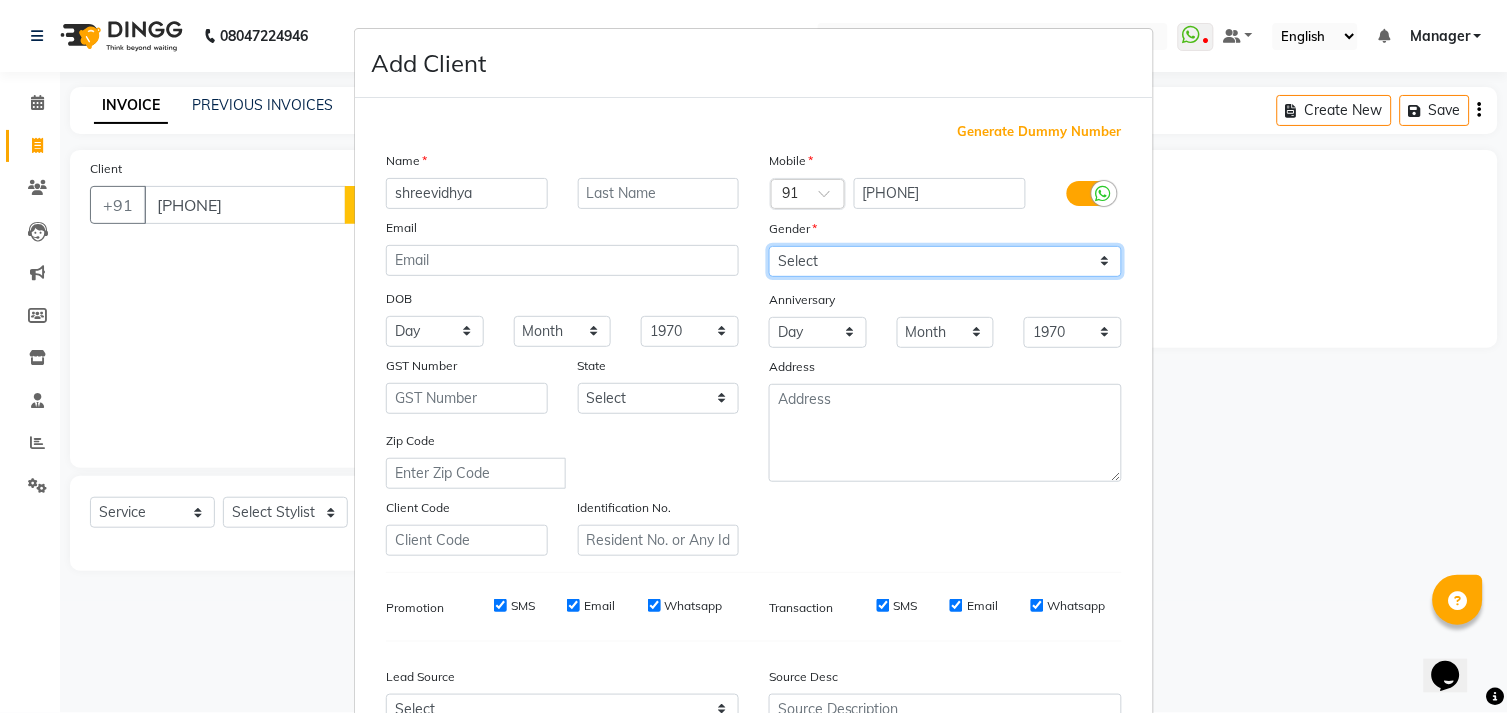 click on "Select Male Female Other Prefer Not To Say" at bounding box center [945, 261] 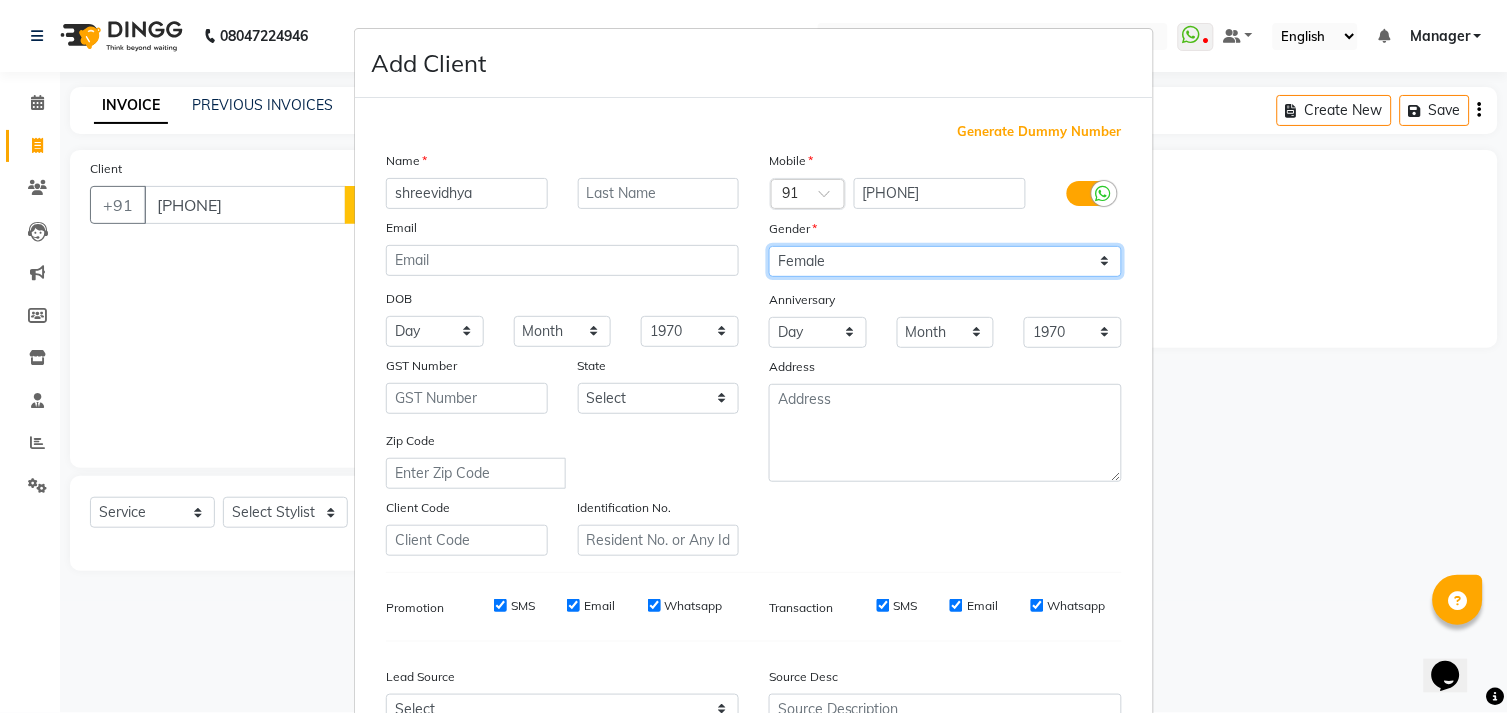 click on "Select Male Female Other Prefer Not To Say" at bounding box center (945, 261) 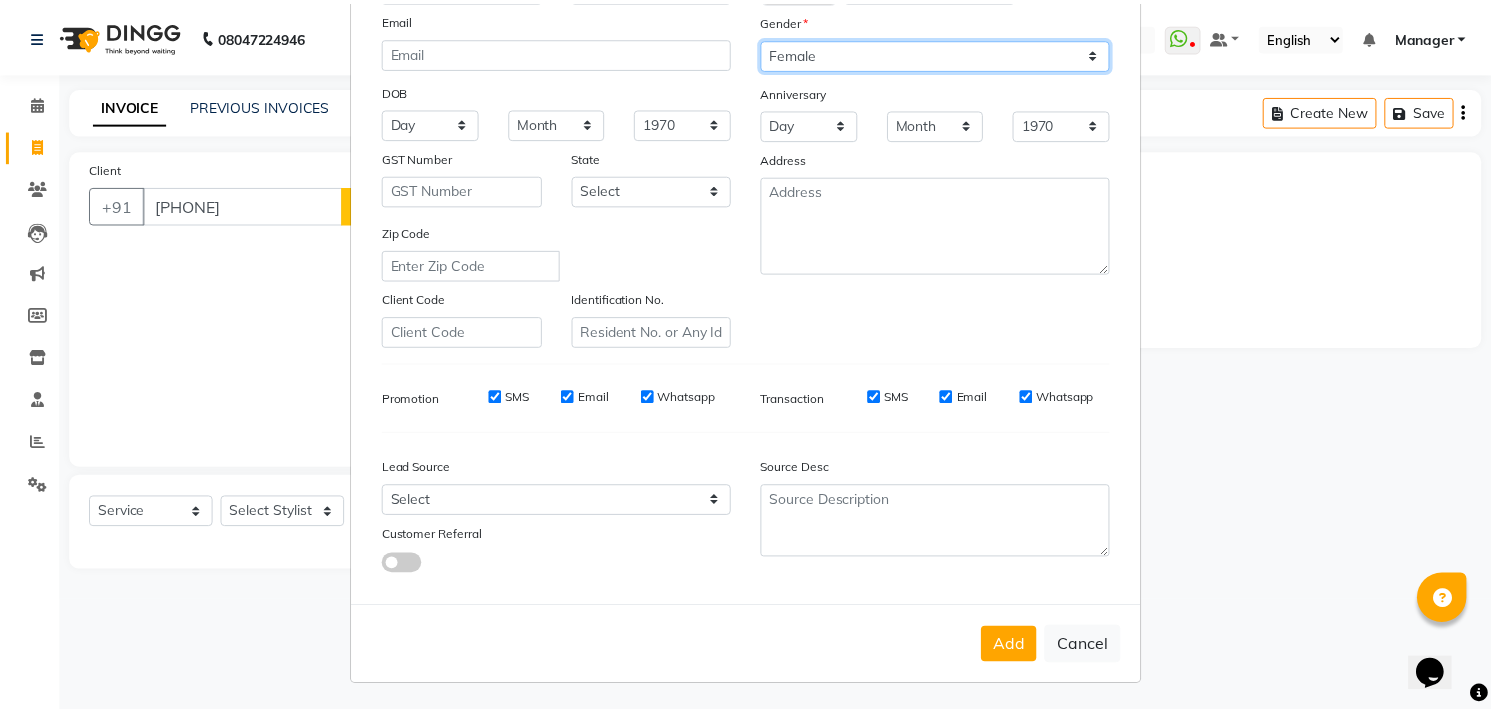 scroll, scrollTop: 211, scrollLeft: 0, axis: vertical 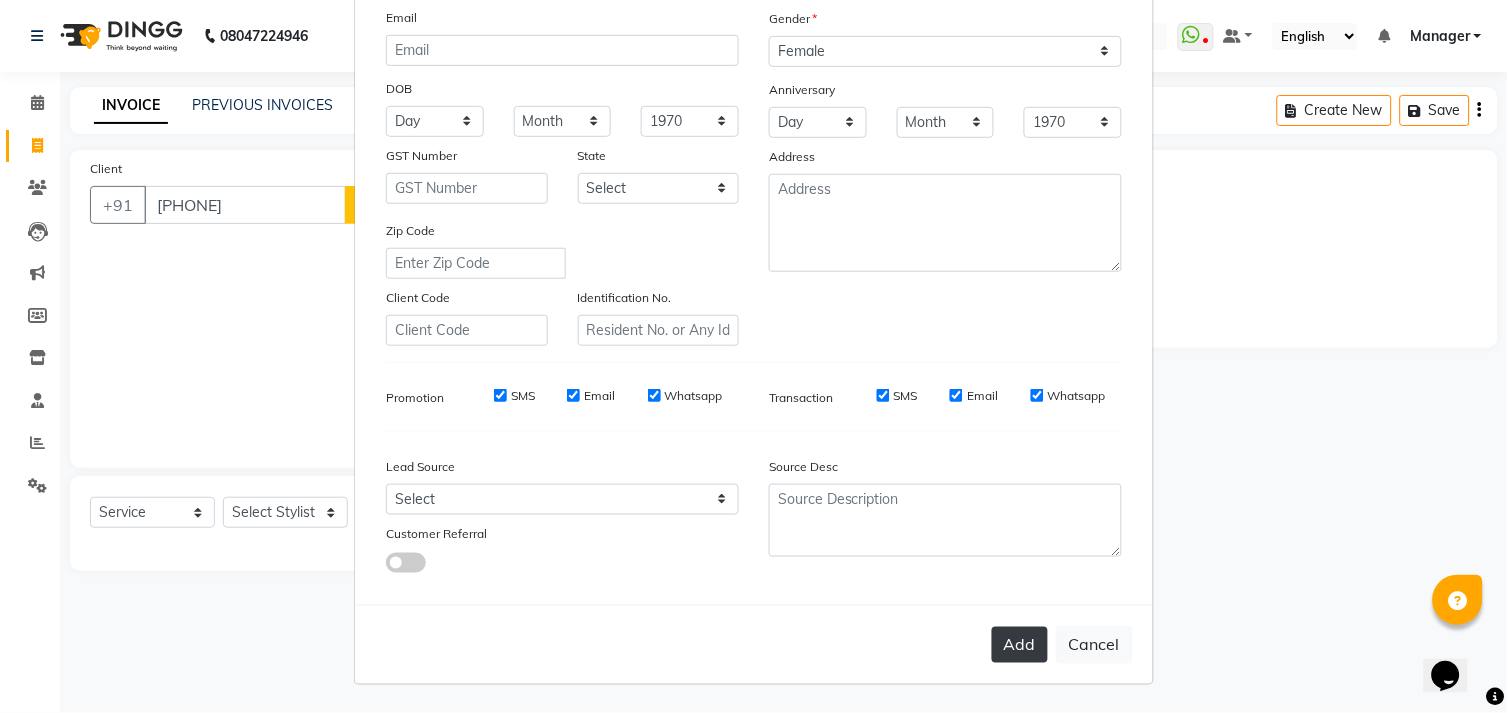 click on "Add" at bounding box center (1020, 645) 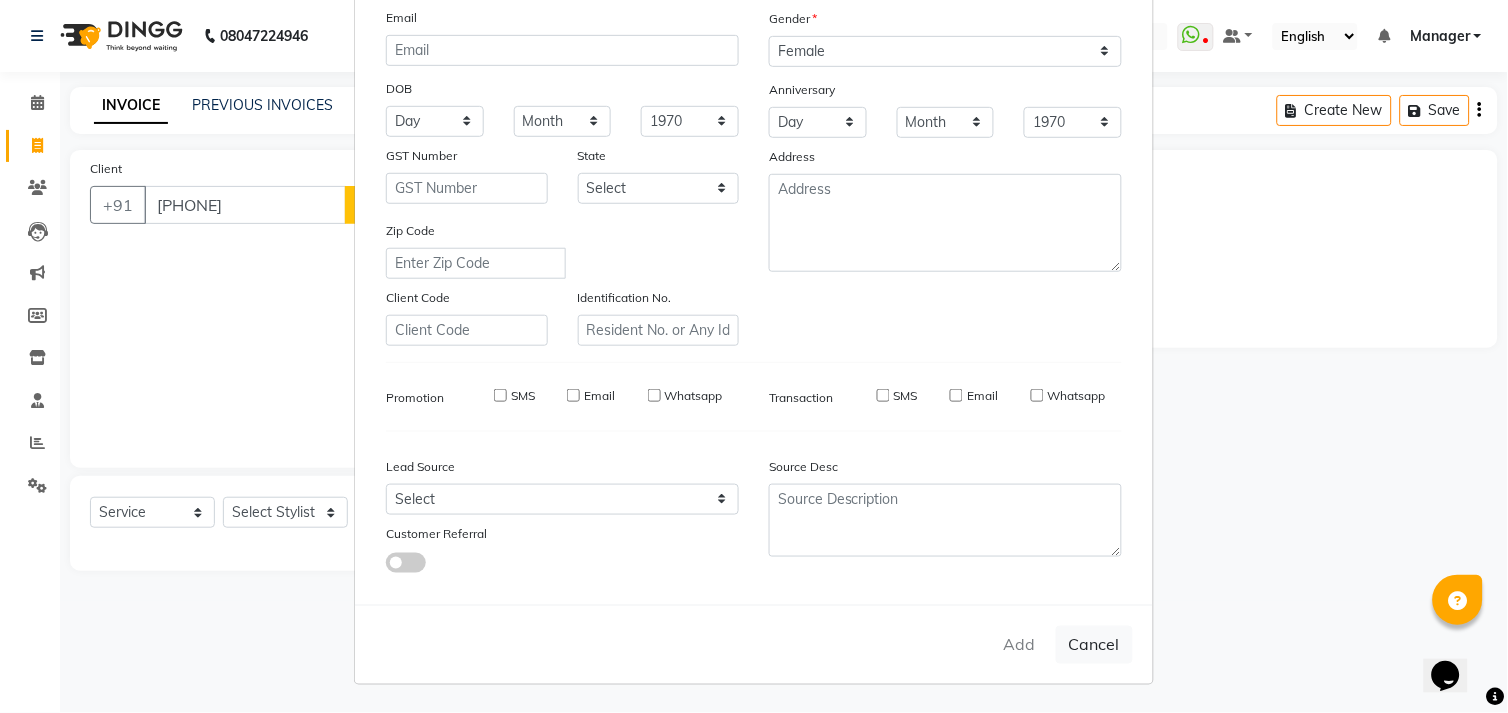 type 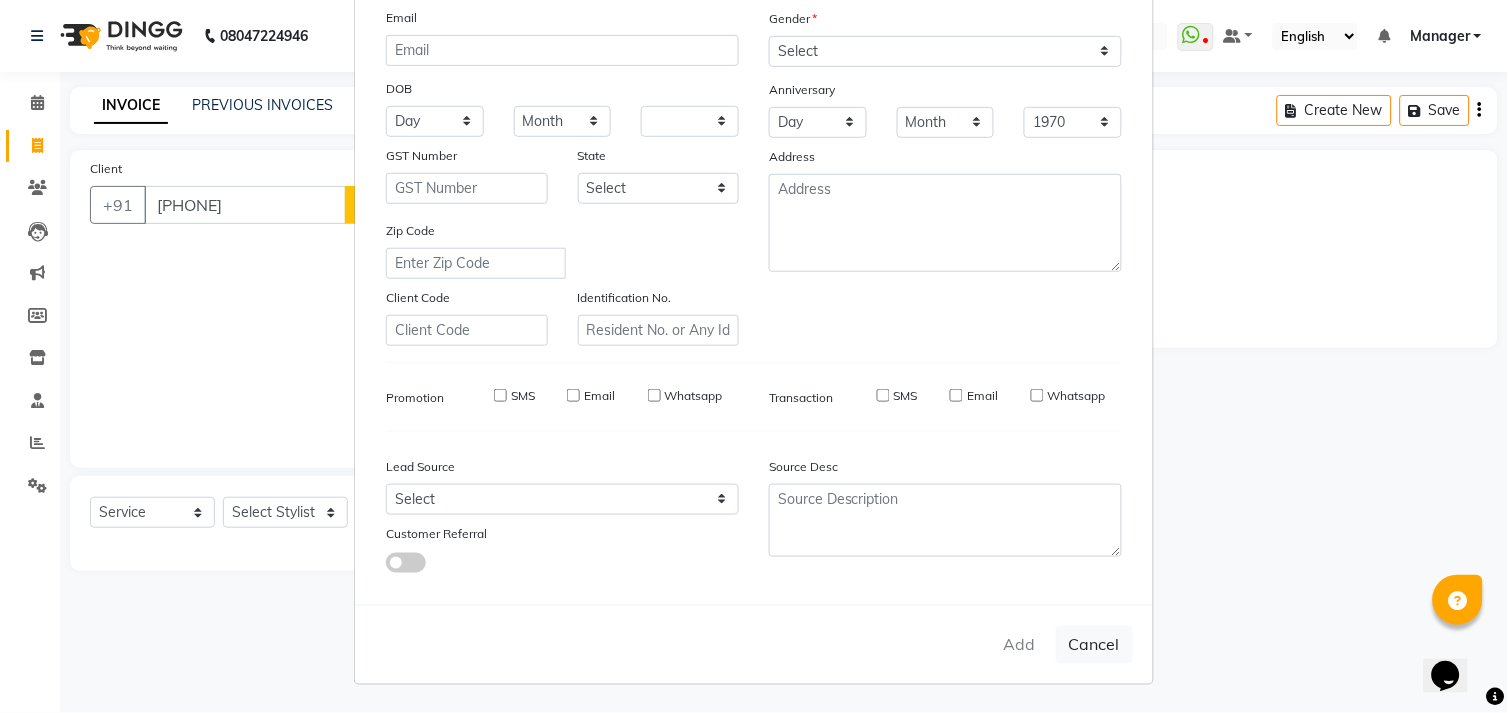 select 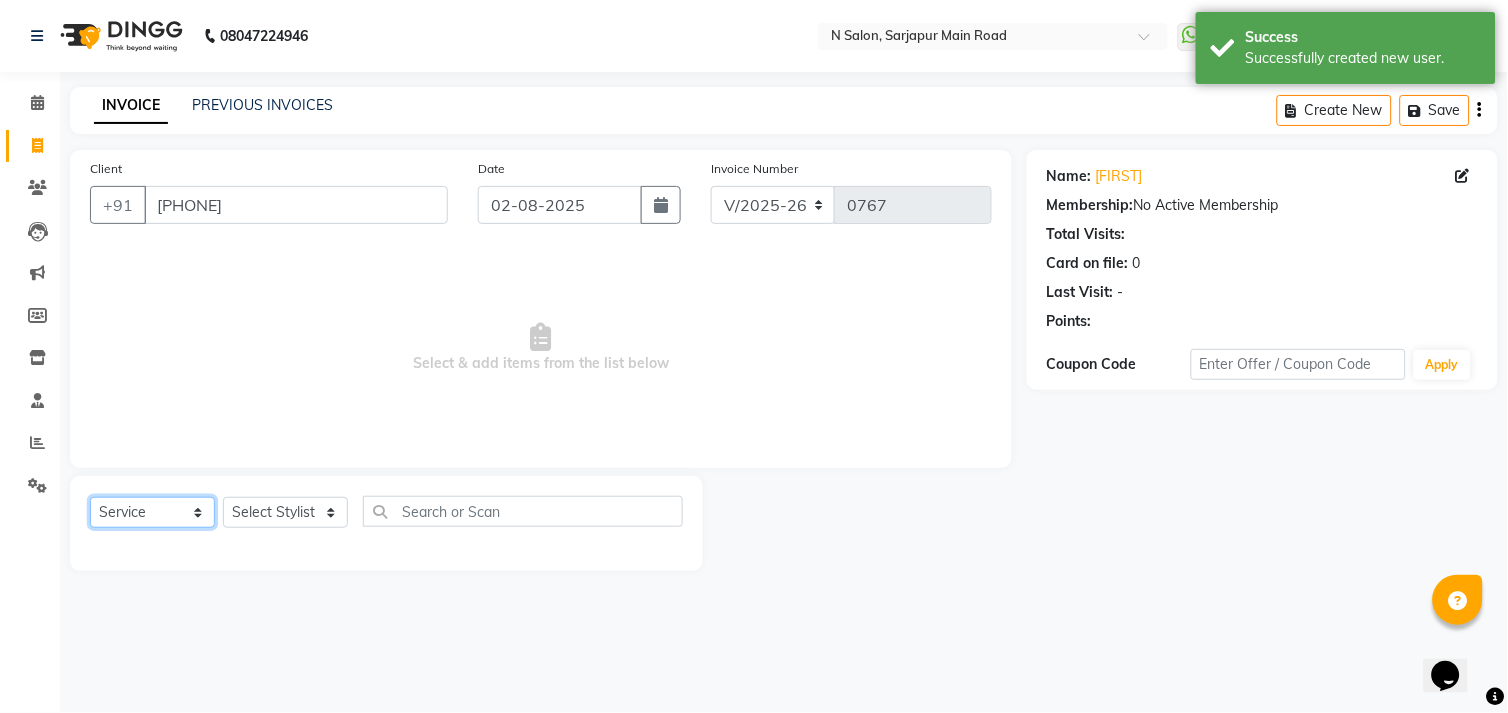 click on "Select  Service  Product  Membership  Package Voucher Prepaid Gift Card" 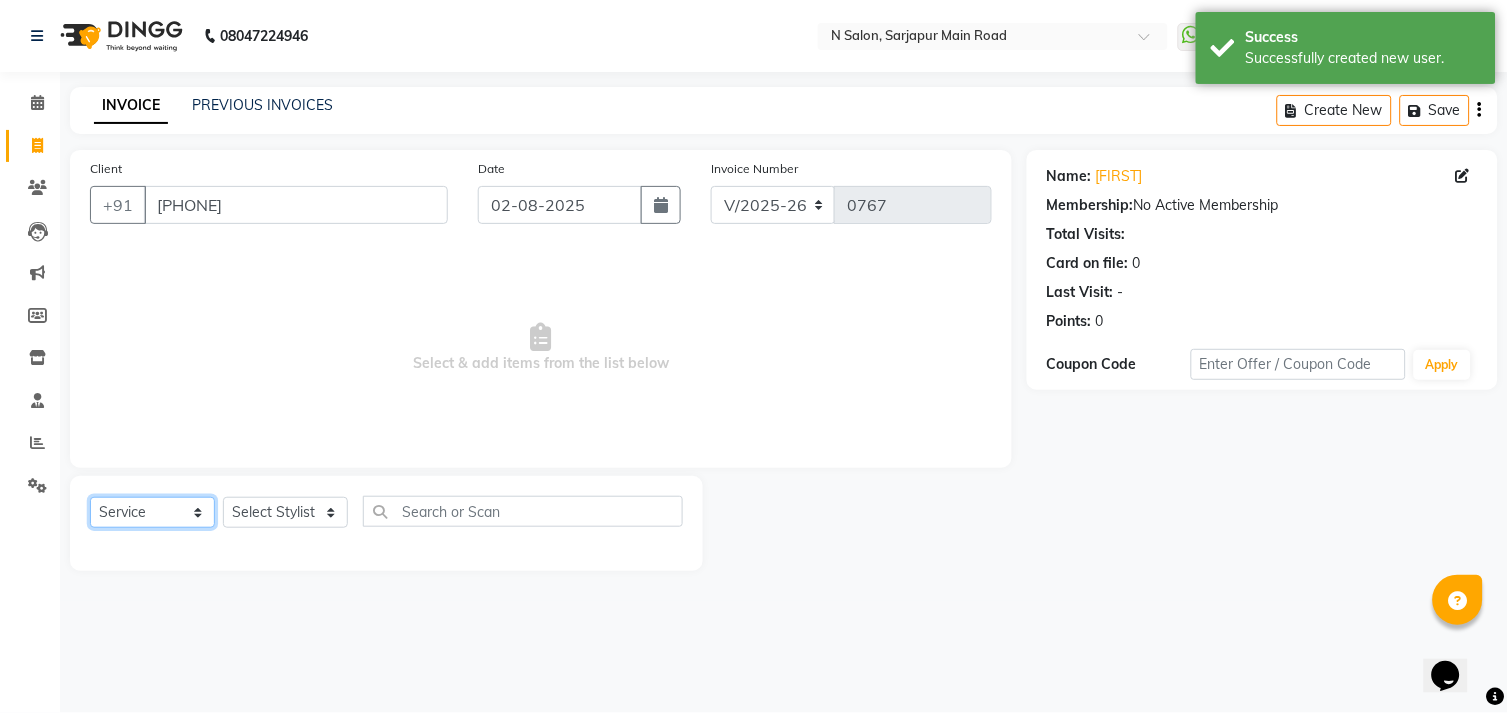 click on "Select  Service  Product  Membership  Package Voucher Prepaid Gift Card" 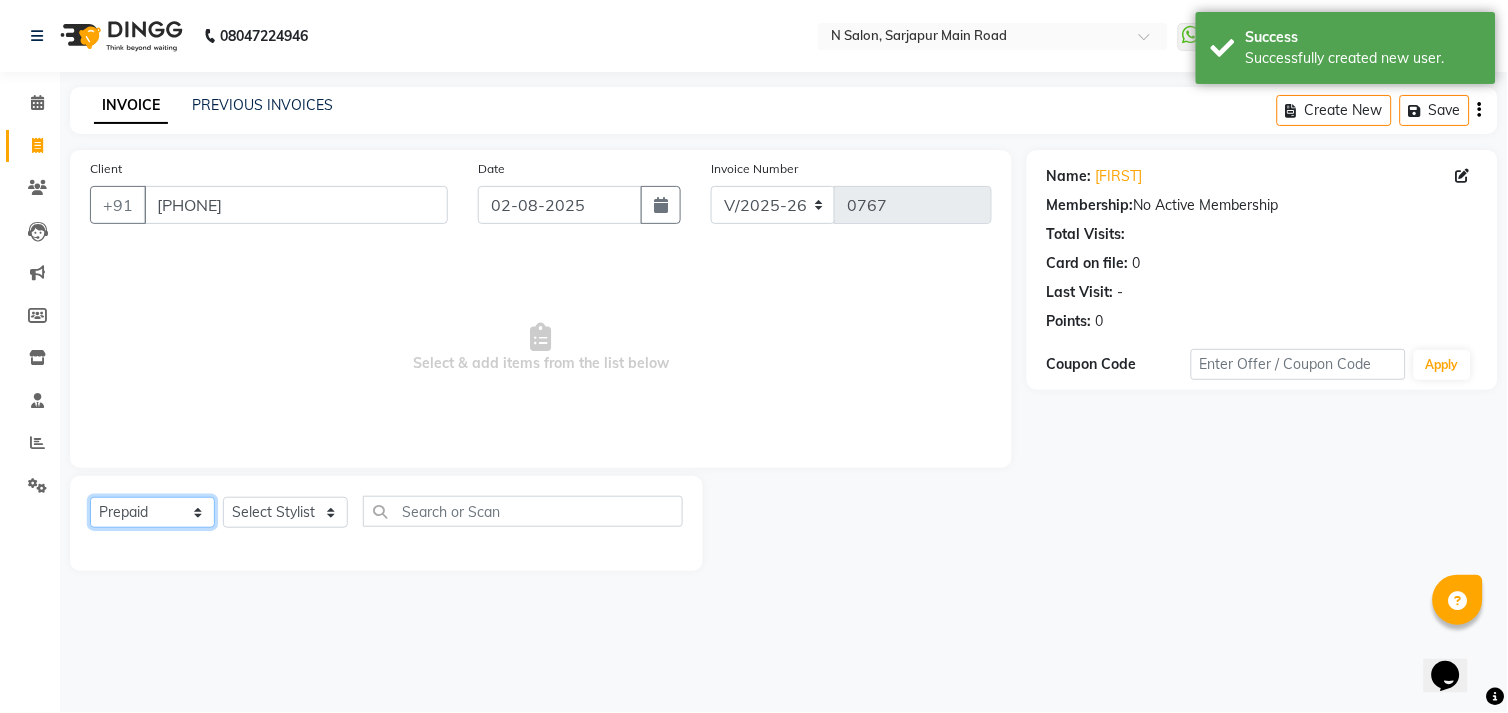 click on "Select  Service  Product  Membership  Package Voucher Prepaid Gift Card" 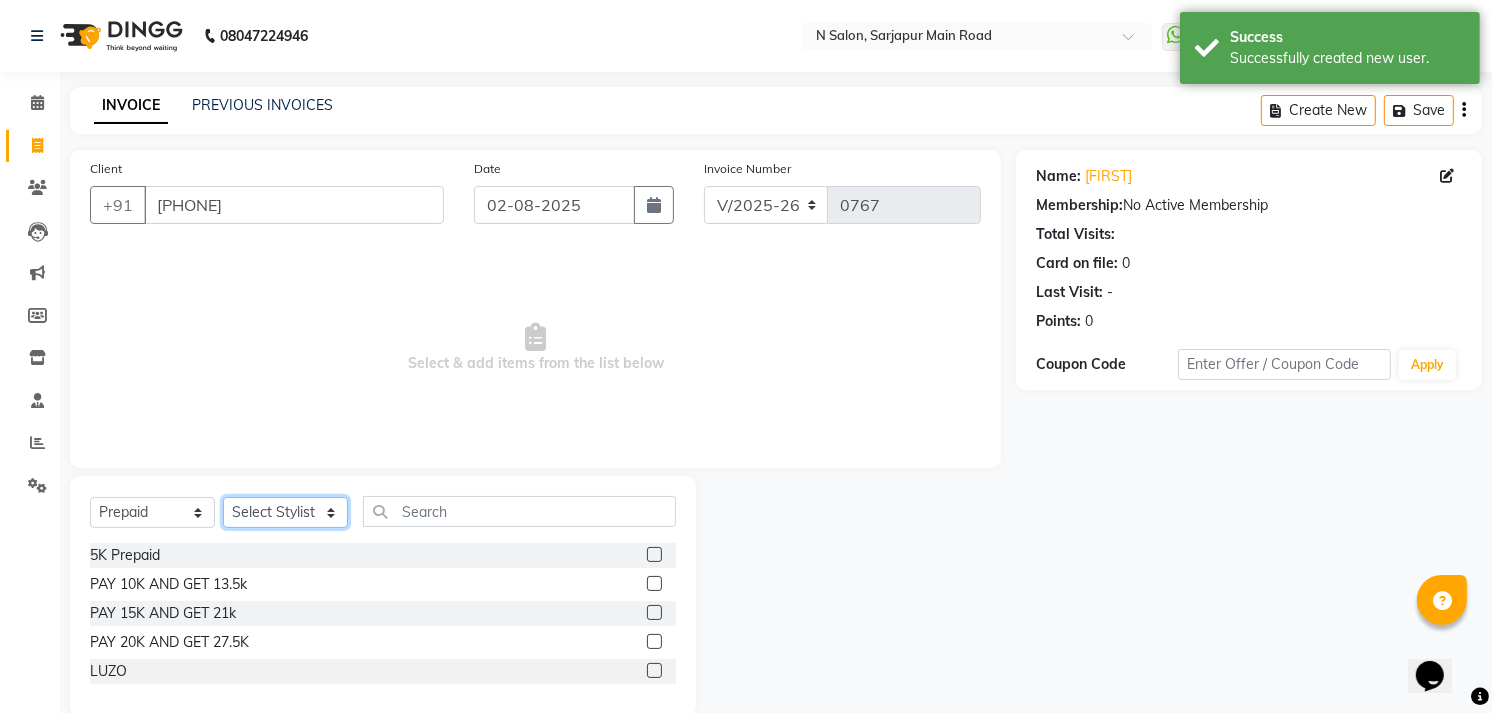 click on "Select Stylist Amgha Arish CHANDU DIPEN kajal kupu  Manager megha Mukul Aggarwal NIRJALA Owner Pankaj Rahul Sir shradha" 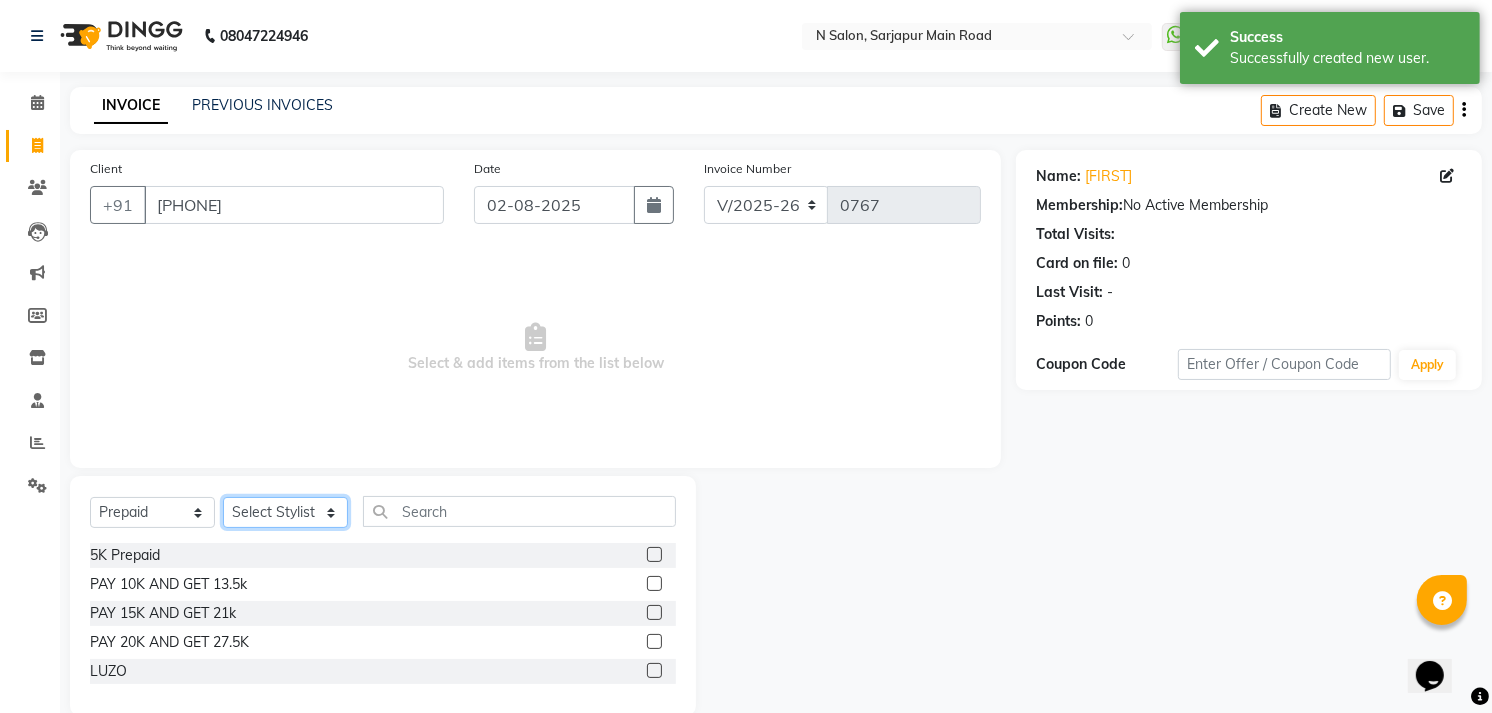 select on "70686" 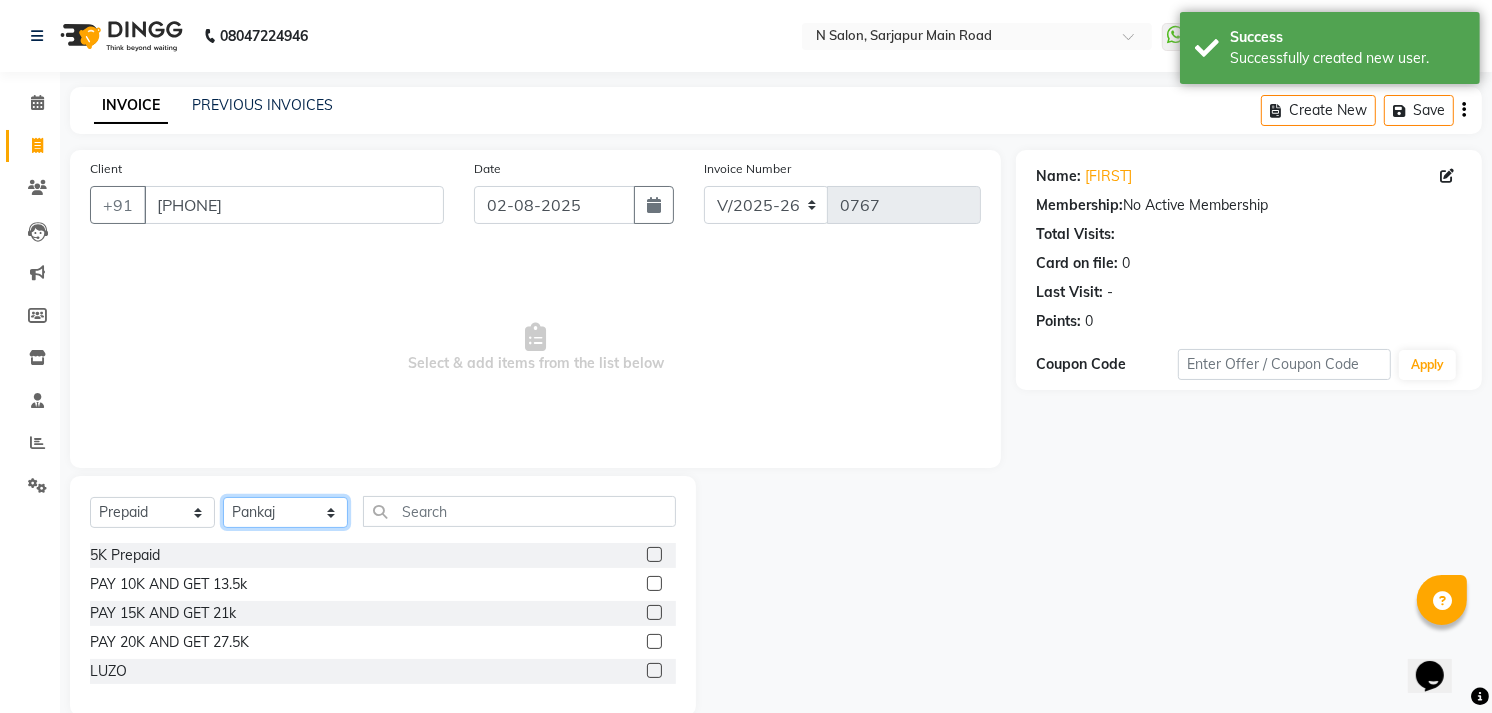 click on "Select Stylist Amgha Arish CHANDU DIPEN kajal kupu  Manager megha Mukul Aggarwal NIRJALA Owner Pankaj Rahul Sir shradha" 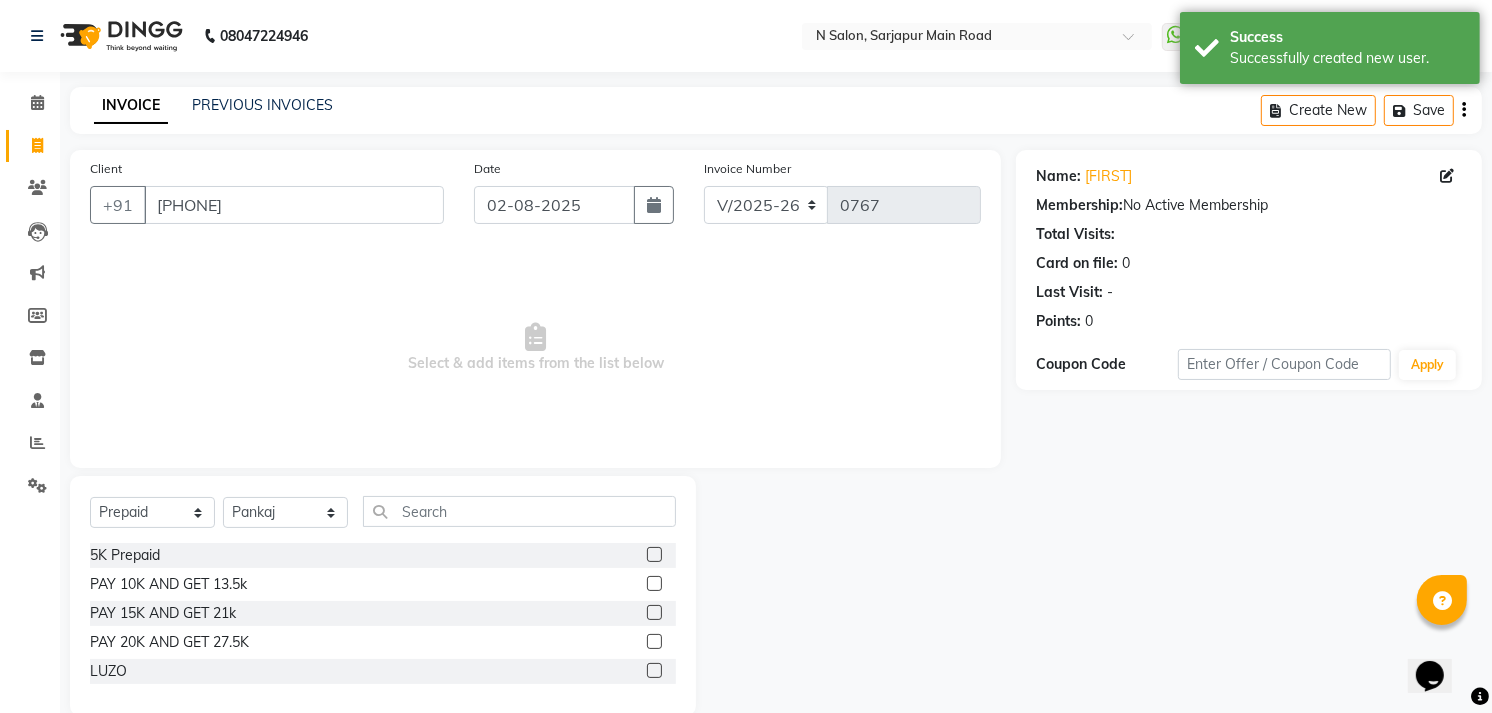 click 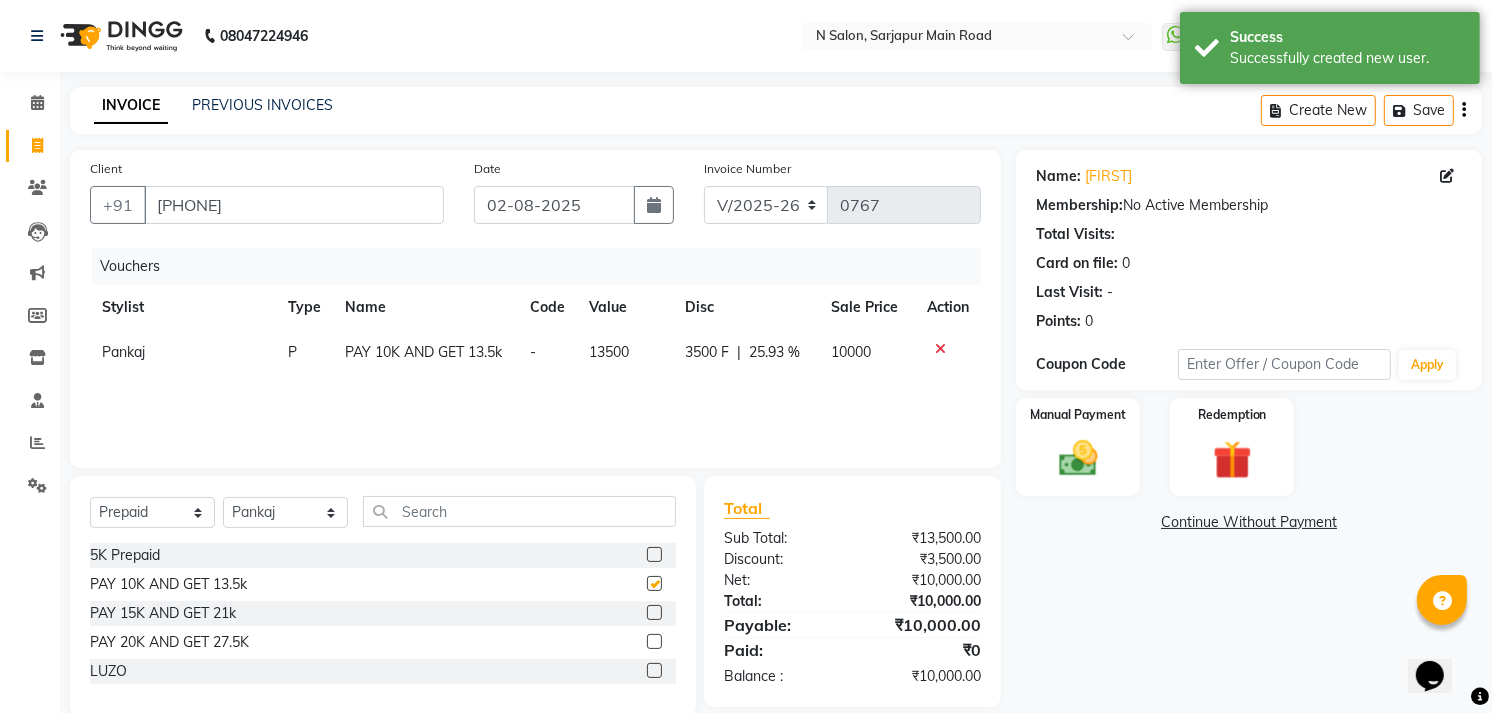 checkbox on "false" 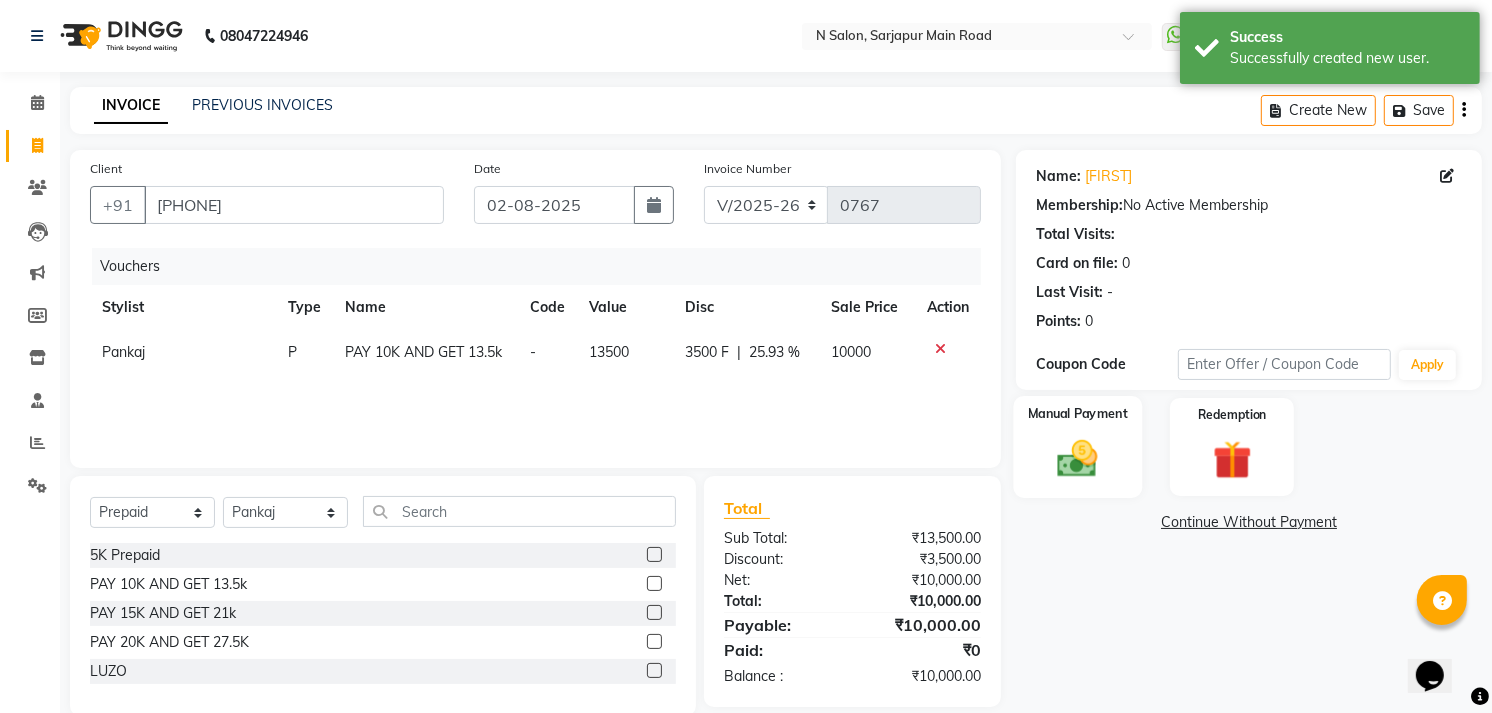 click 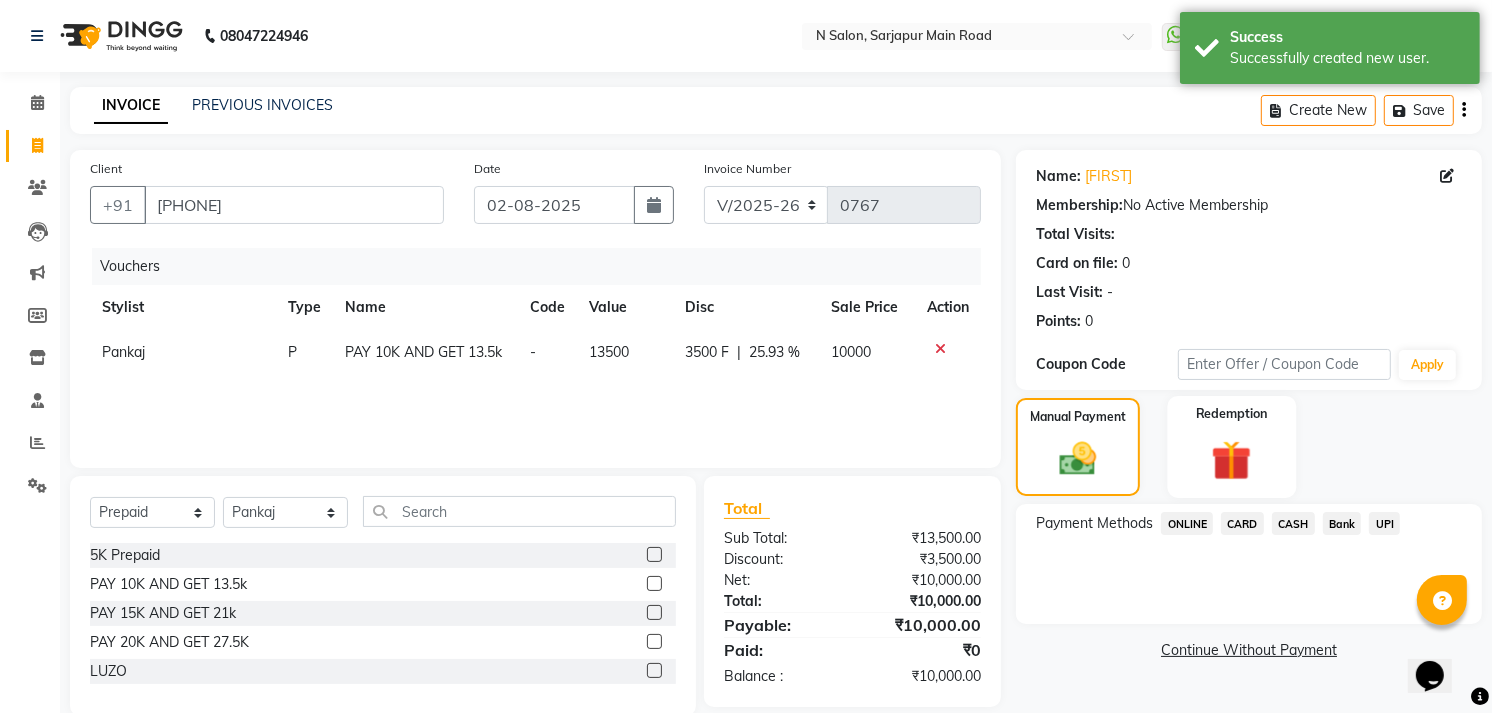 click on "Redemption" 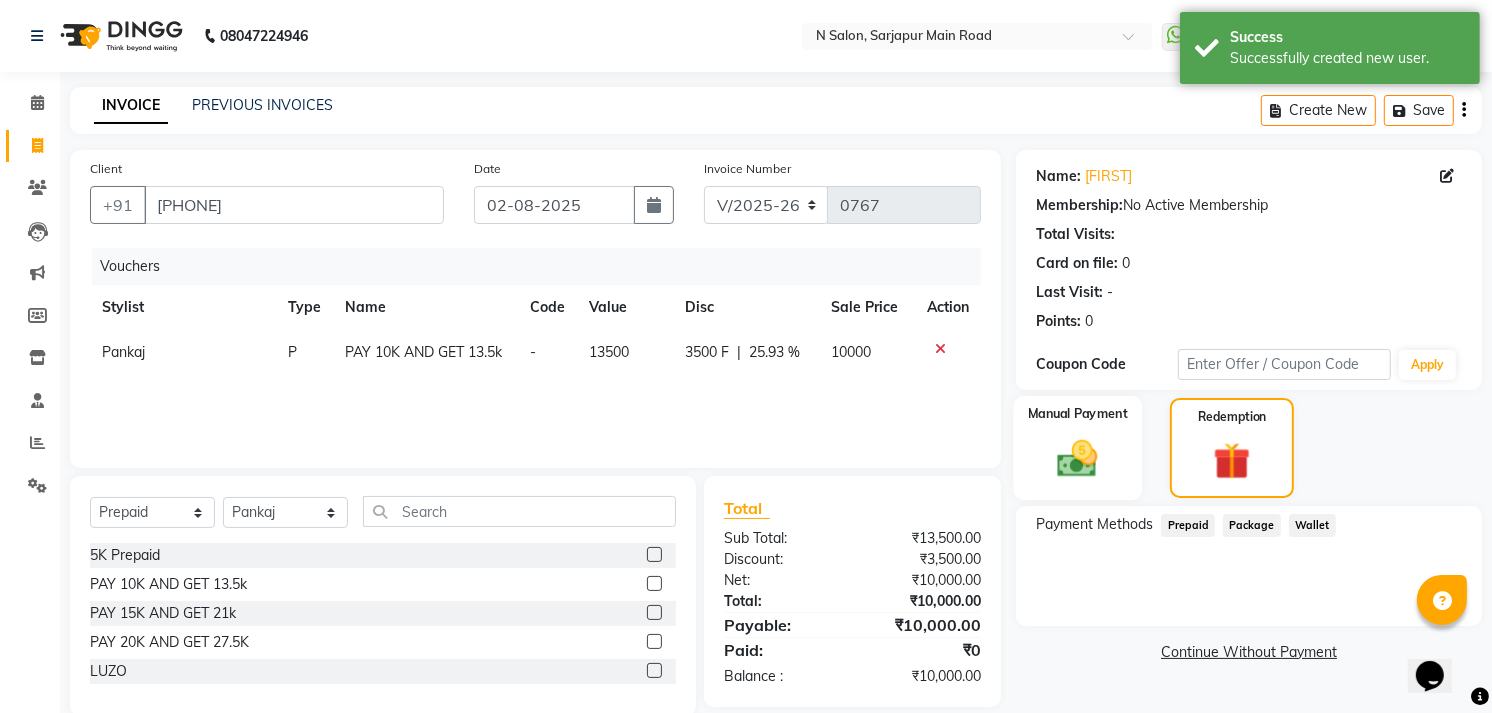 click 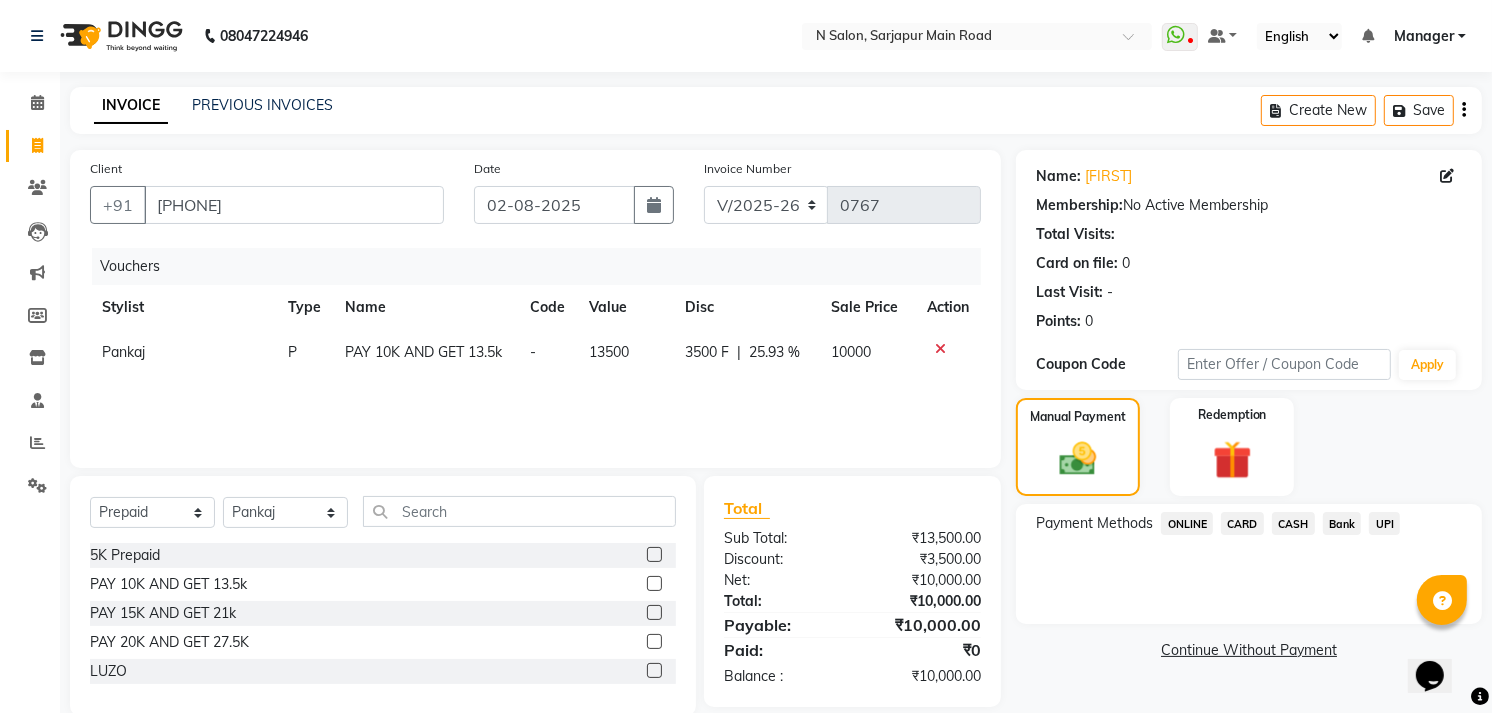 click on "UPI" 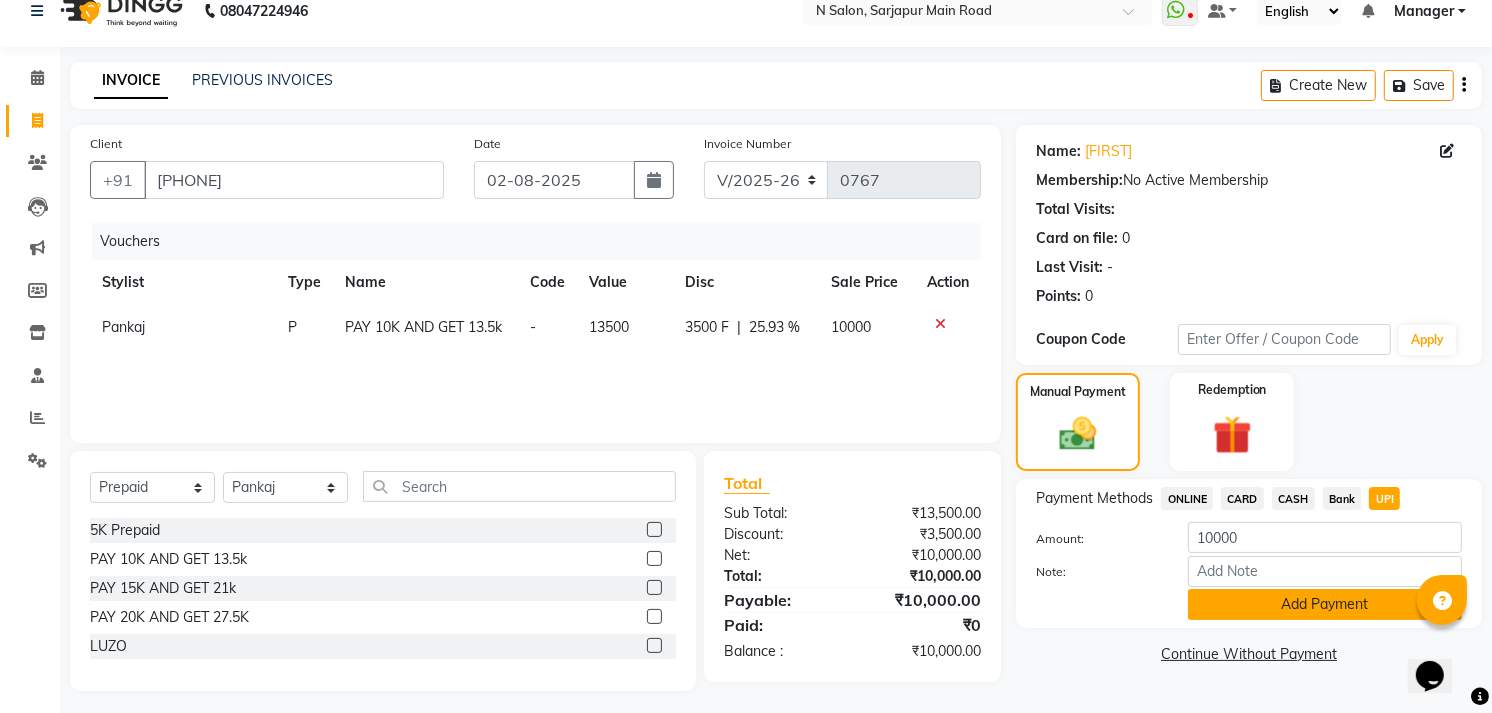 scroll, scrollTop: 32, scrollLeft: 0, axis: vertical 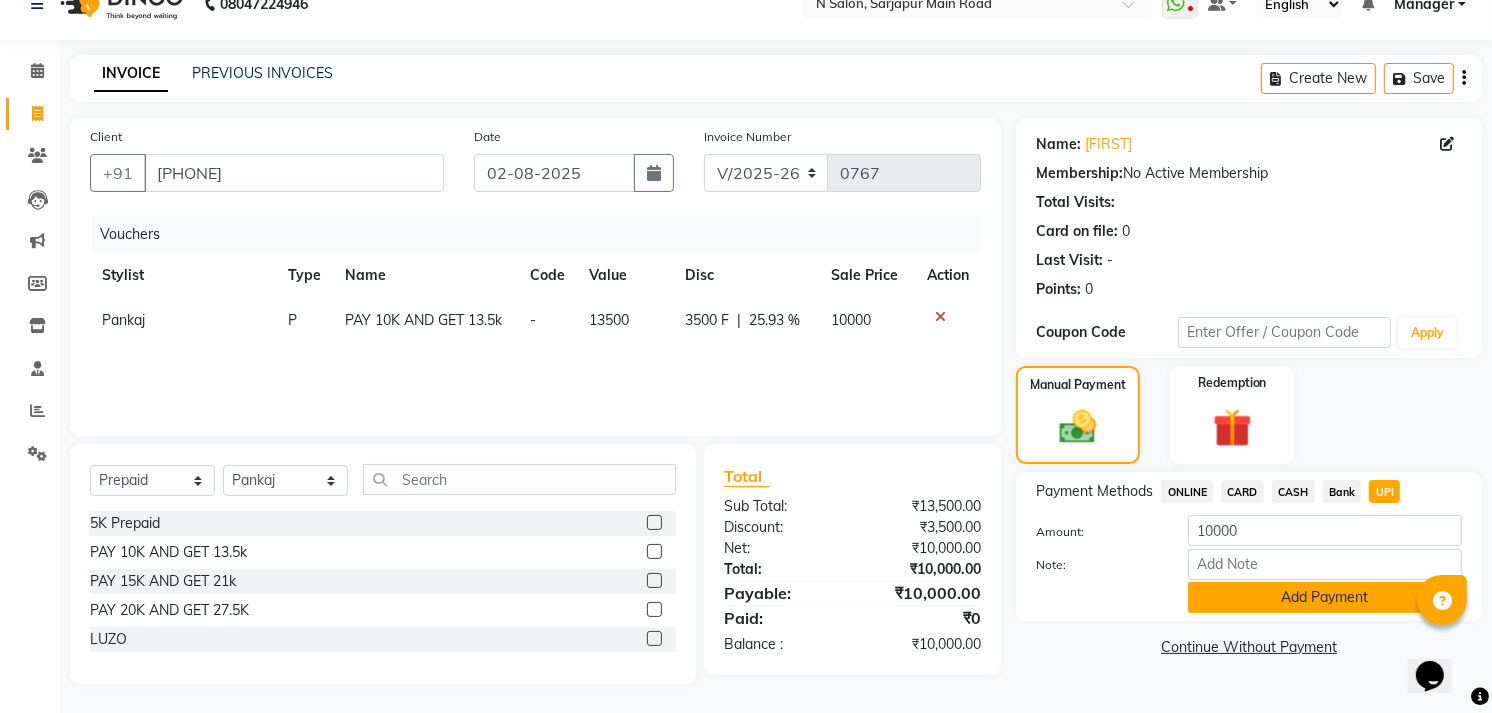 click on "Add Payment" 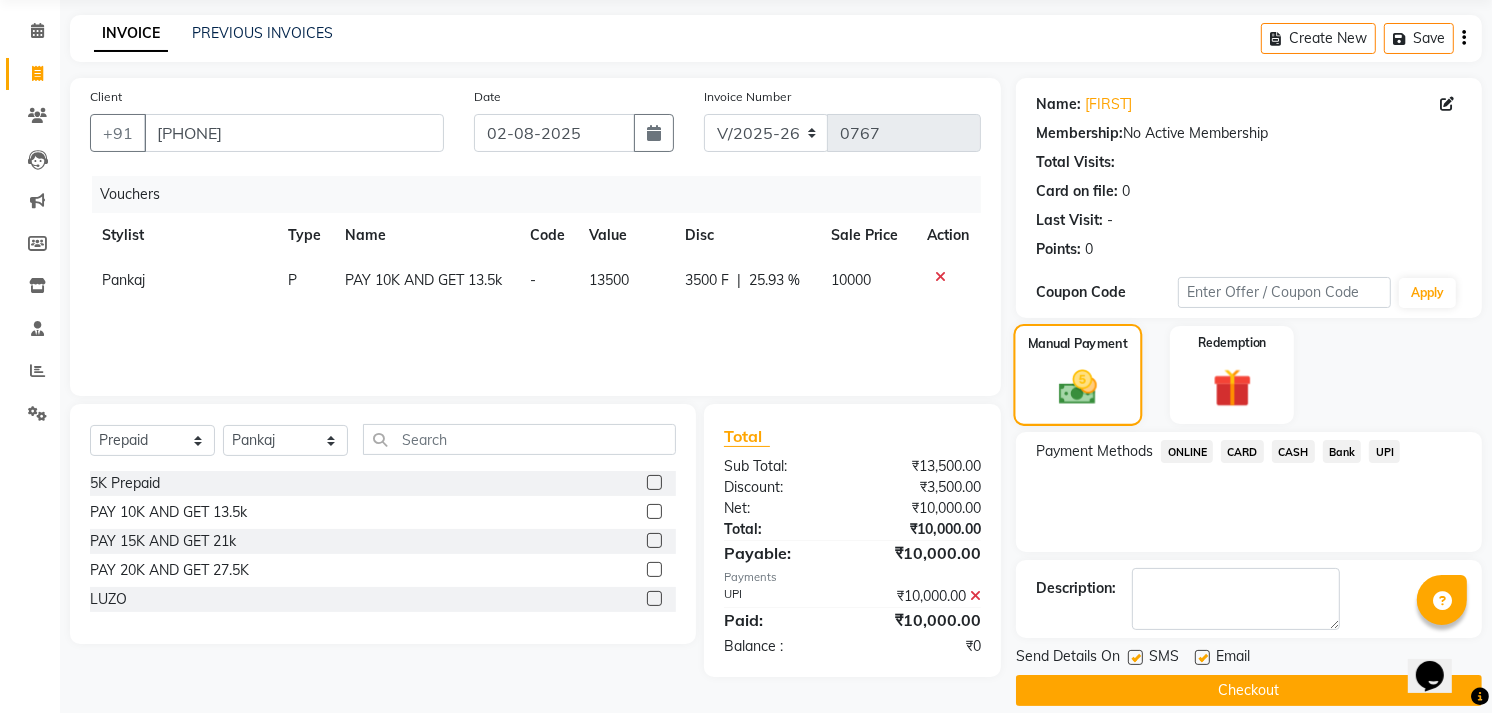 scroll, scrollTop: 94, scrollLeft: 0, axis: vertical 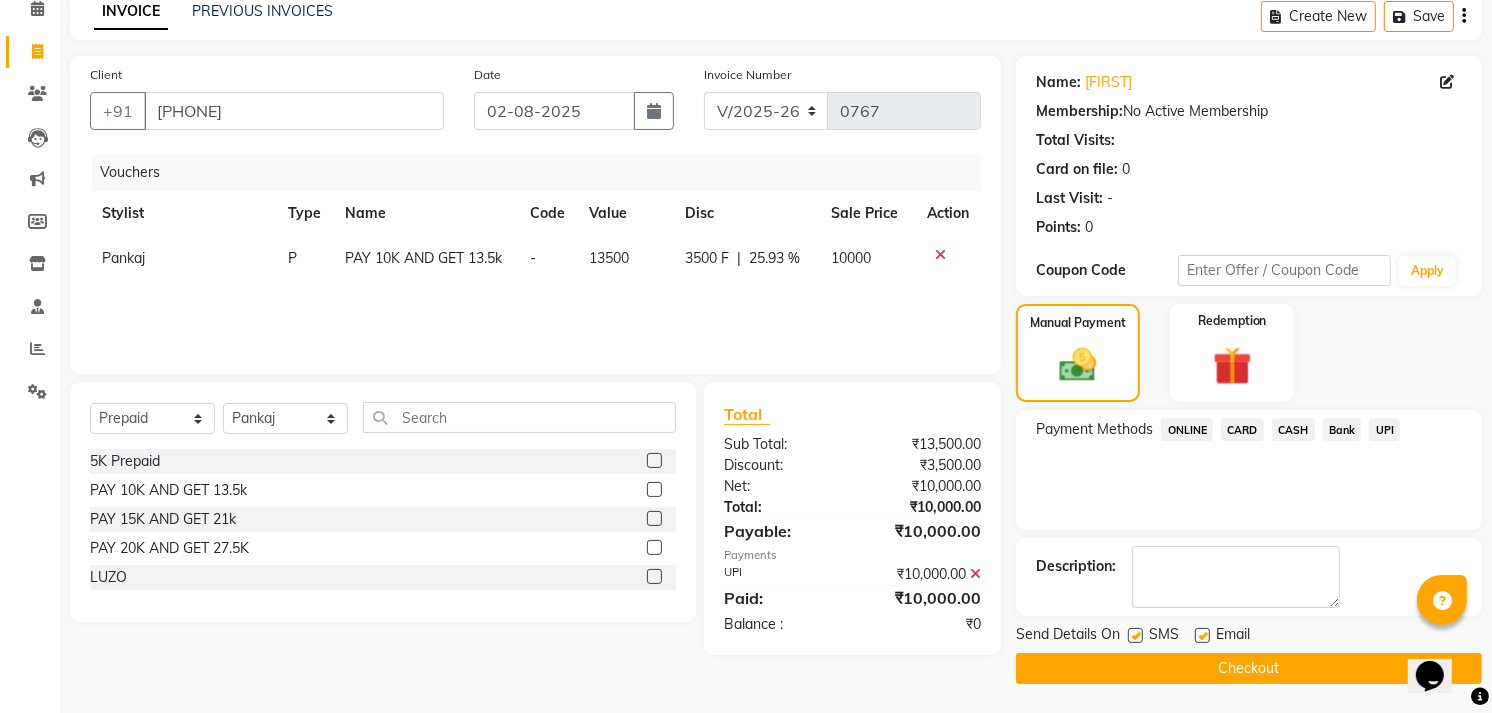 click on "Checkout" 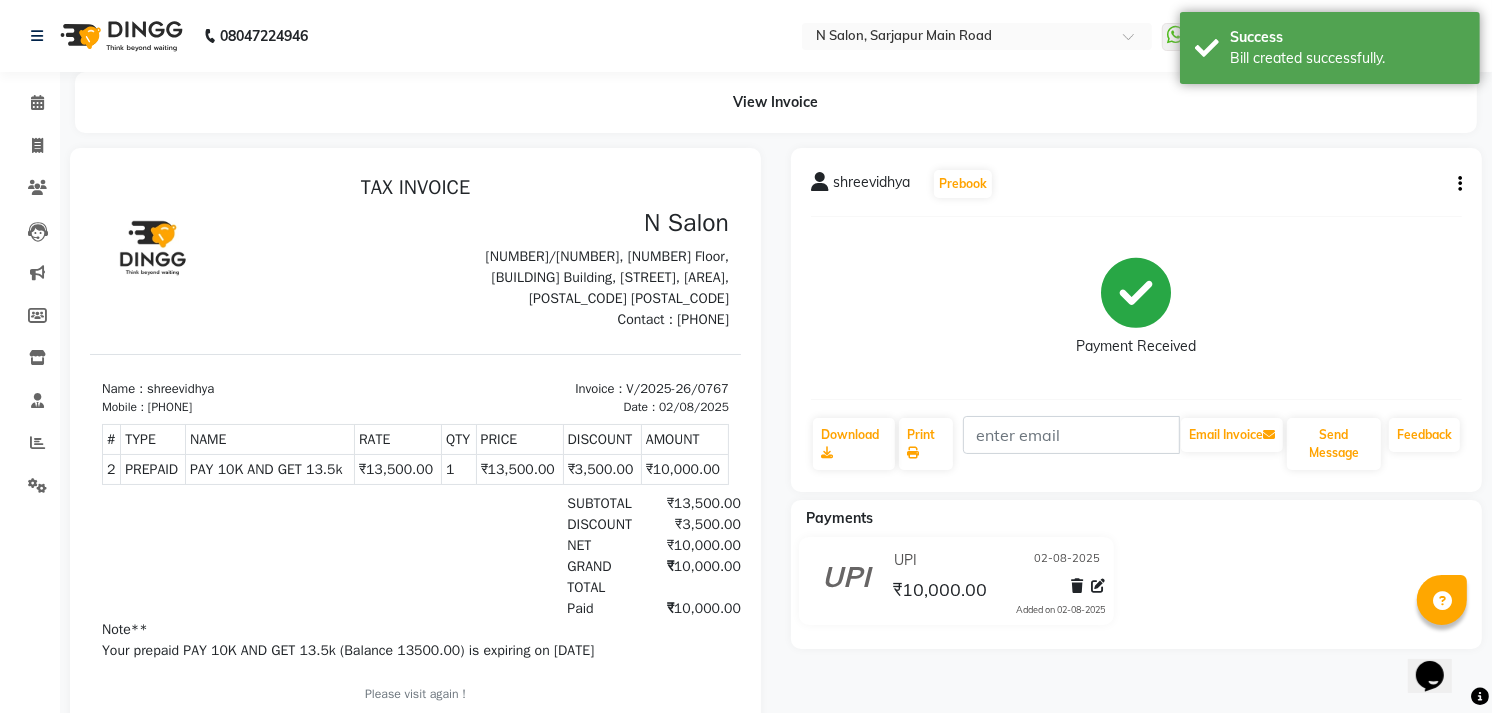 scroll, scrollTop: 0, scrollLeft: 0, axis: both 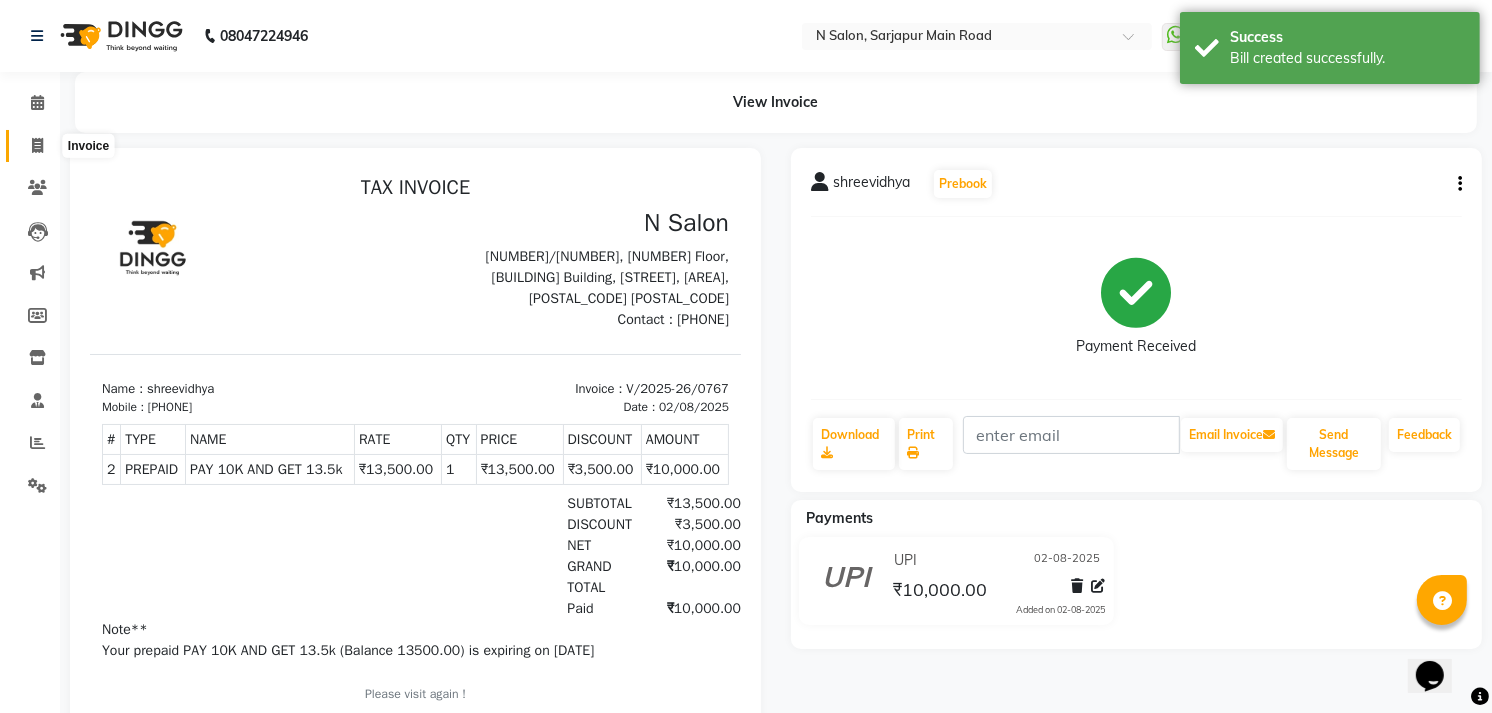 click 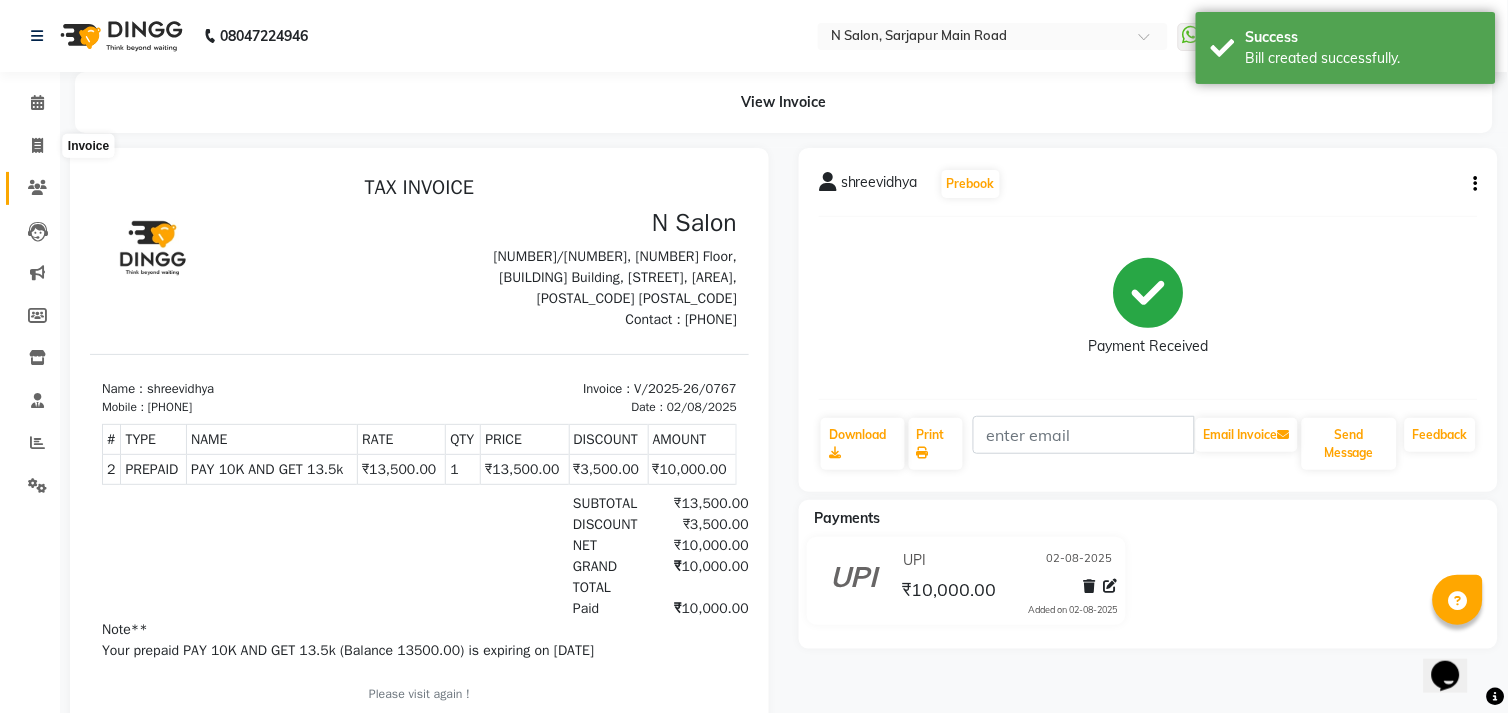 select on "service" 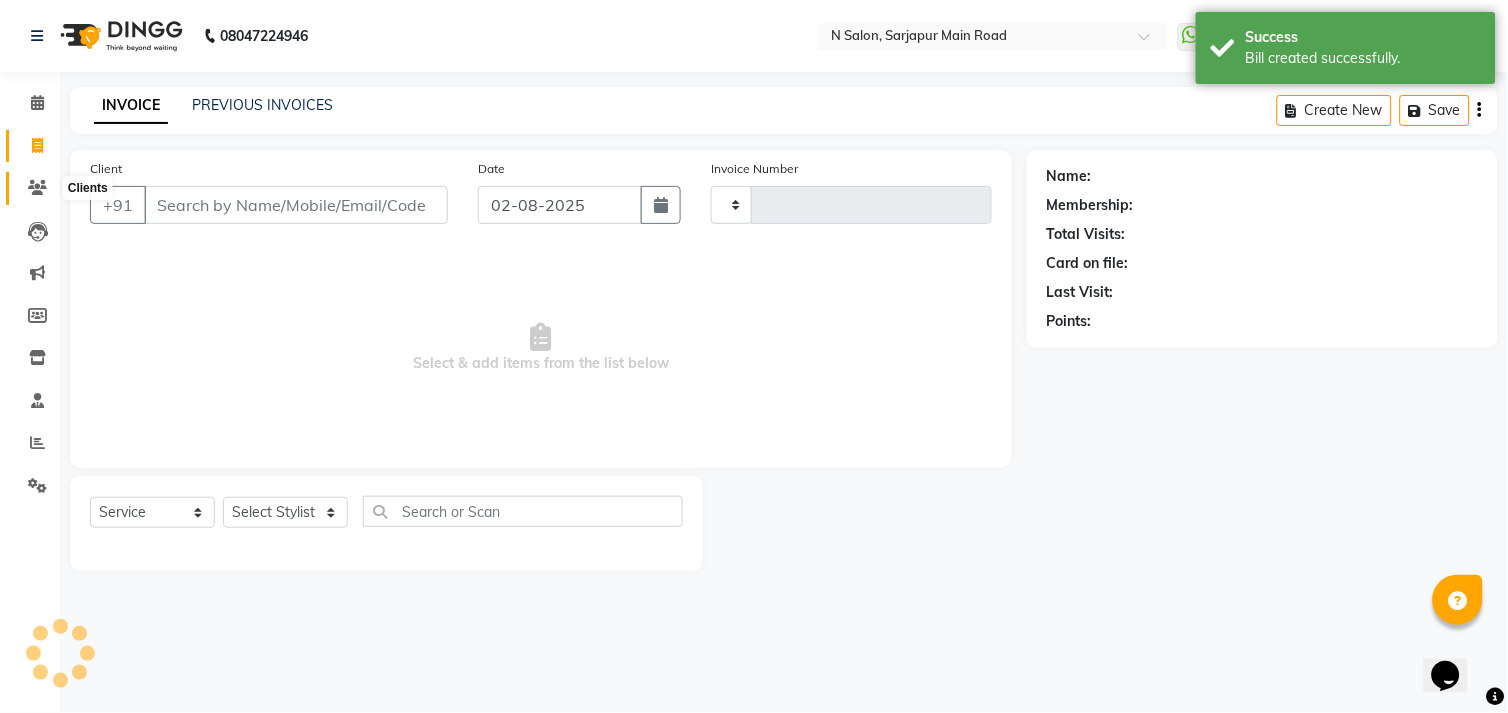 click 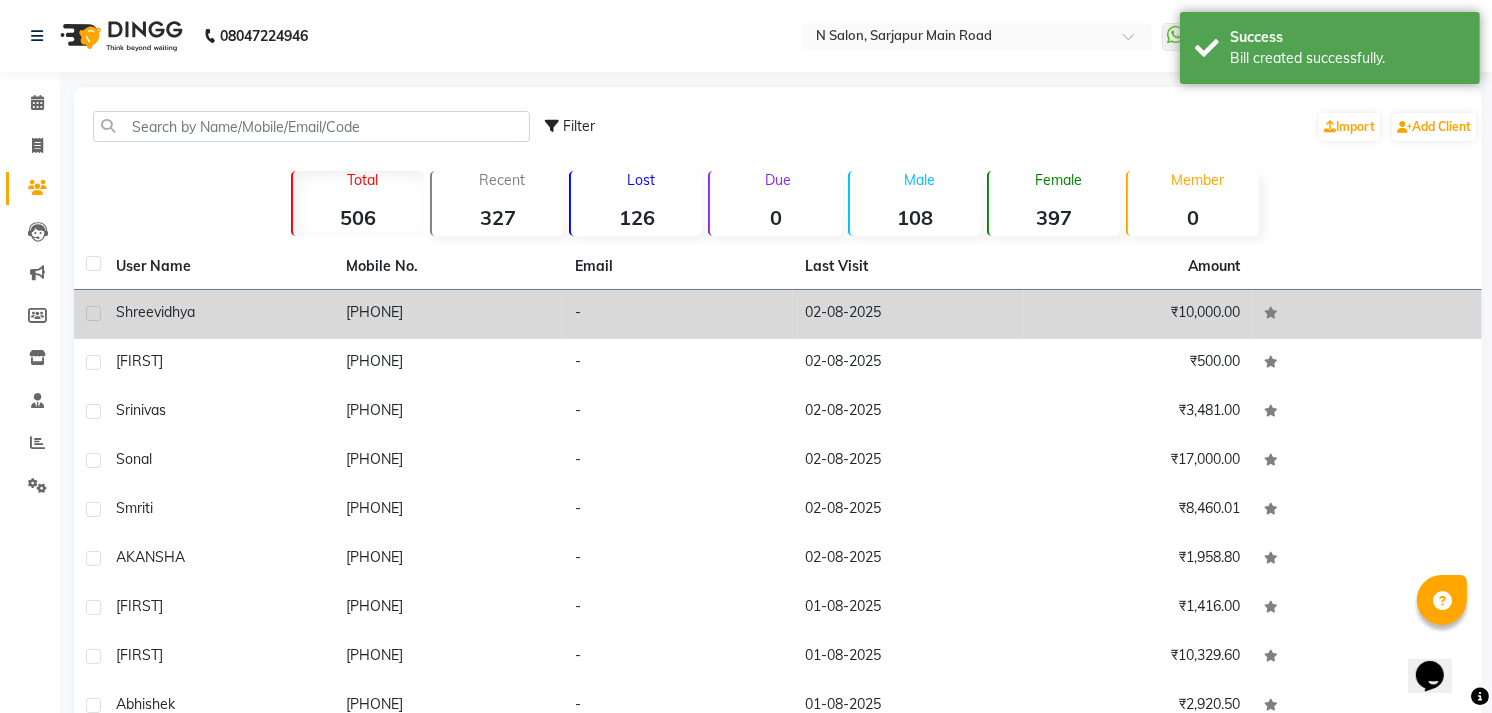click on "shreevidhya" 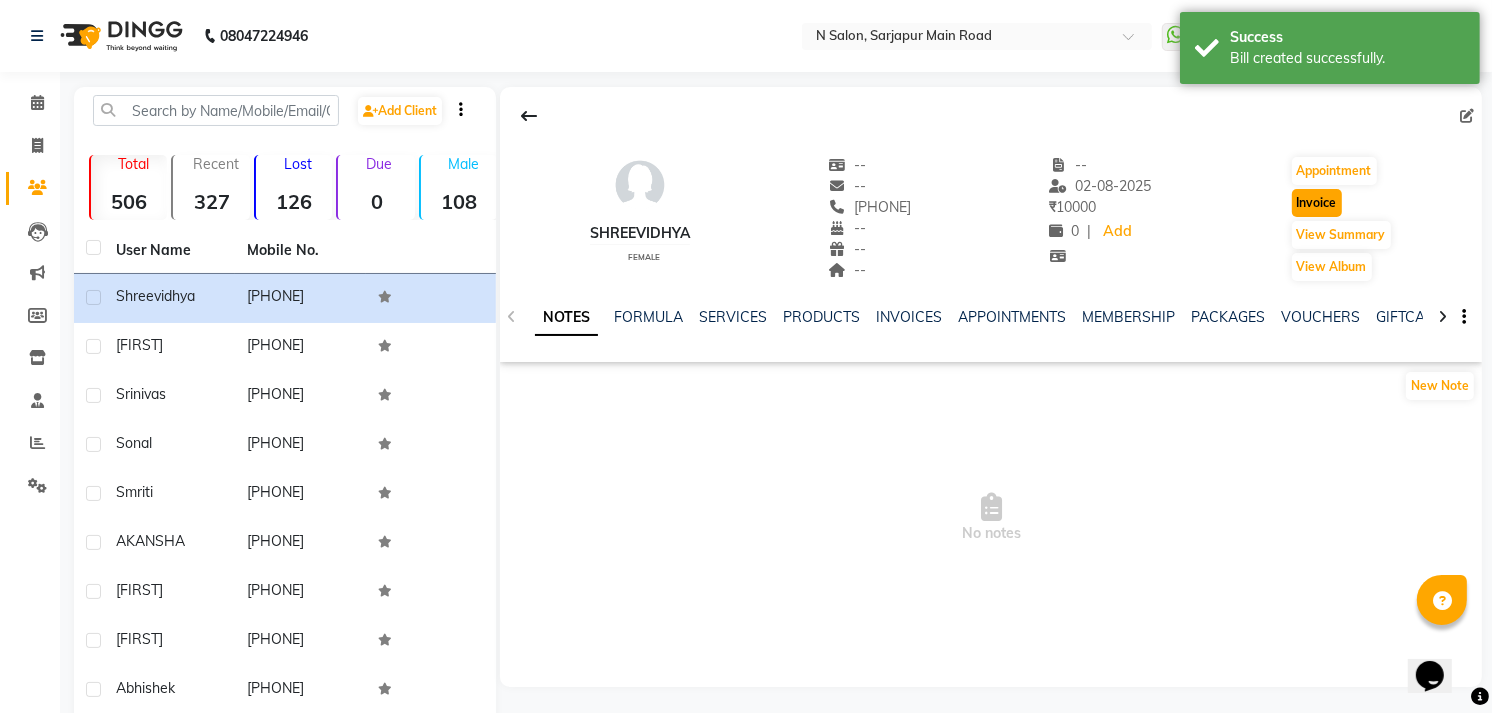 click on "Invoice" 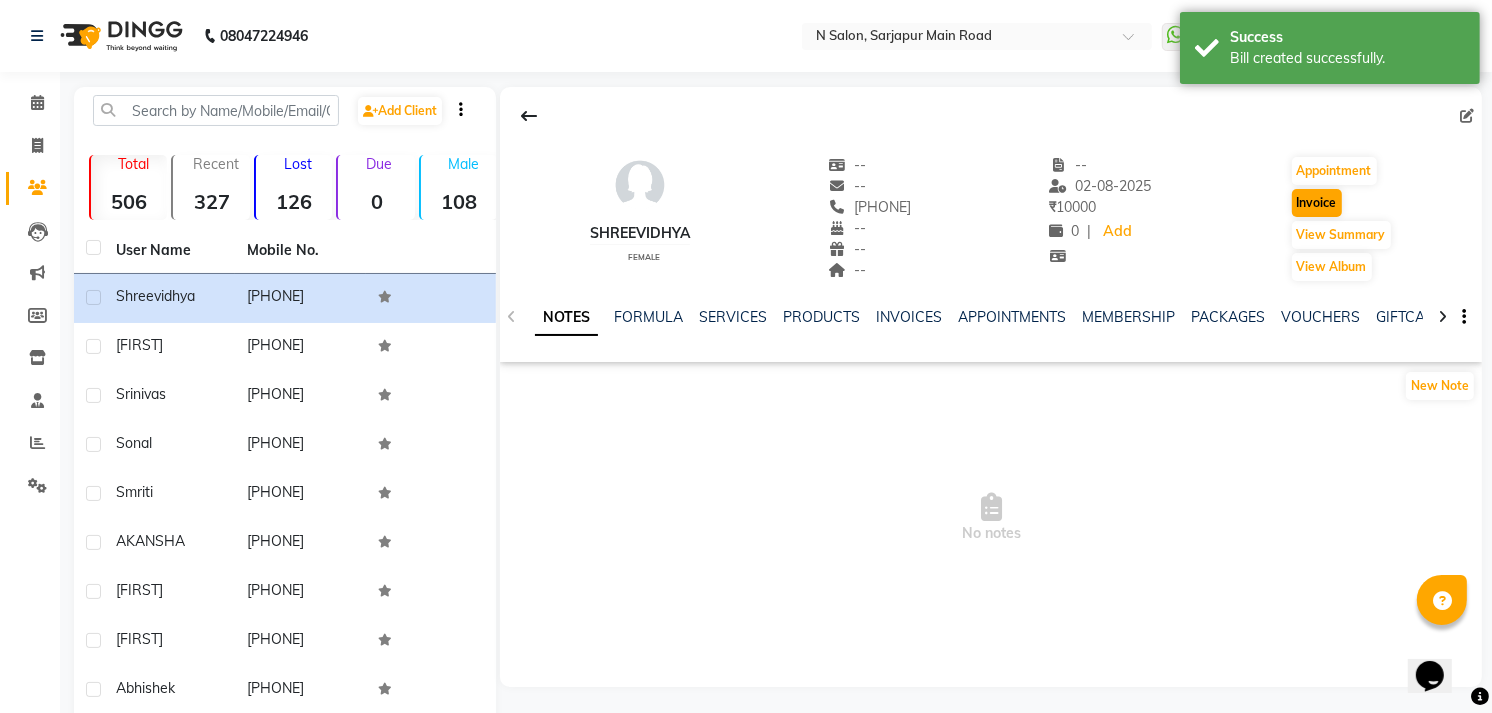 select on "service" 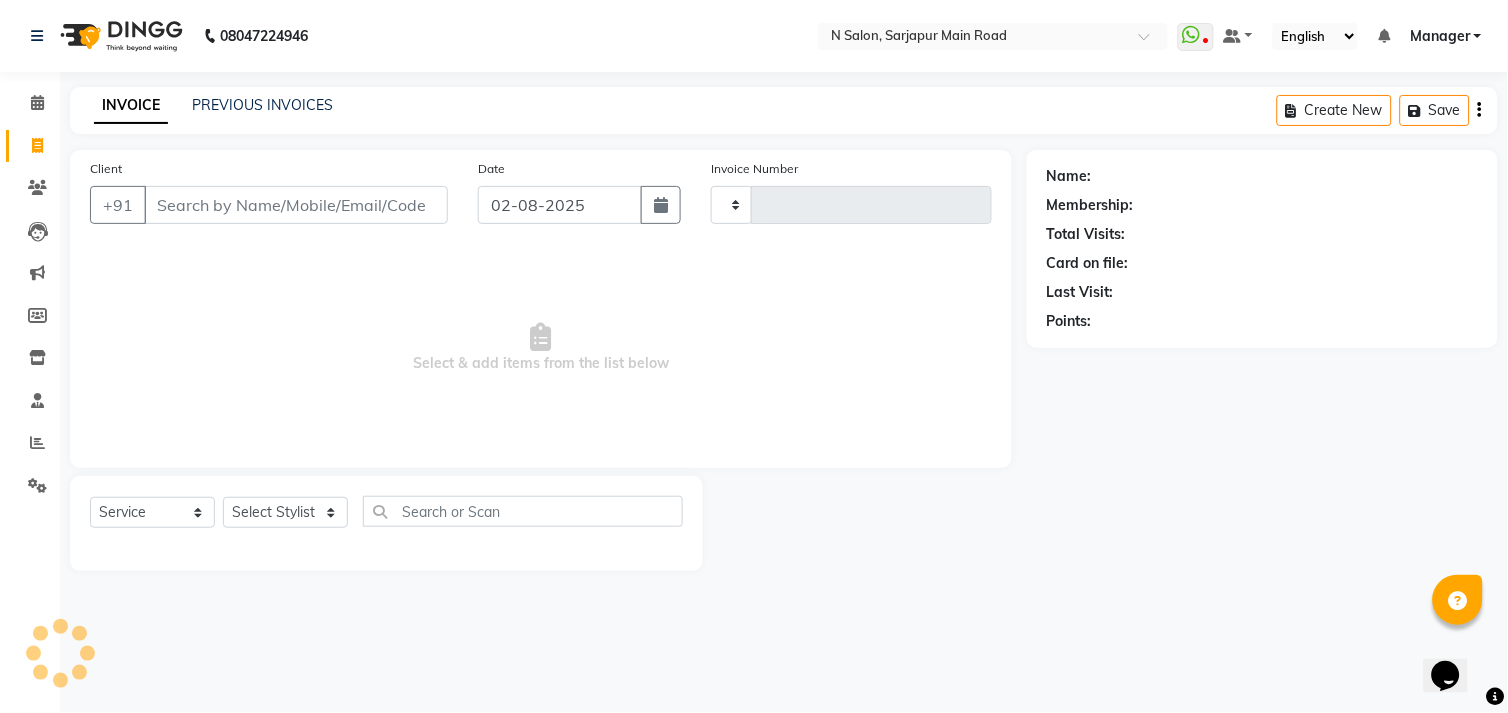 type on "0768" 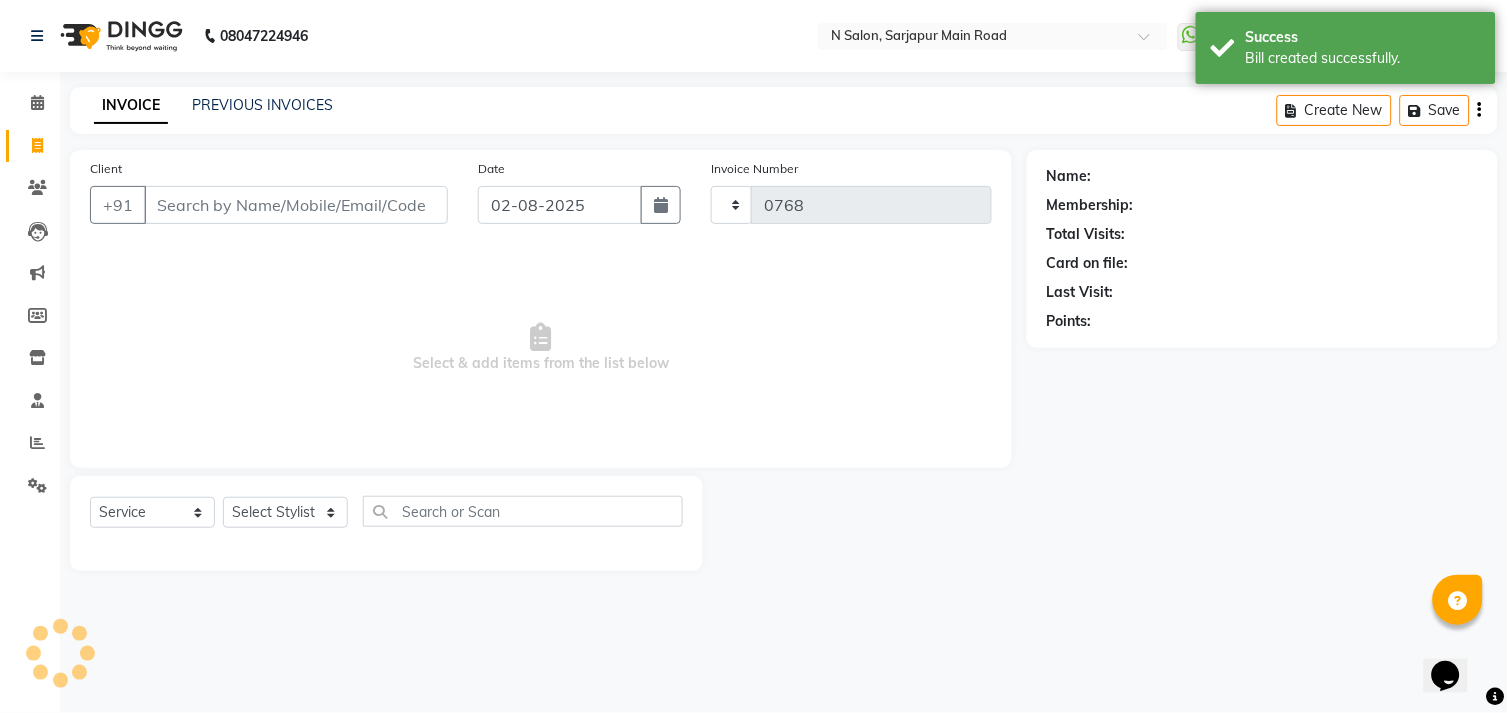 select on "7871" 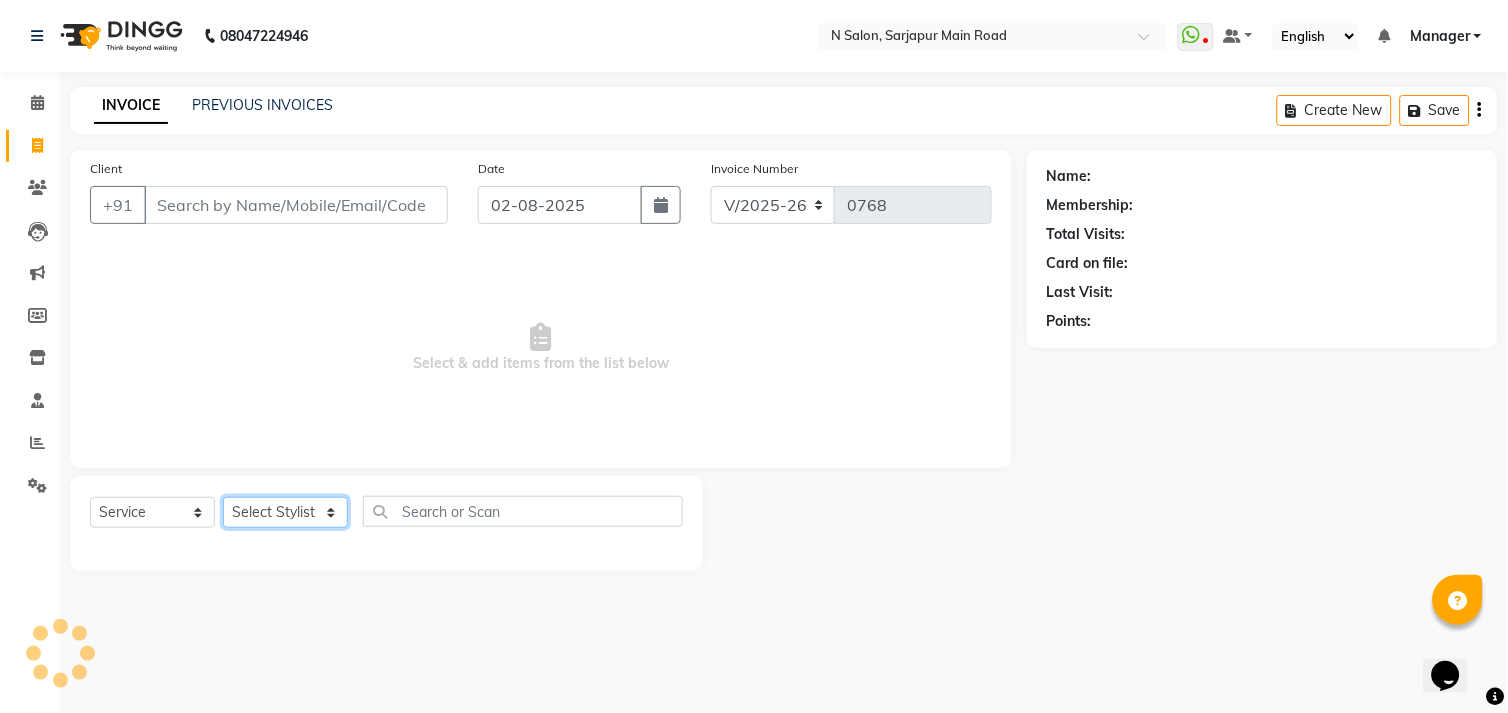 click on "Select Stylist" 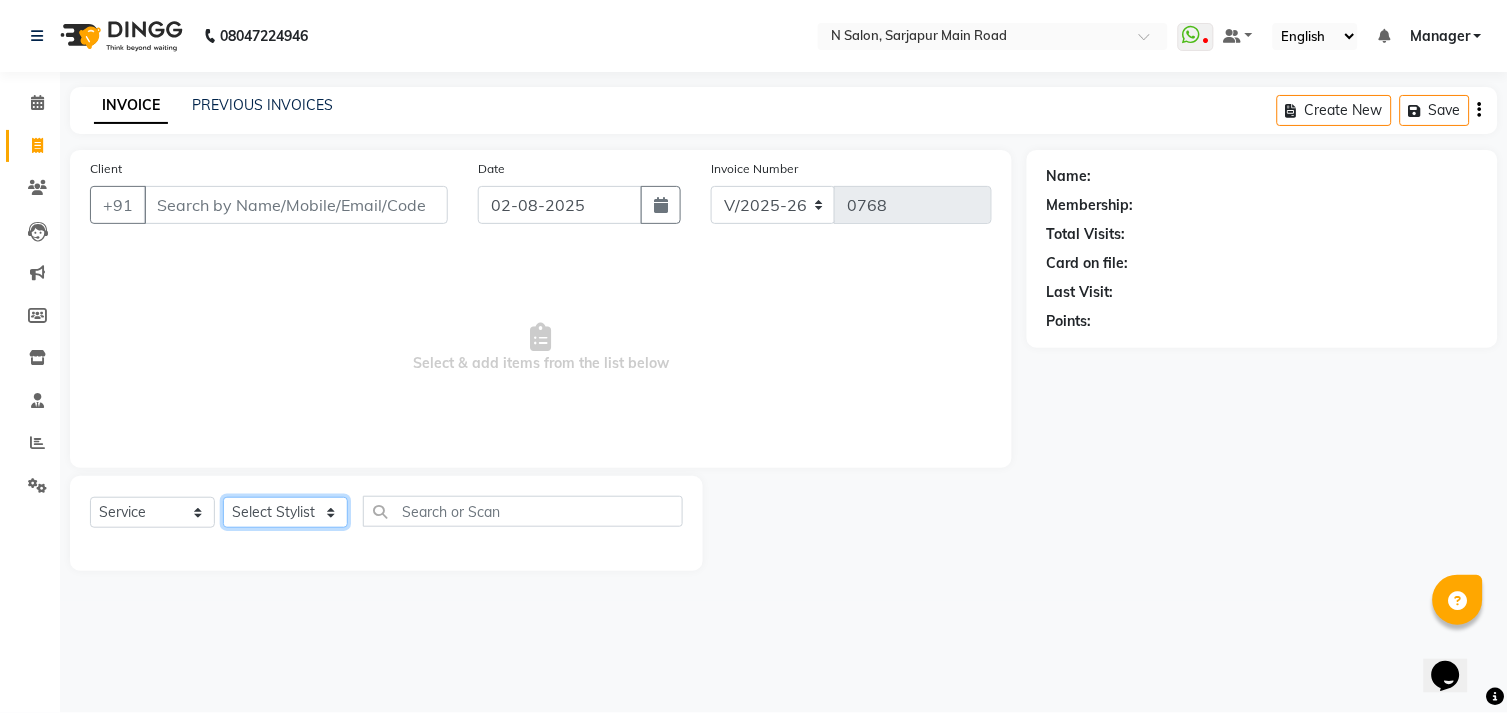 click on "Select Stylist" 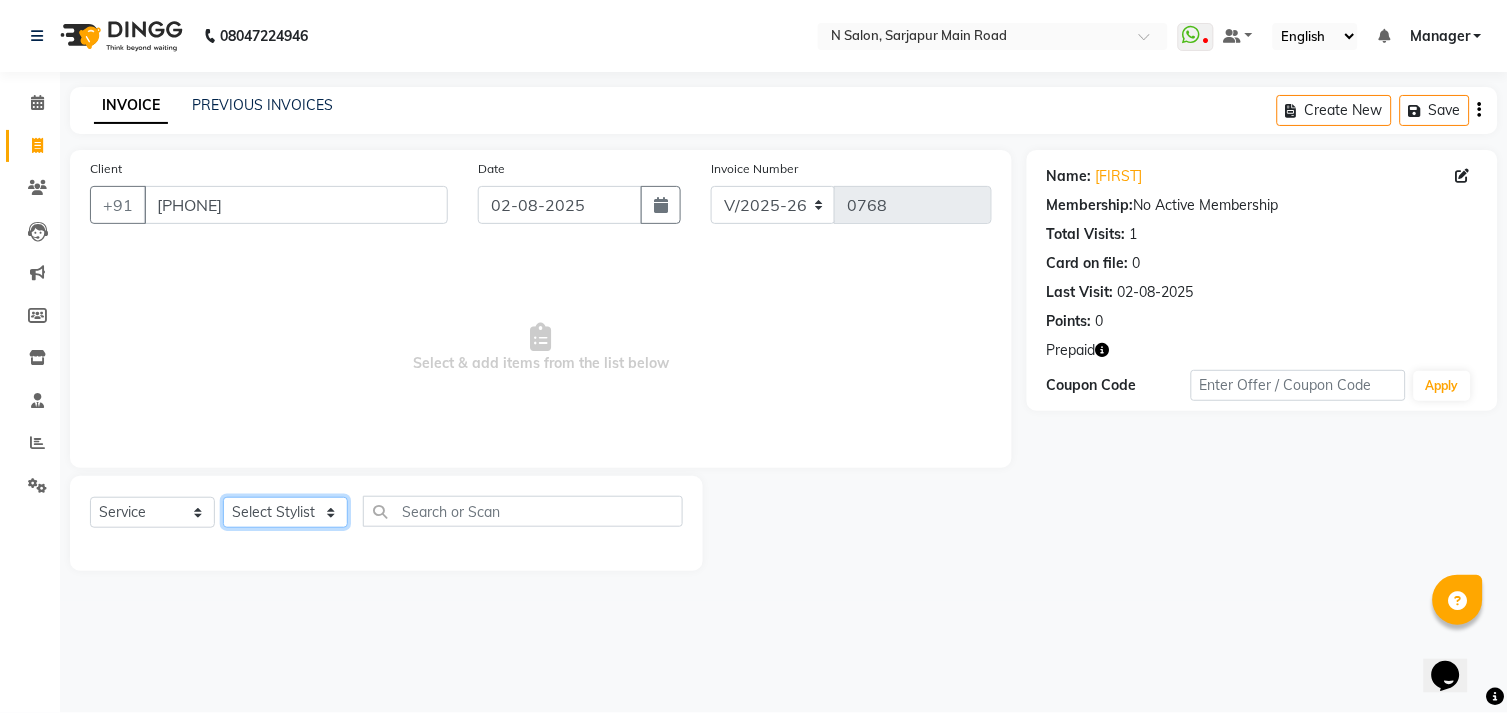click on "Select Stylist Amgha Arish CHANDU DIPEN kajal kupu  Manager megha Mukul Aggarwal NIRJALA Owner Pankaj Rahul Sir shradha" 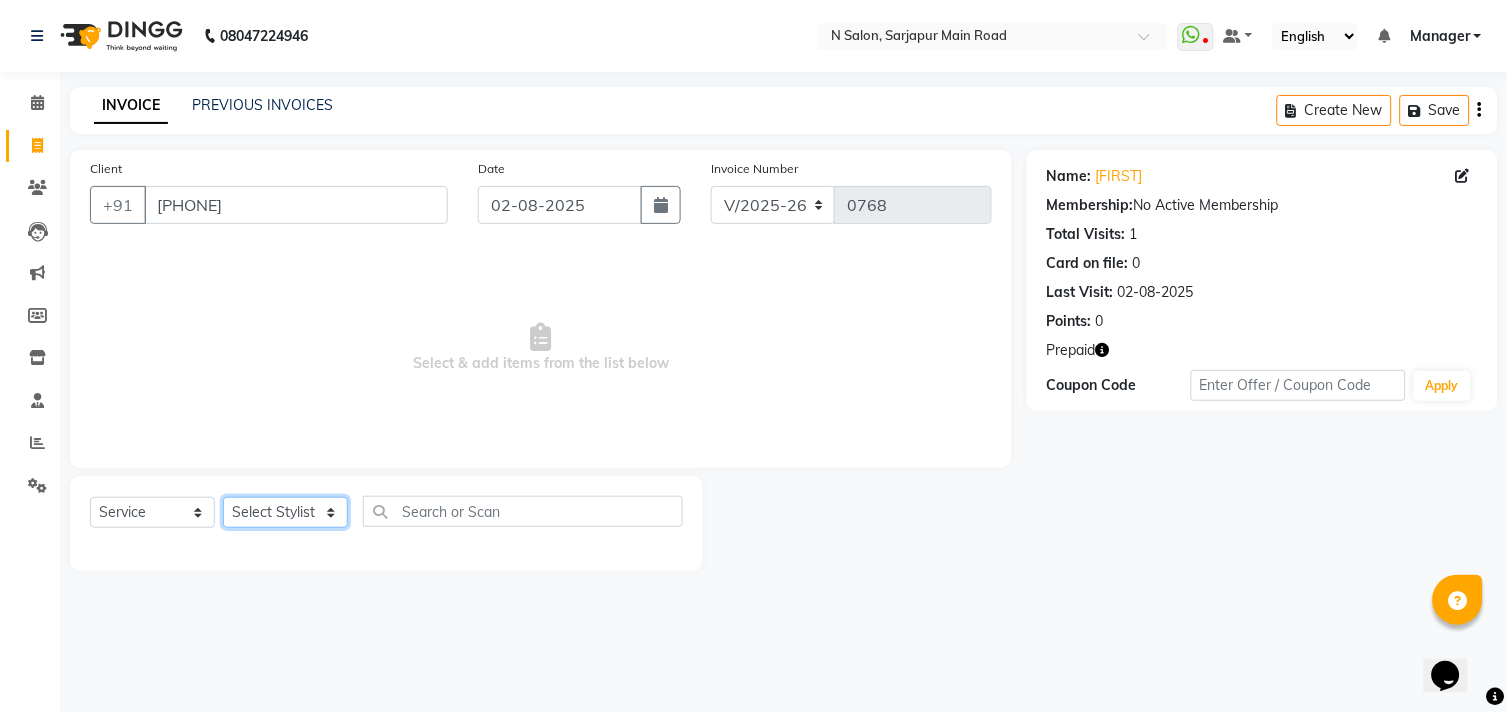 select on "70686" 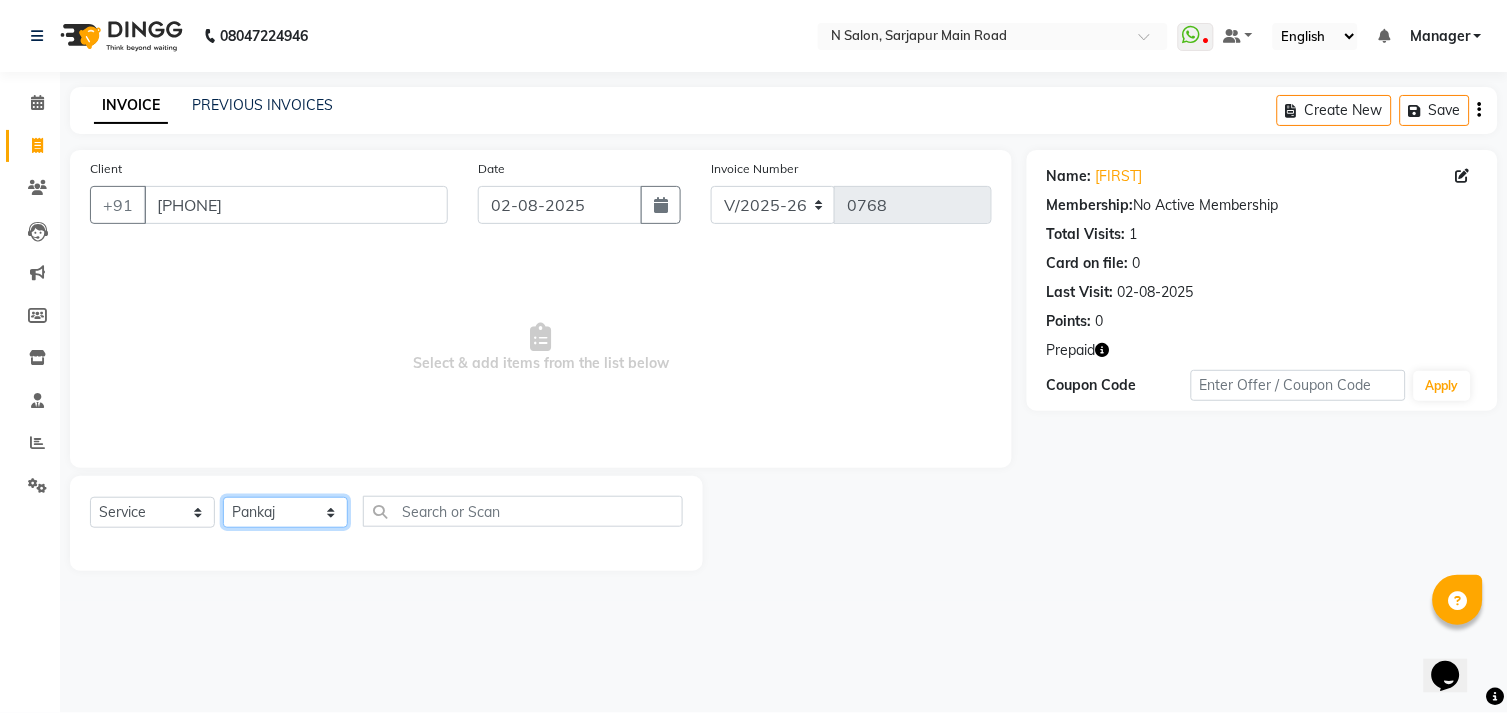 click on "Select Stylist Amgha Arish CHANDU DIPEN kajal kupu  Manager megha Mukul Aggarwal NIRJALA Owner Pankaj Rahul Sir shradha" 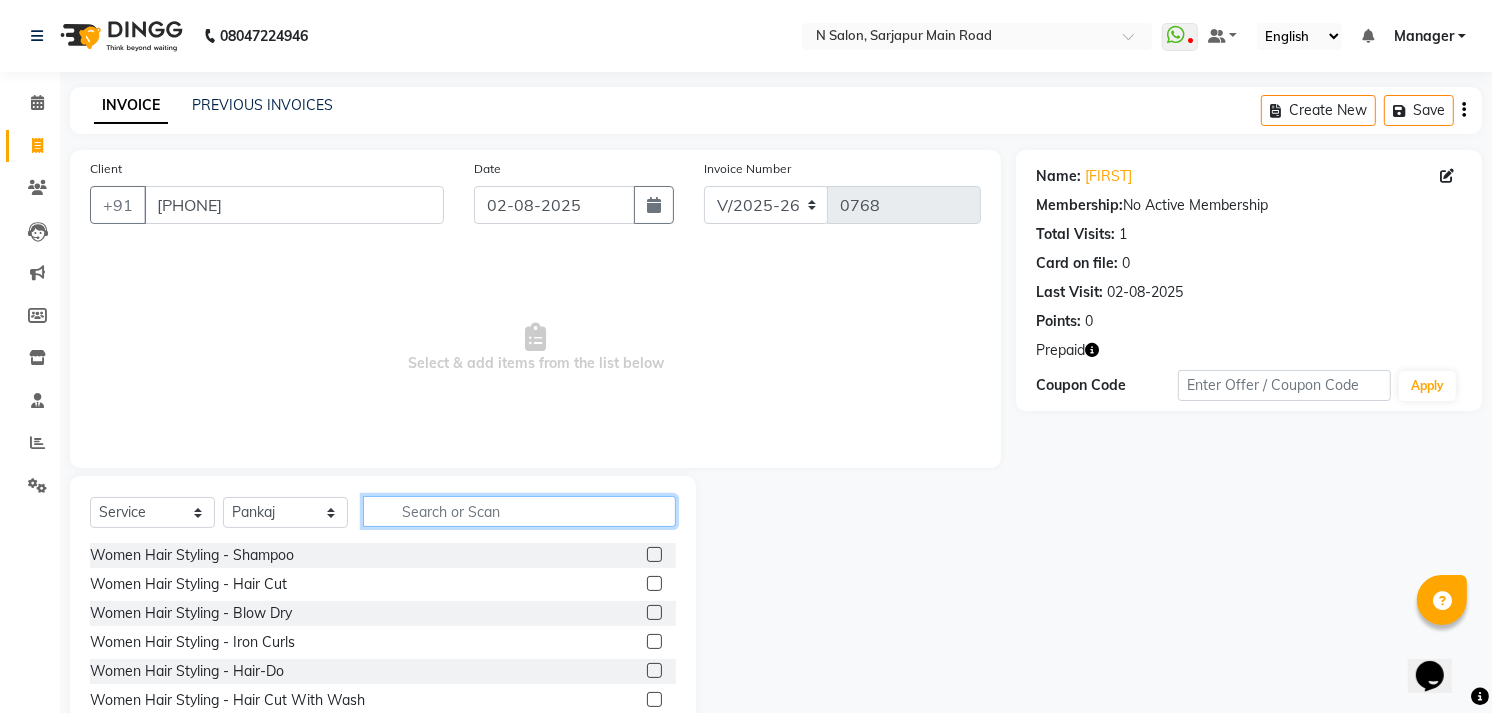click 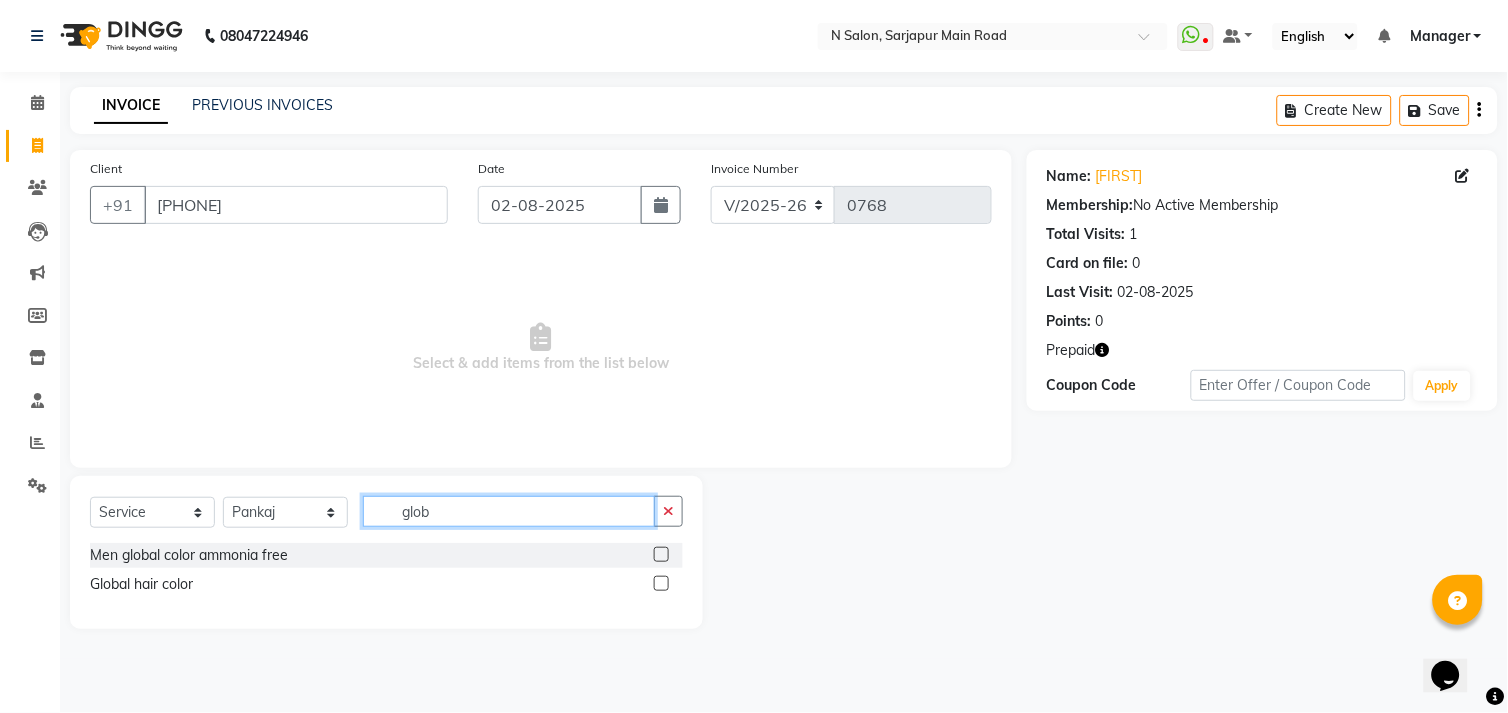 type on "glob" 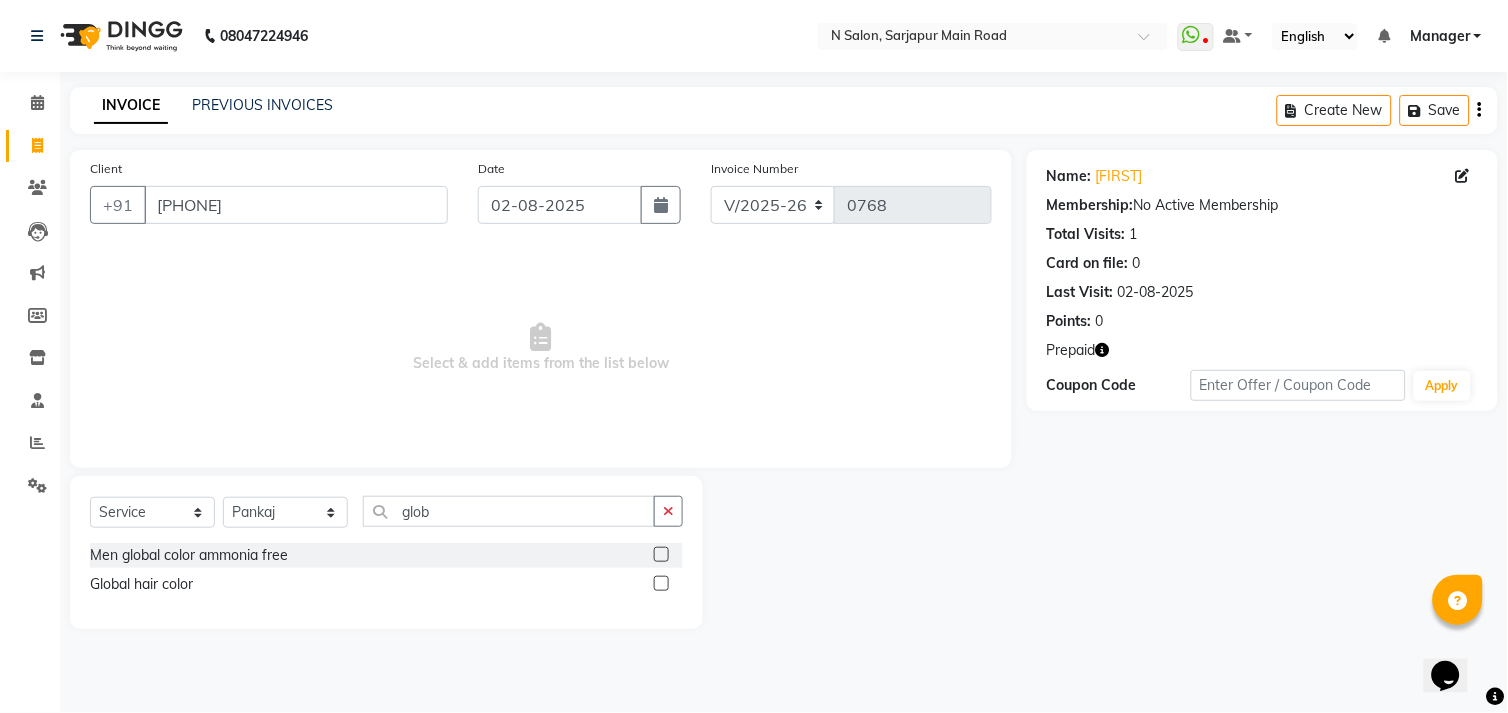 click 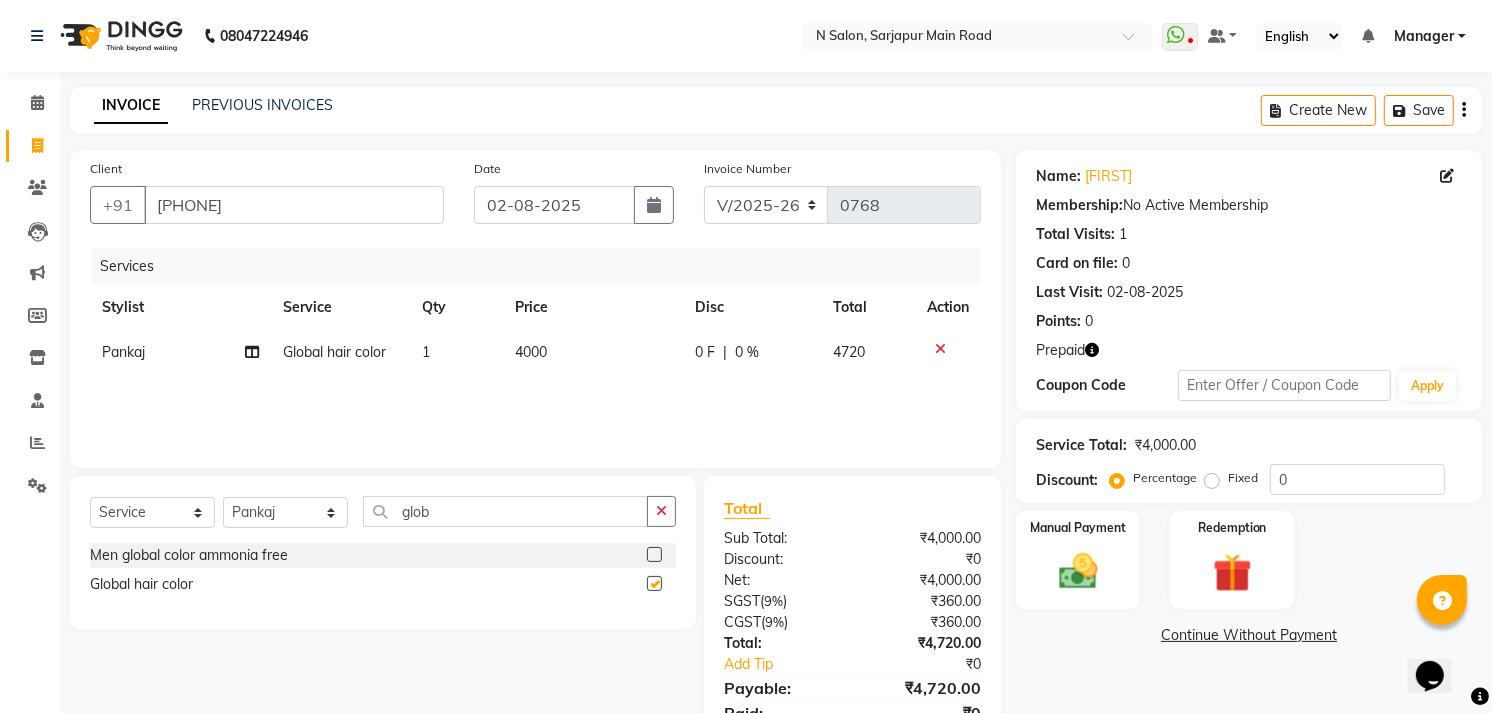 checkbox on "false" 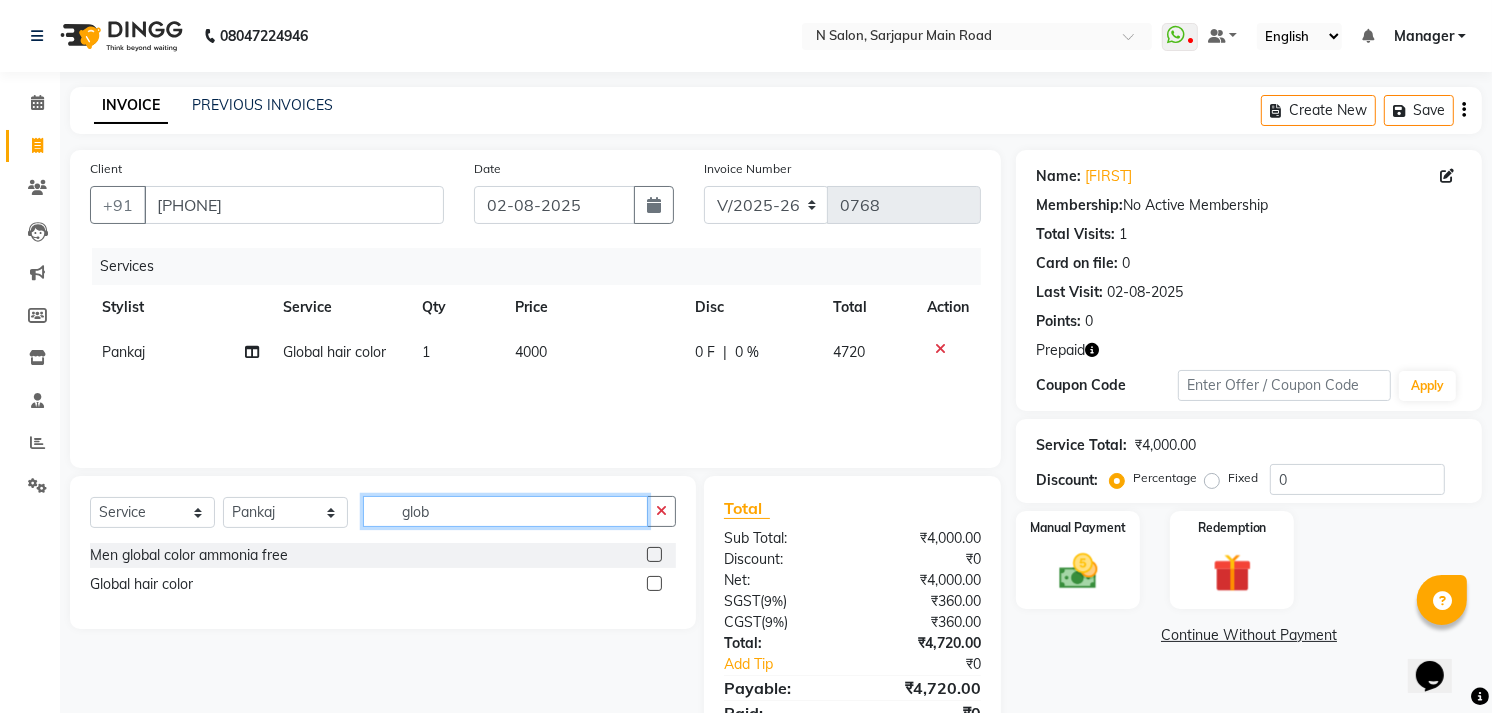click on "glob" 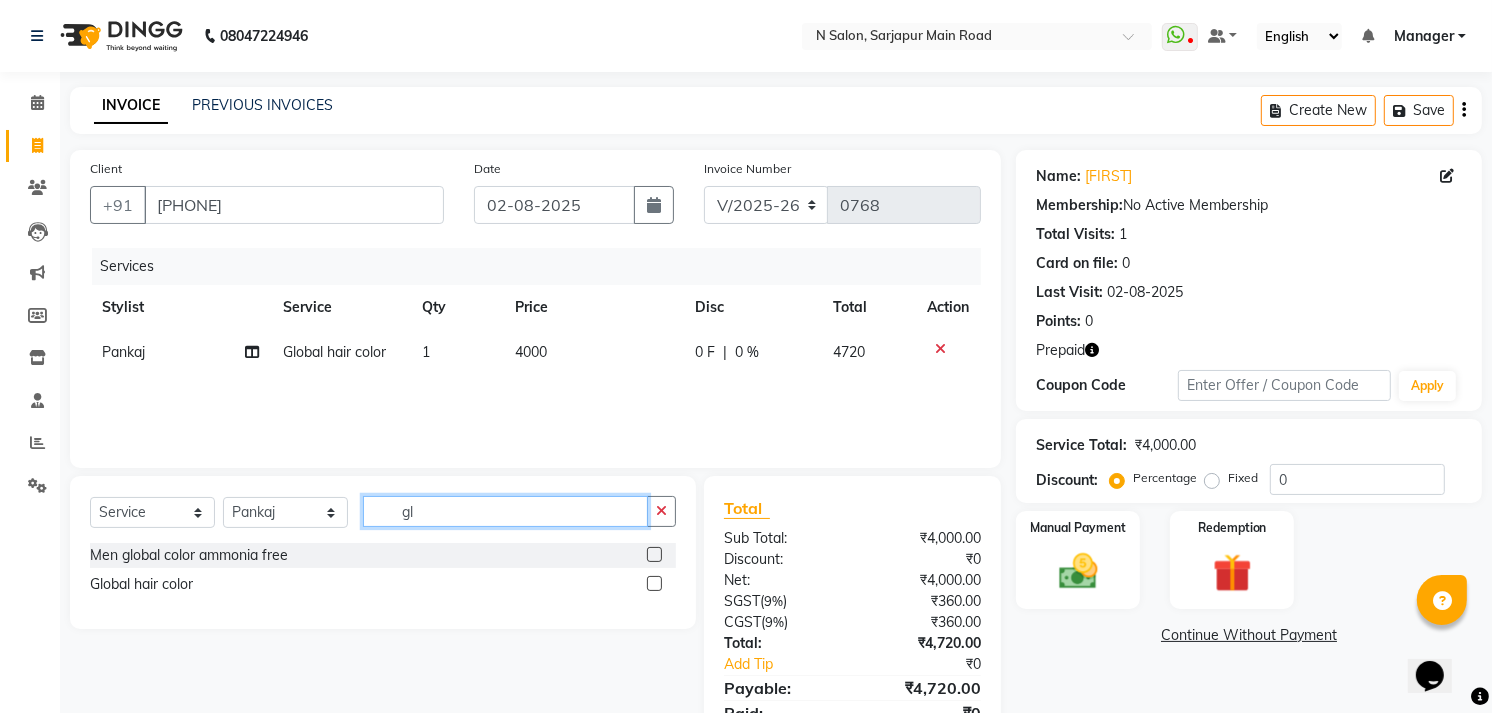 type on "g" 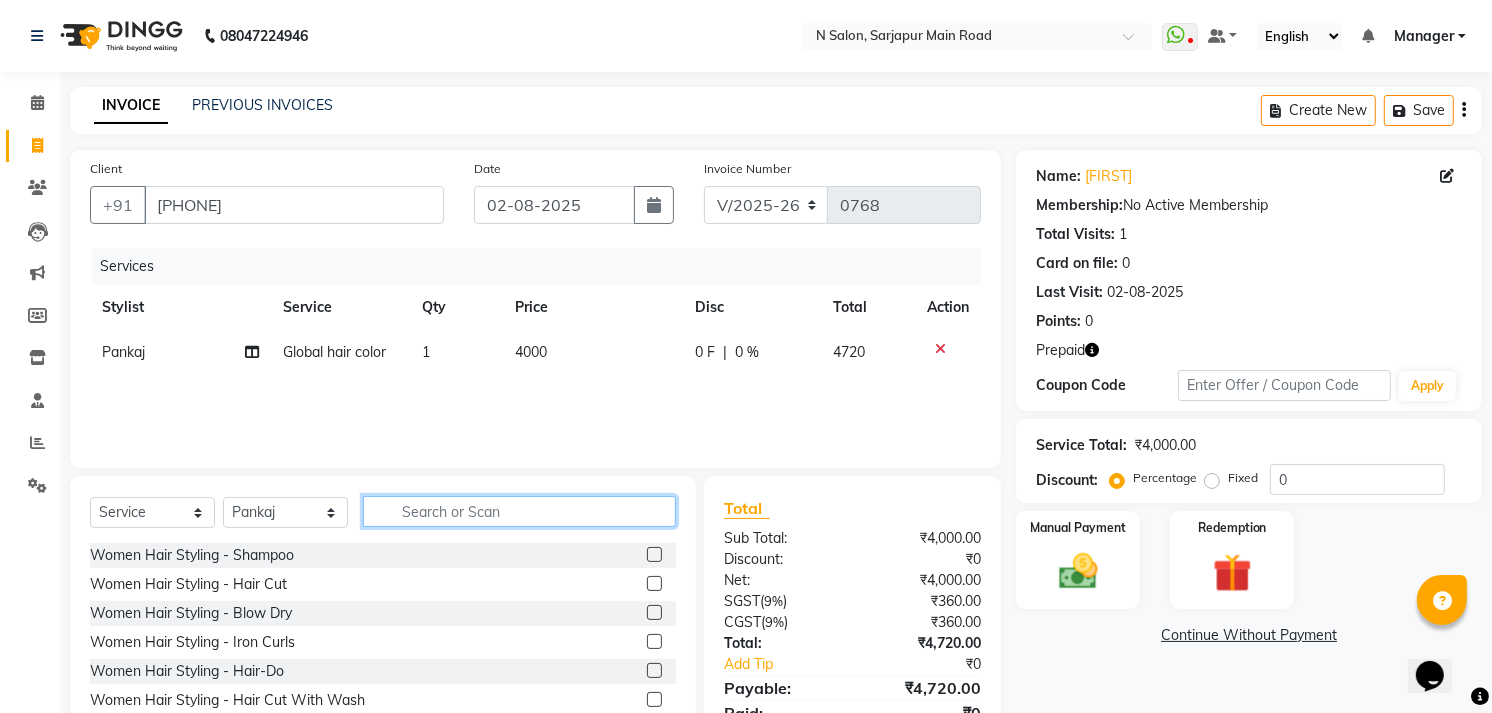 type 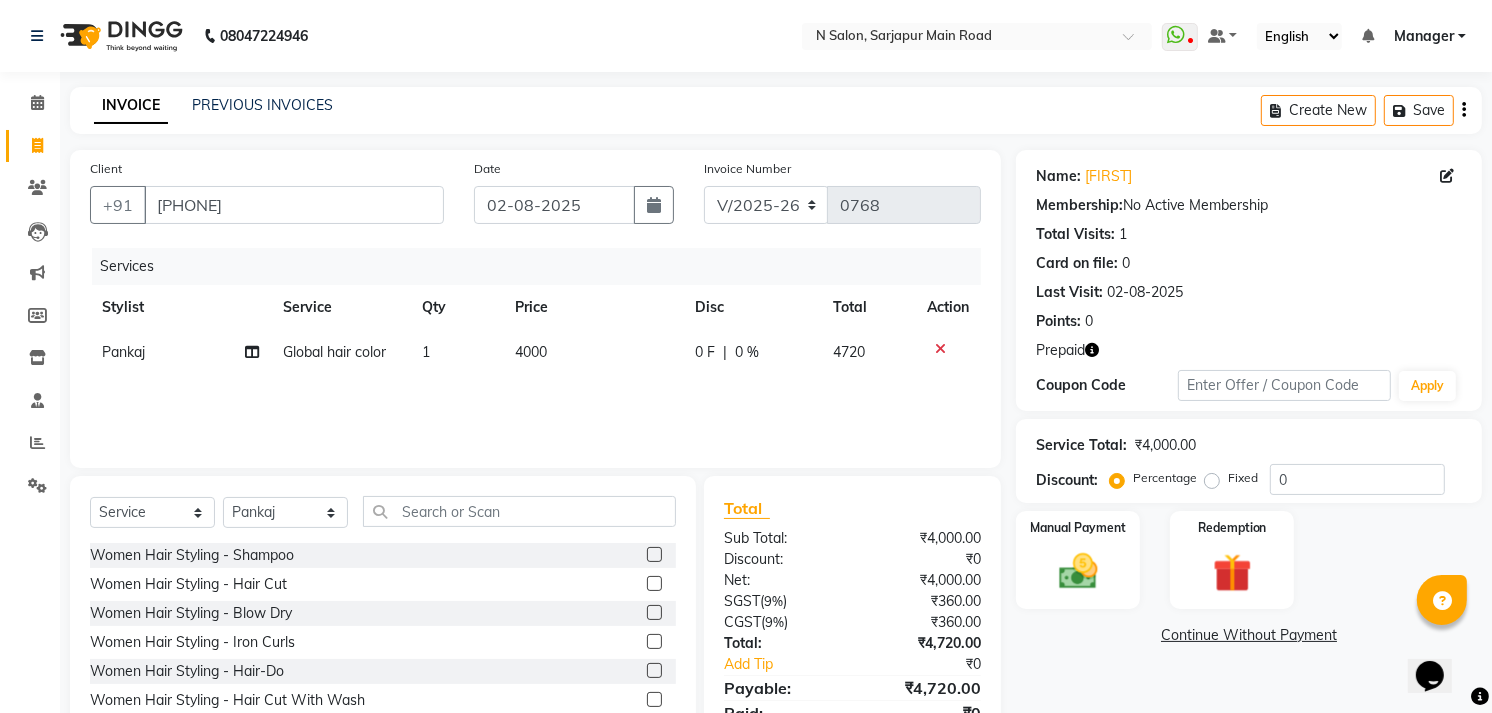 click on "4000" 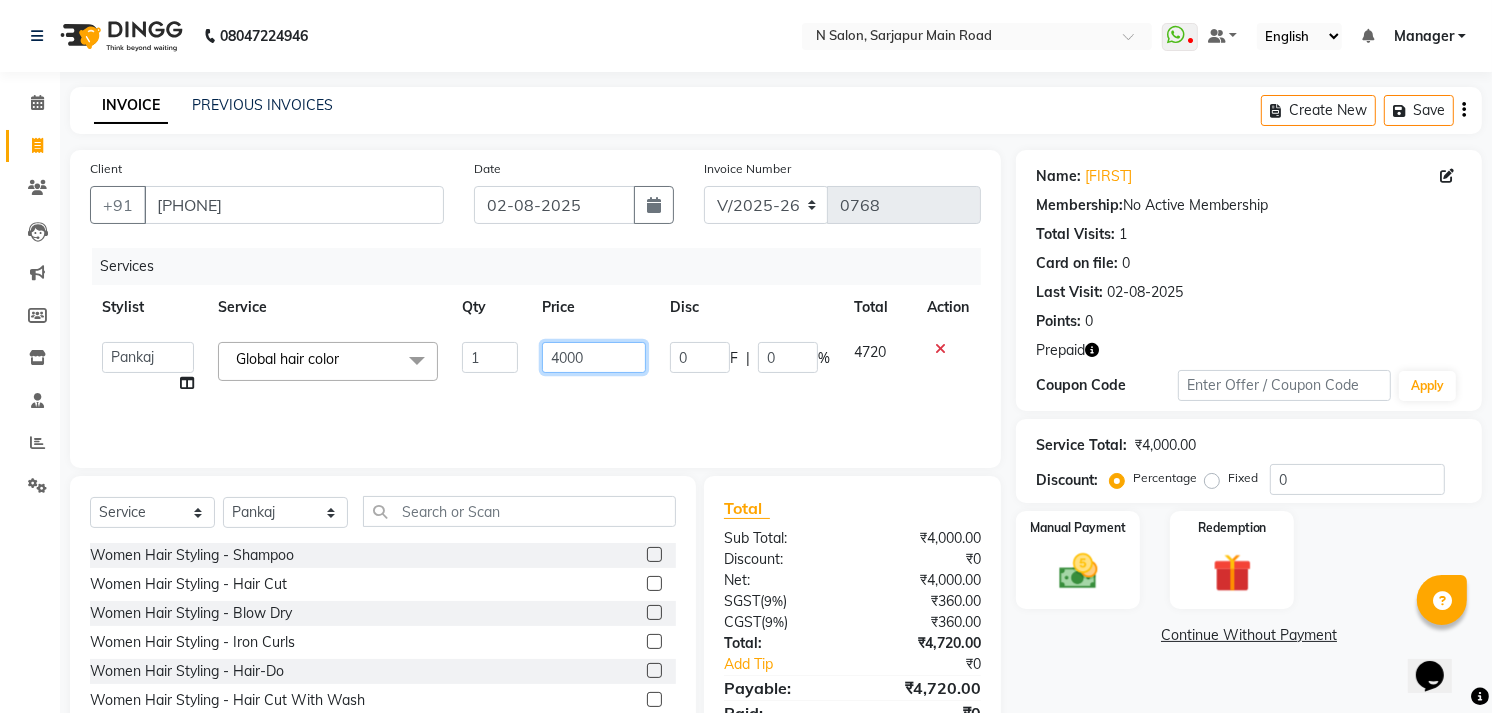 click on "4000" 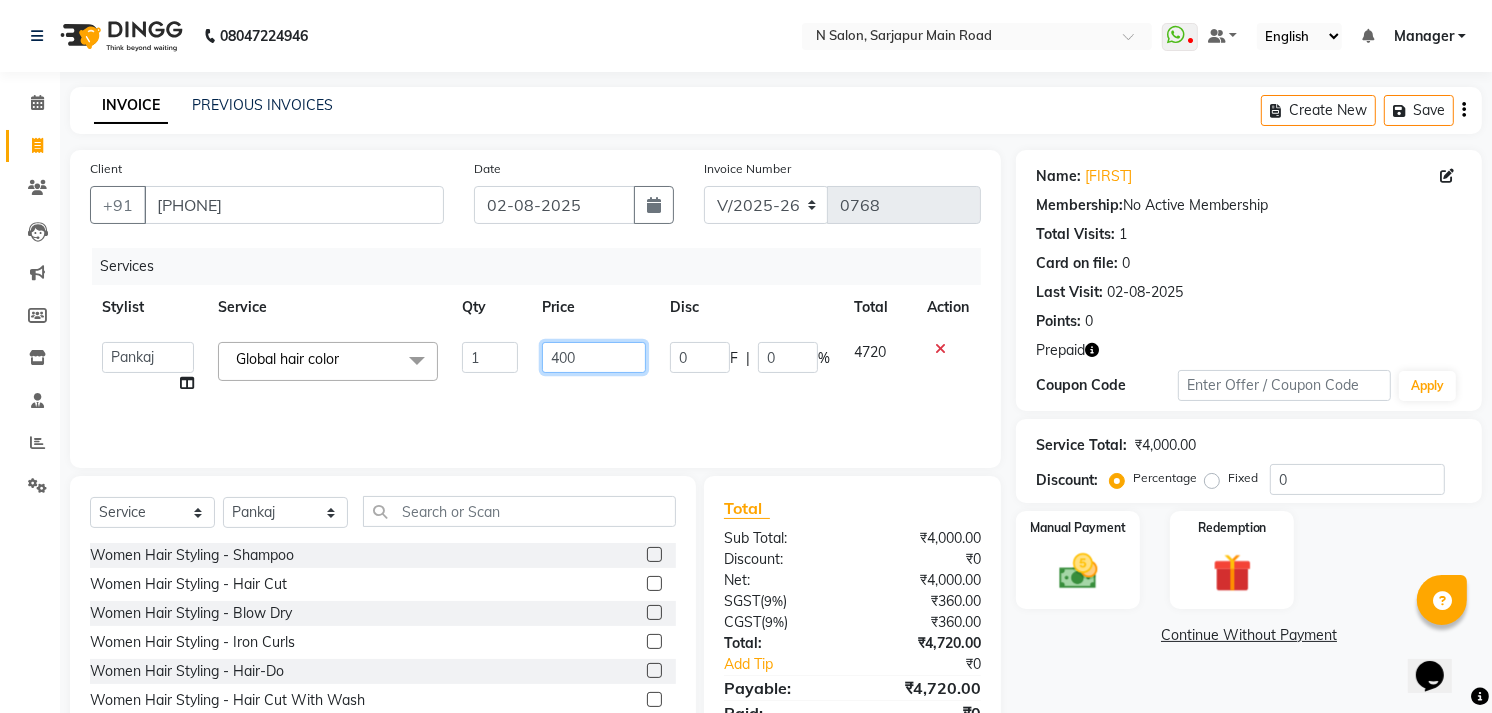 type on "4500" 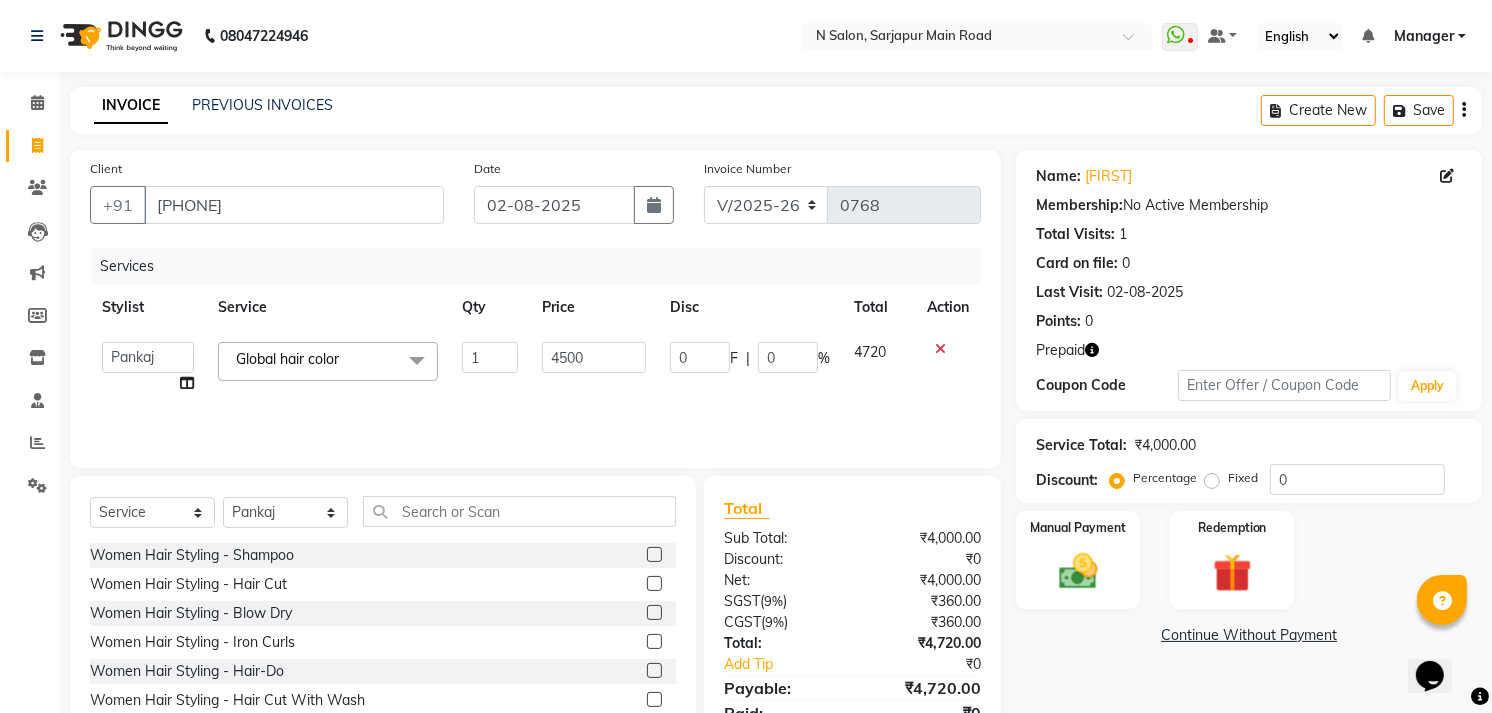 click on "Select Service Product Membership Package Voucher Prepaid Gift Card Select Stylist Amgha Arish CHANDU DIPEN kajal kupu Manager megha Mukul Aggarwal NIRJALA Owner Pankaj Rahul Sir shradha Women Hair Styling - Shampoo Women Hair Styling - Hair Cut Women Hair Styling - Blow Dry Women Hair Styling - Hair-Do Women Hair Styling - Hair Cut With Wash MEN HAIR WASH CUT FILE Olaplex Stand Alone 3 Tenx Signature Ritual 3 Tenx Spa Reflexology GEL POLISH GEL POLISH REMOVAL Botox Treatment Men global color ammonia free Beard Men haircut MATTIFYING TREATMENT FACIAL AGE CONTROL TREATMENT FACIAL HYDRA TREATMENT FACIAL RADIANCE TREATMENT FACIAL CALMING TREATMENT FACIAL AVL Luxury pedi Bikni Line Root Touch up Amonia free Trial service COLLAGEN HAIR SPA SIGANATURE PROTEIN HAIR SPA DANDRUFF HAIR SPA Global hair color Hair Wash And Dry Log Hair Agelock Expert EGF Agelock Brightening Agelock Lightening Agelock Hydroxy Anti Ageing Kids Boy" 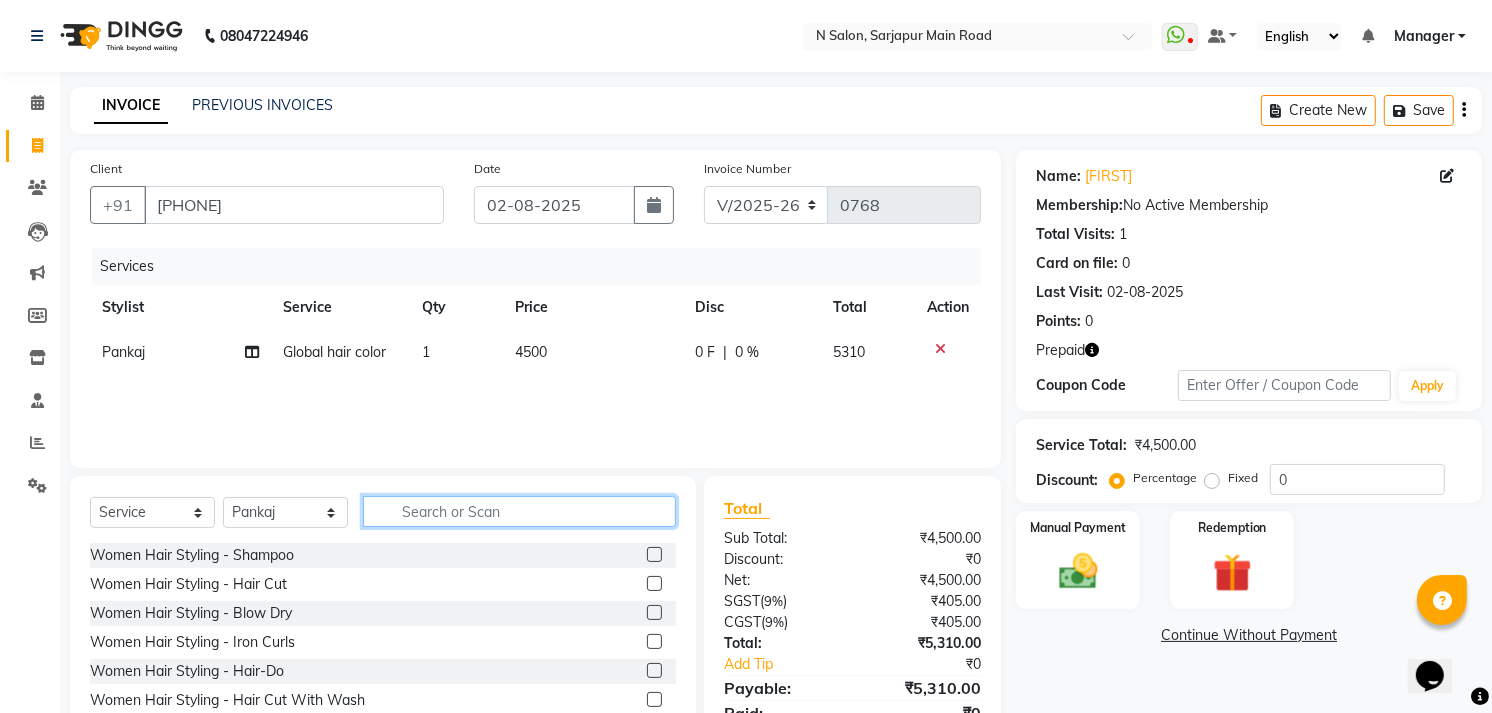 click 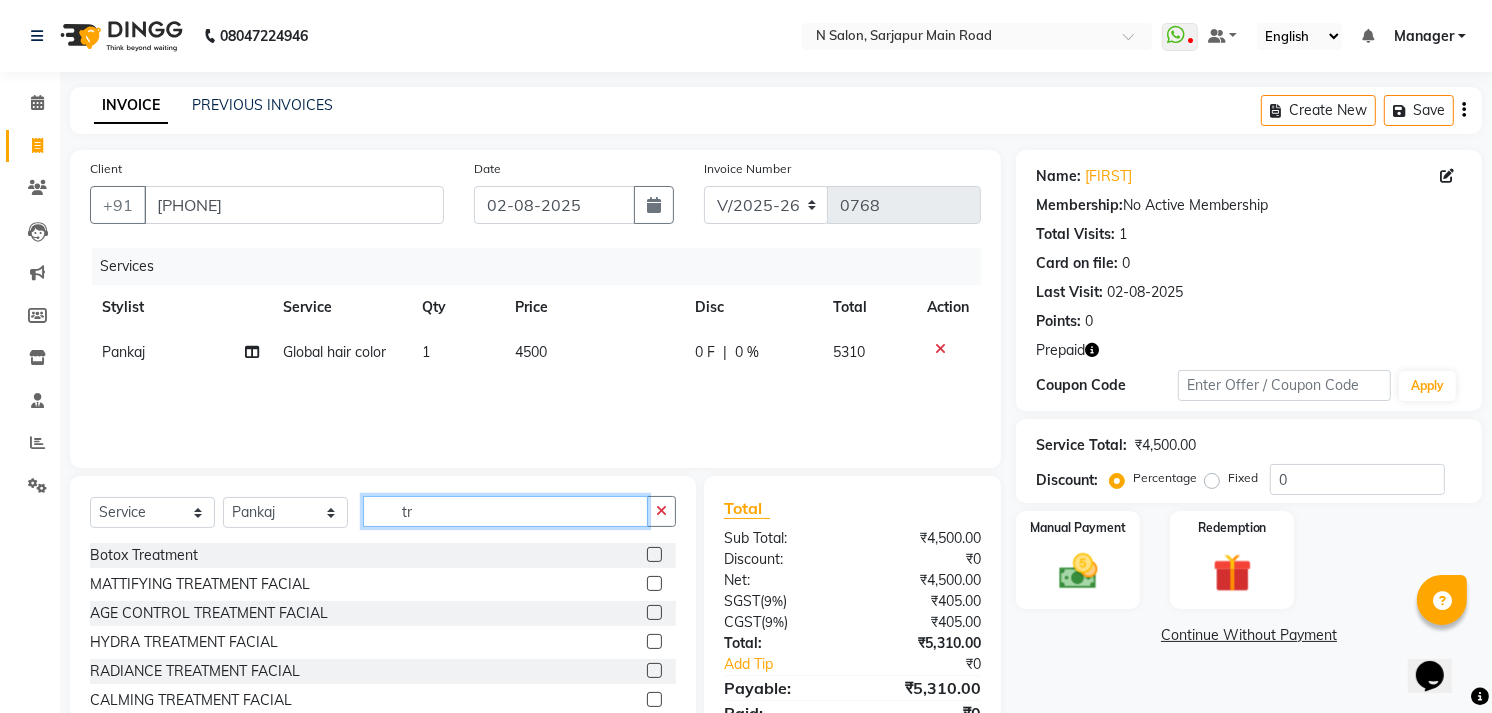 type on "t" 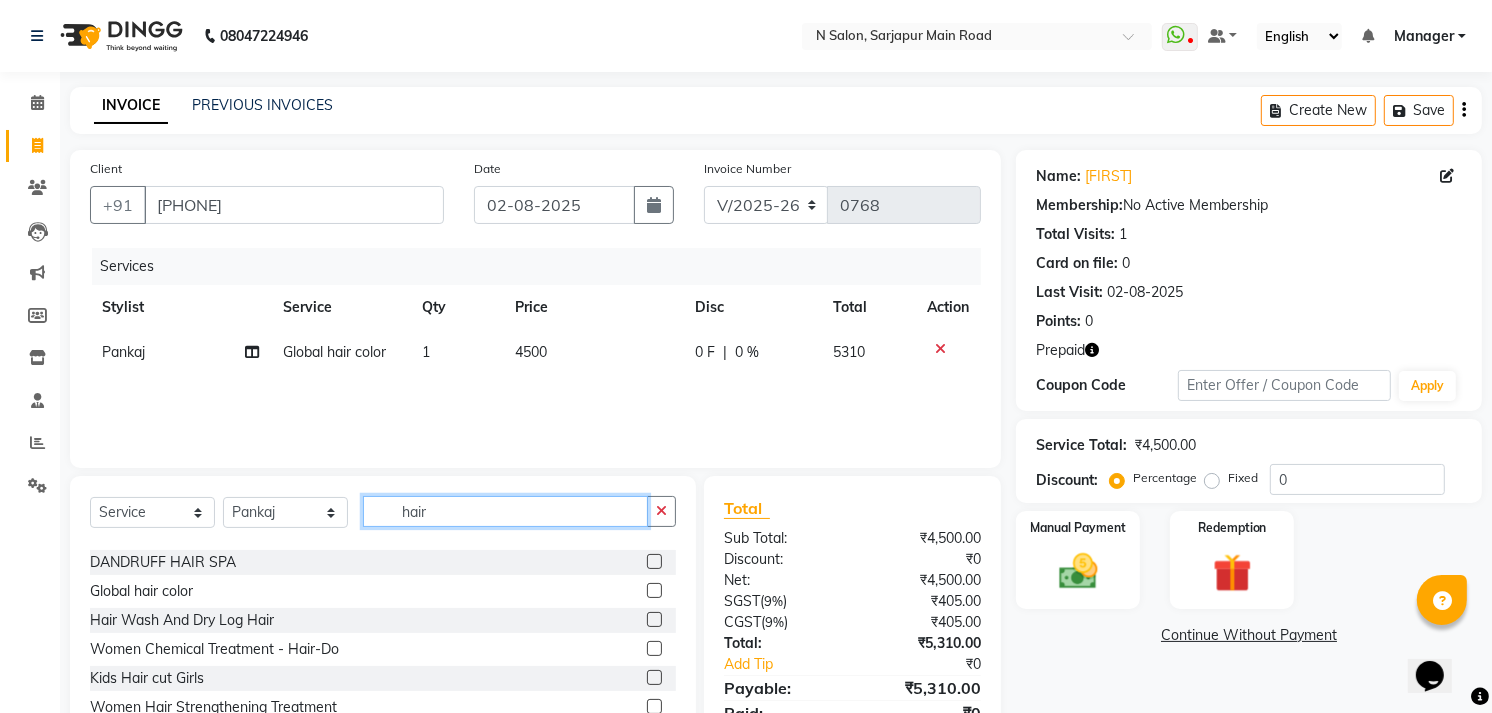 scroll, scrollTop: 0, scrollLeft: 0, axis: both 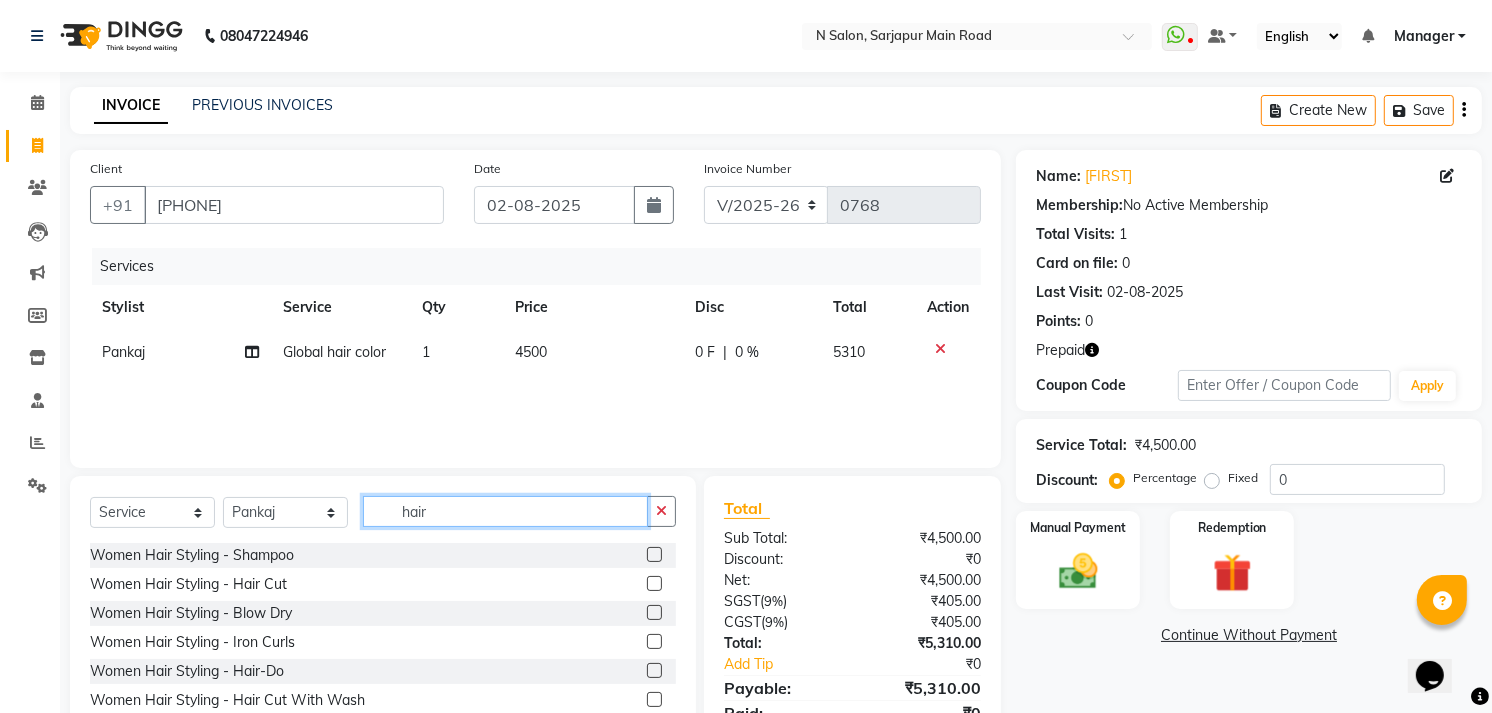 type on "hair" 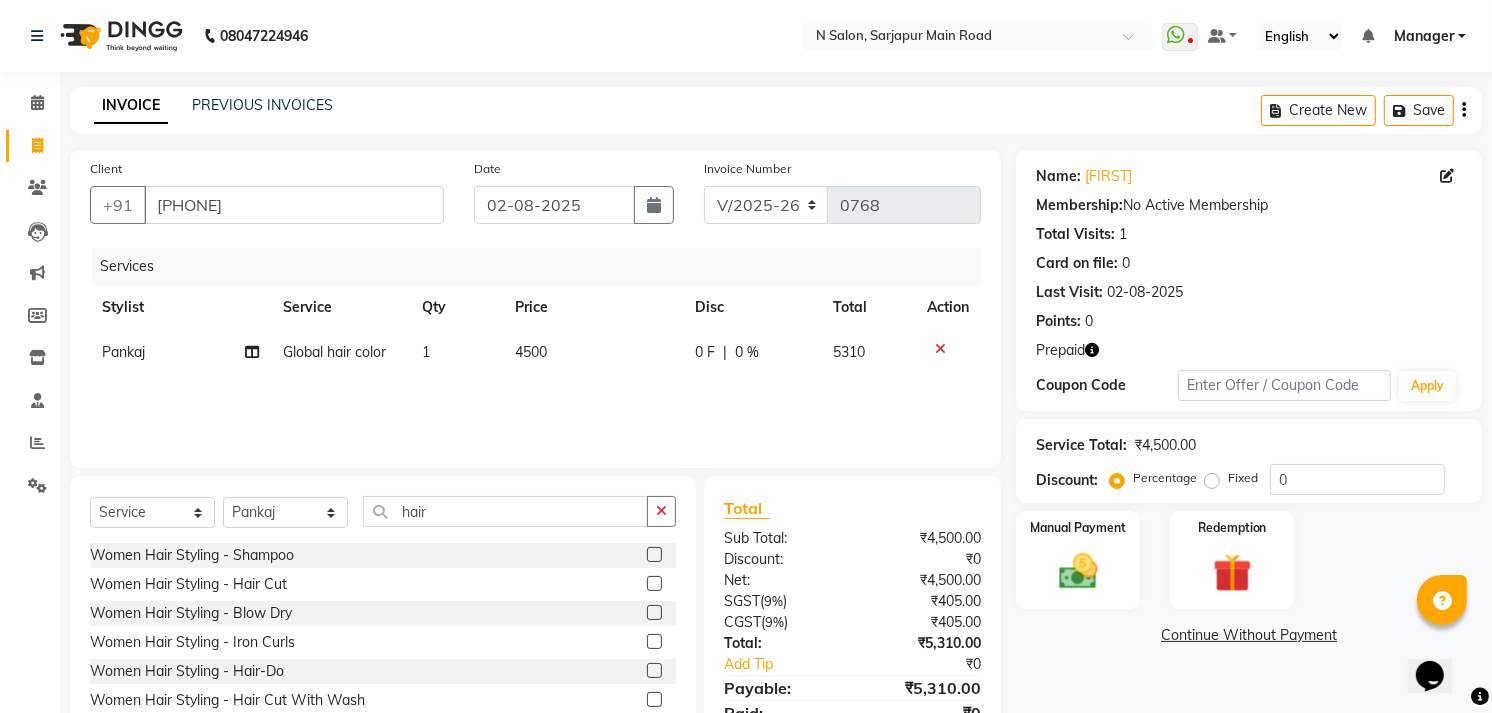 click 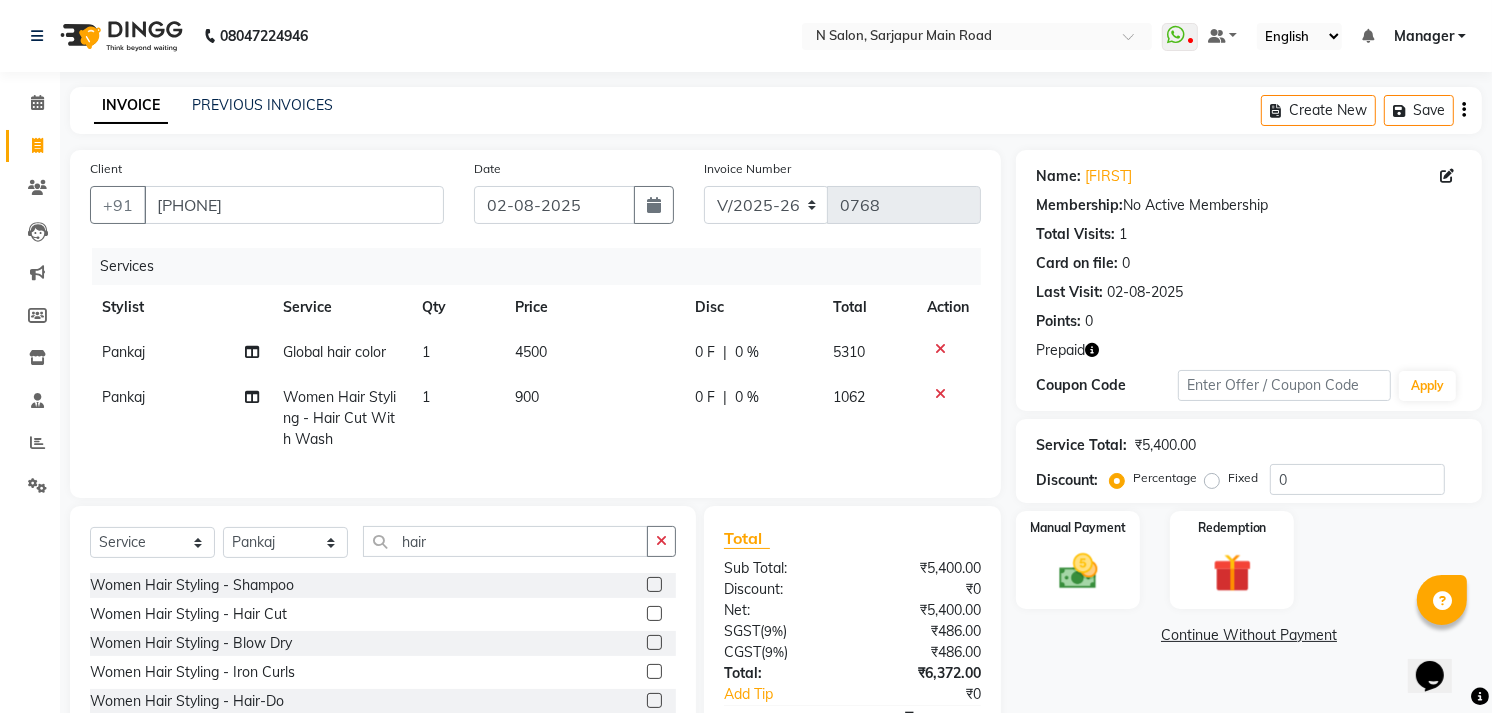 checkbox on "false" 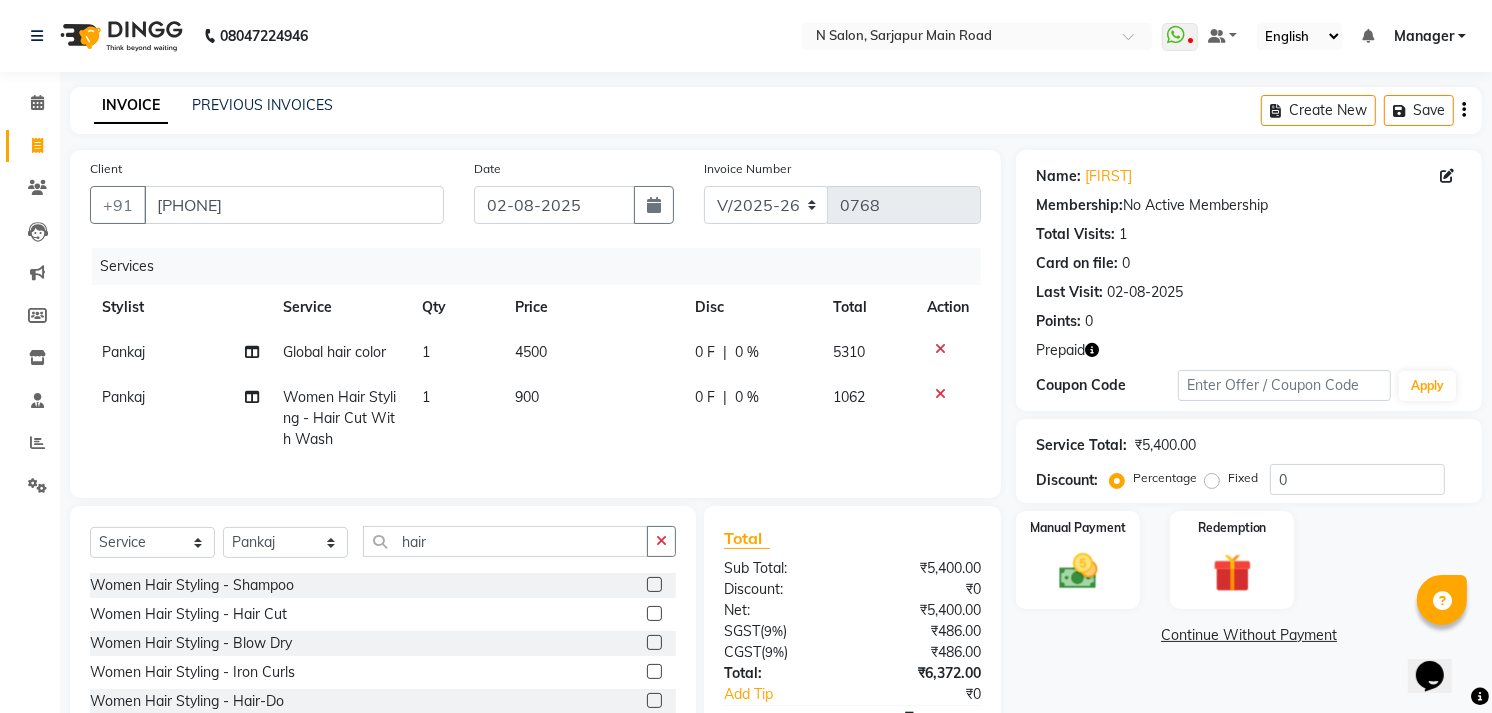 click on "900" 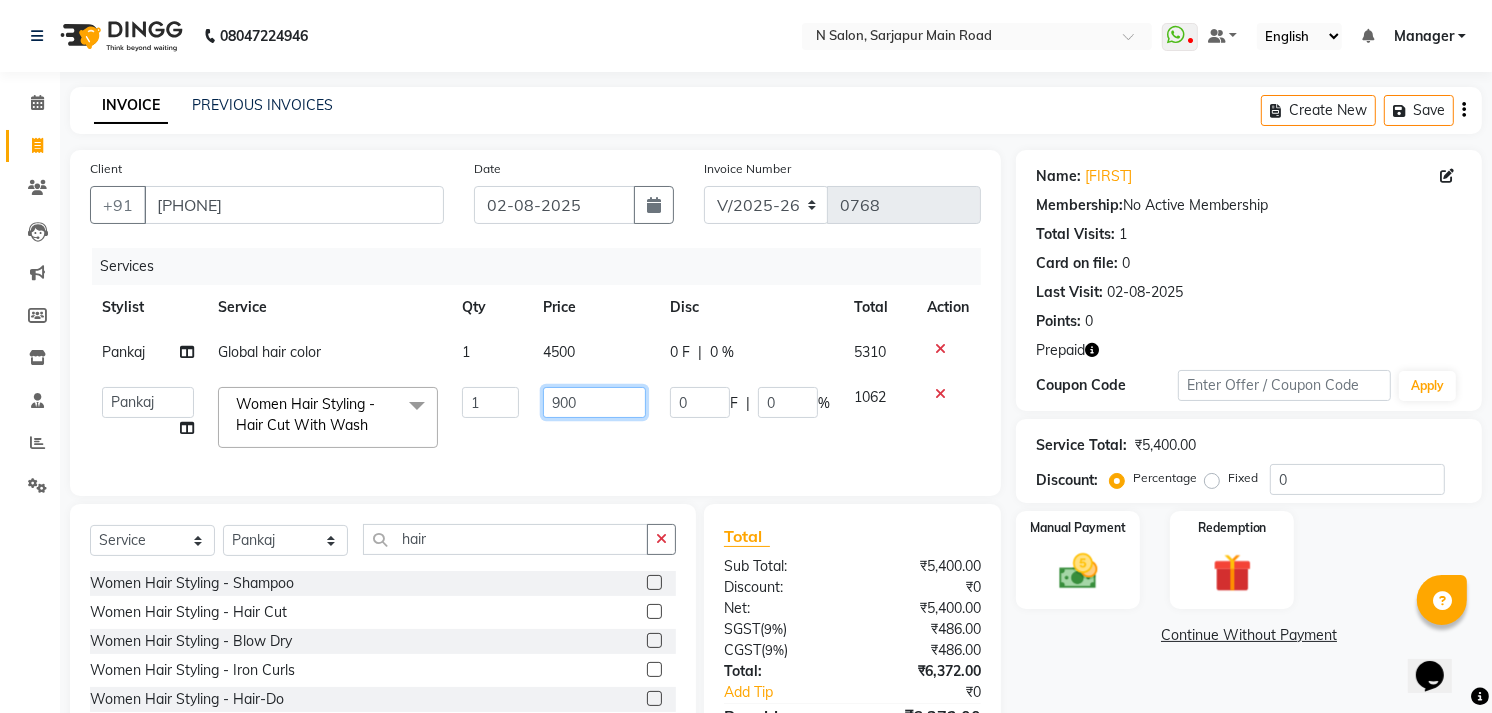 click on "900" 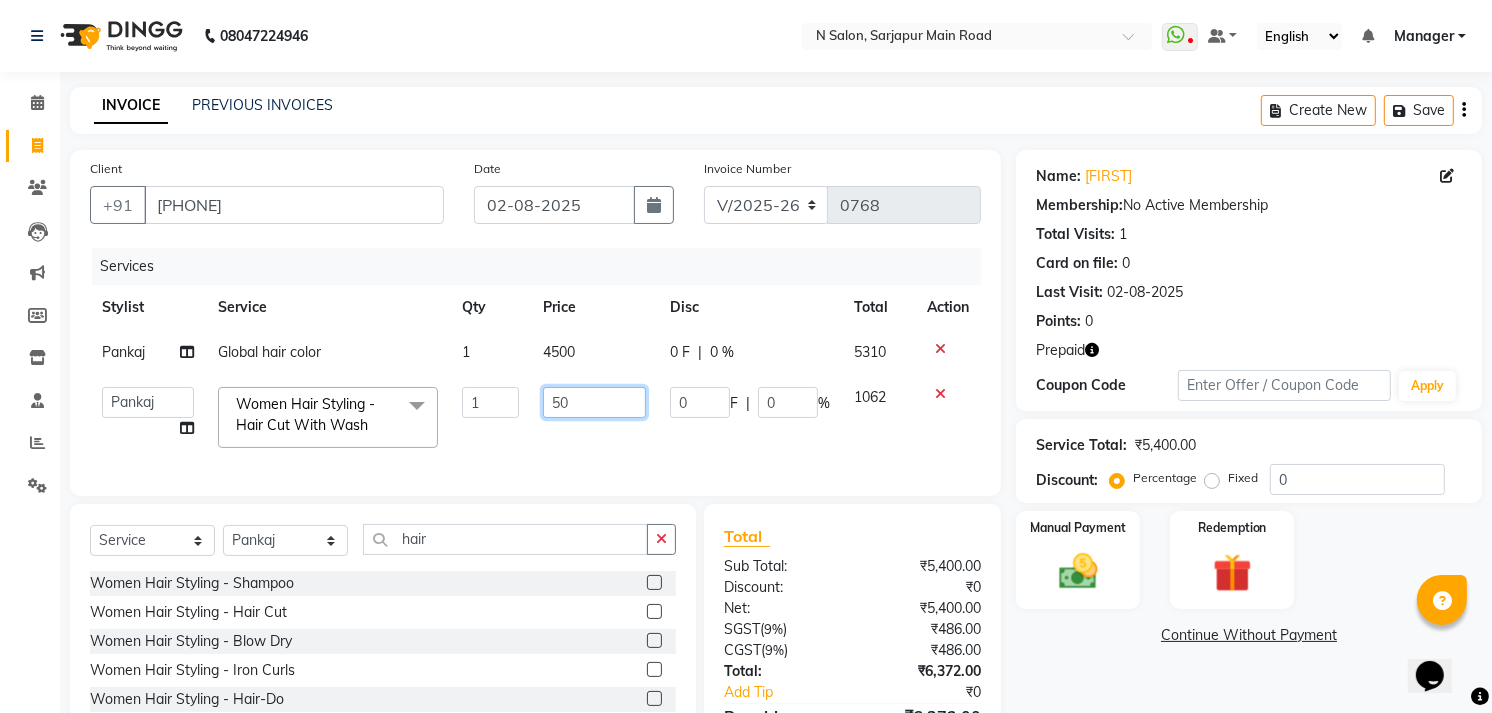 type on "500" 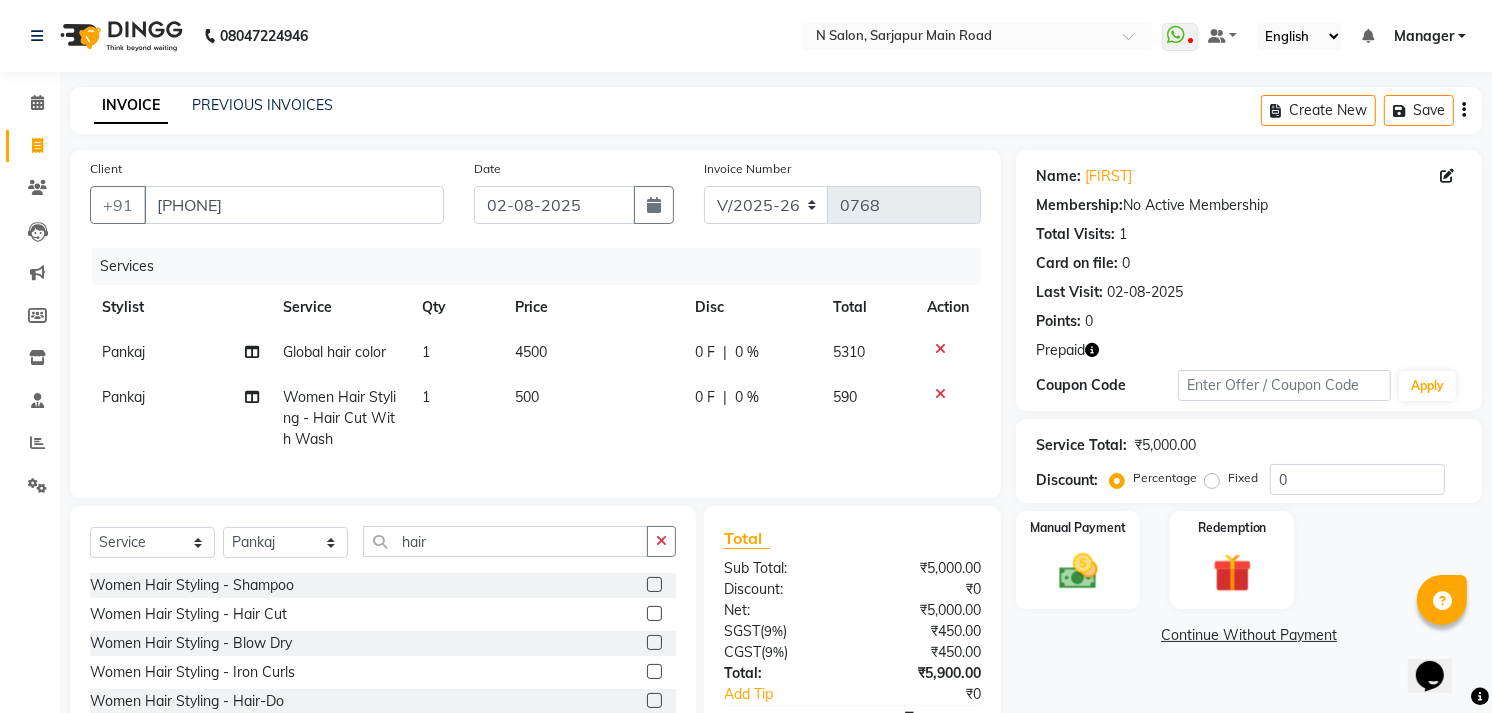 click on "Name: Shreevidhya Membership: No Active Membership Total Visits: 1 Card on file: 0 Last Visit: 02-08-2025 Points: 0 Prepaid Coupon Code Apply Service Total: ₹5,000.00 Discount: Percentage Fixed 0 Manual Payment Redemption Continue Without Payment" 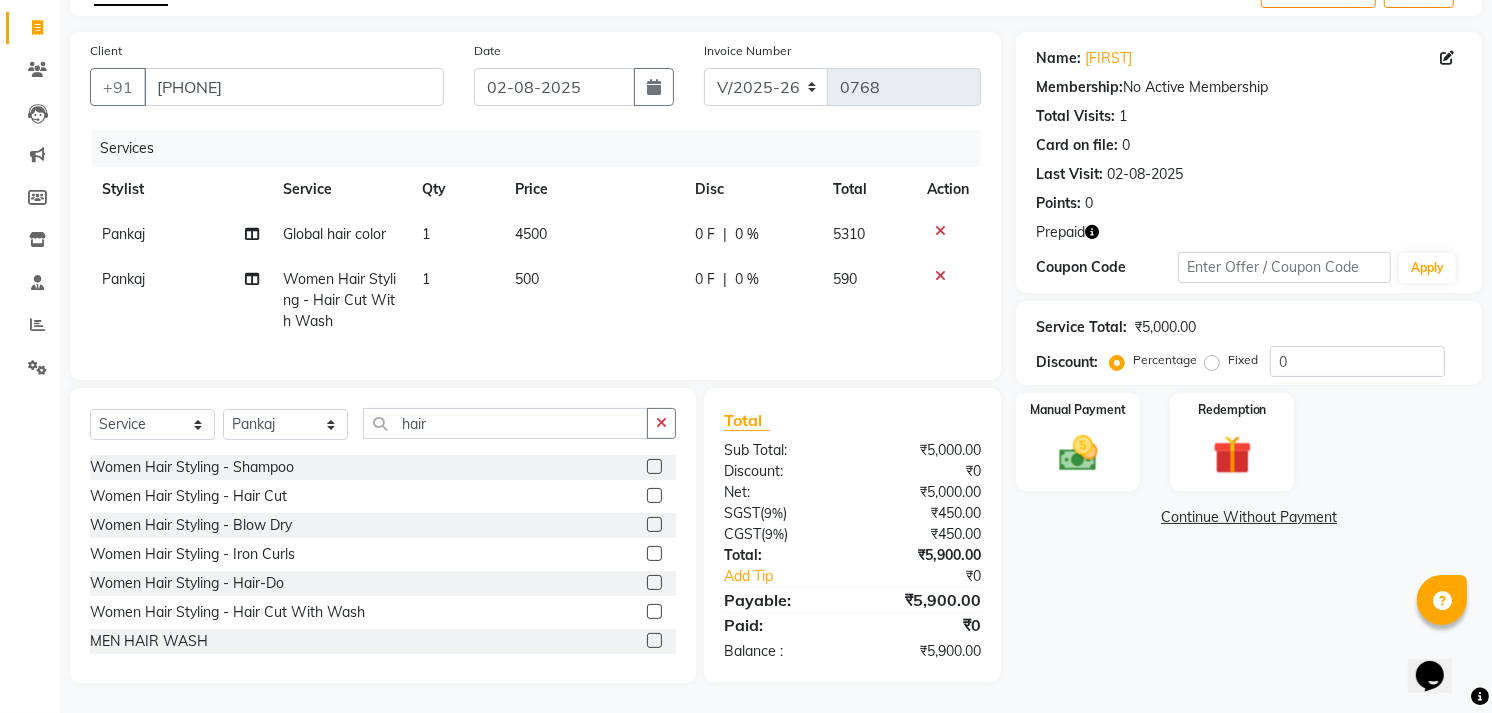 scroll, scrollTop: 134, scrollLeft: 0, axis: vertical 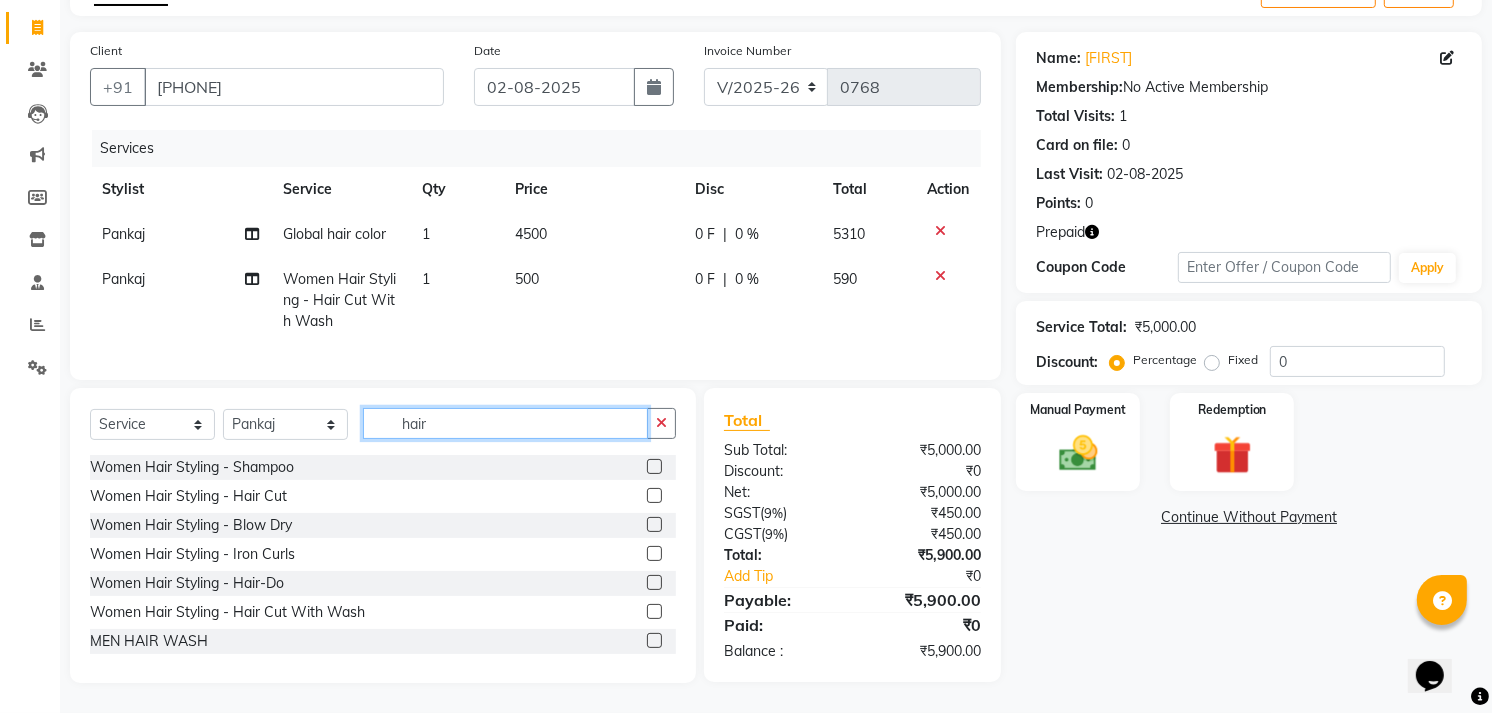 click on "hair" 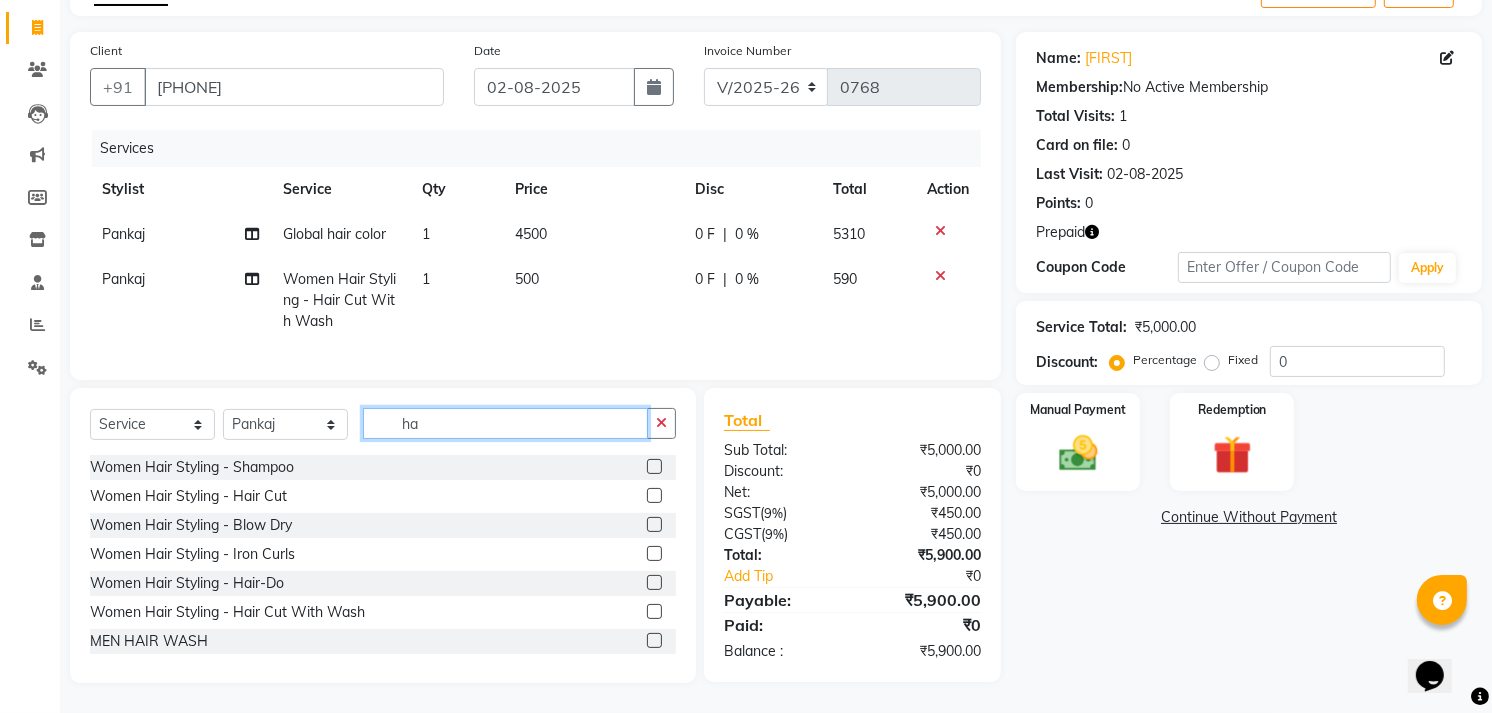 type on "h" 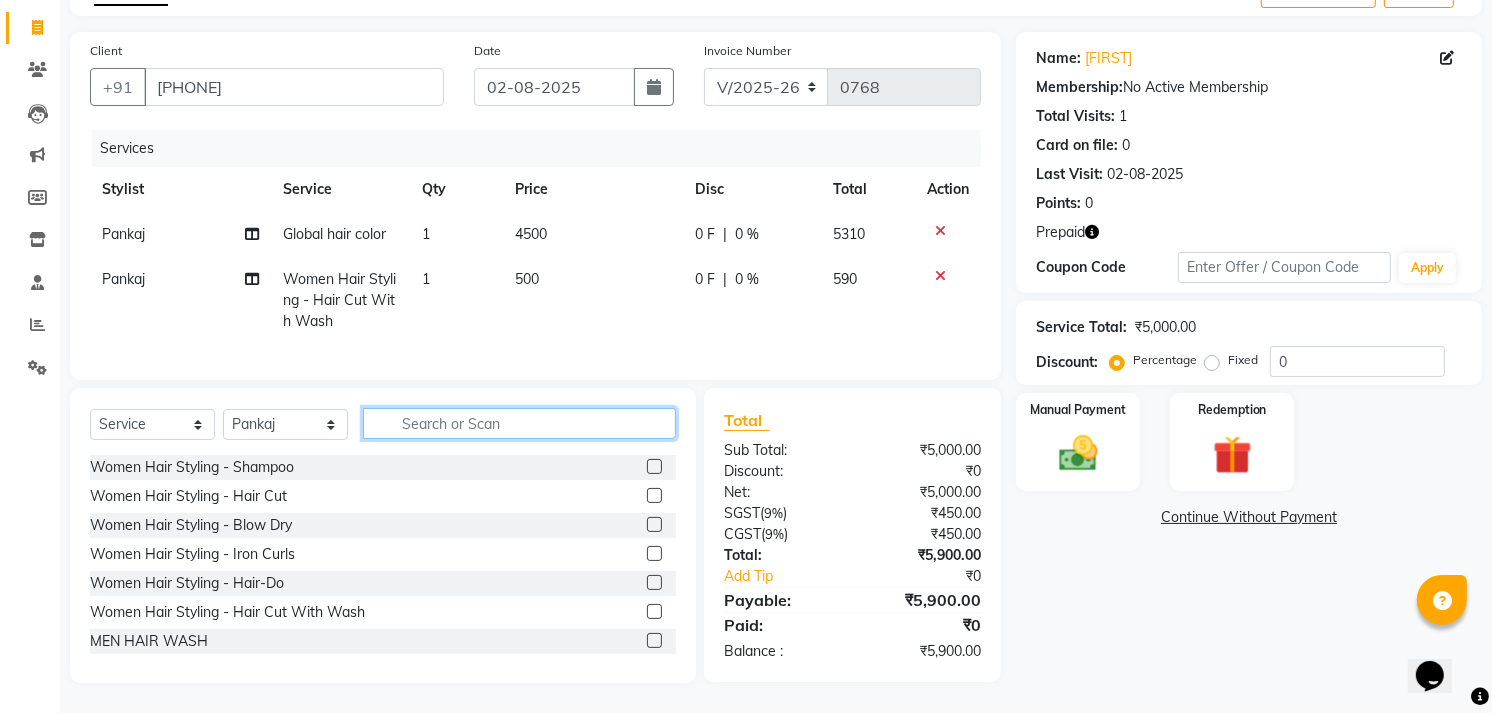 type 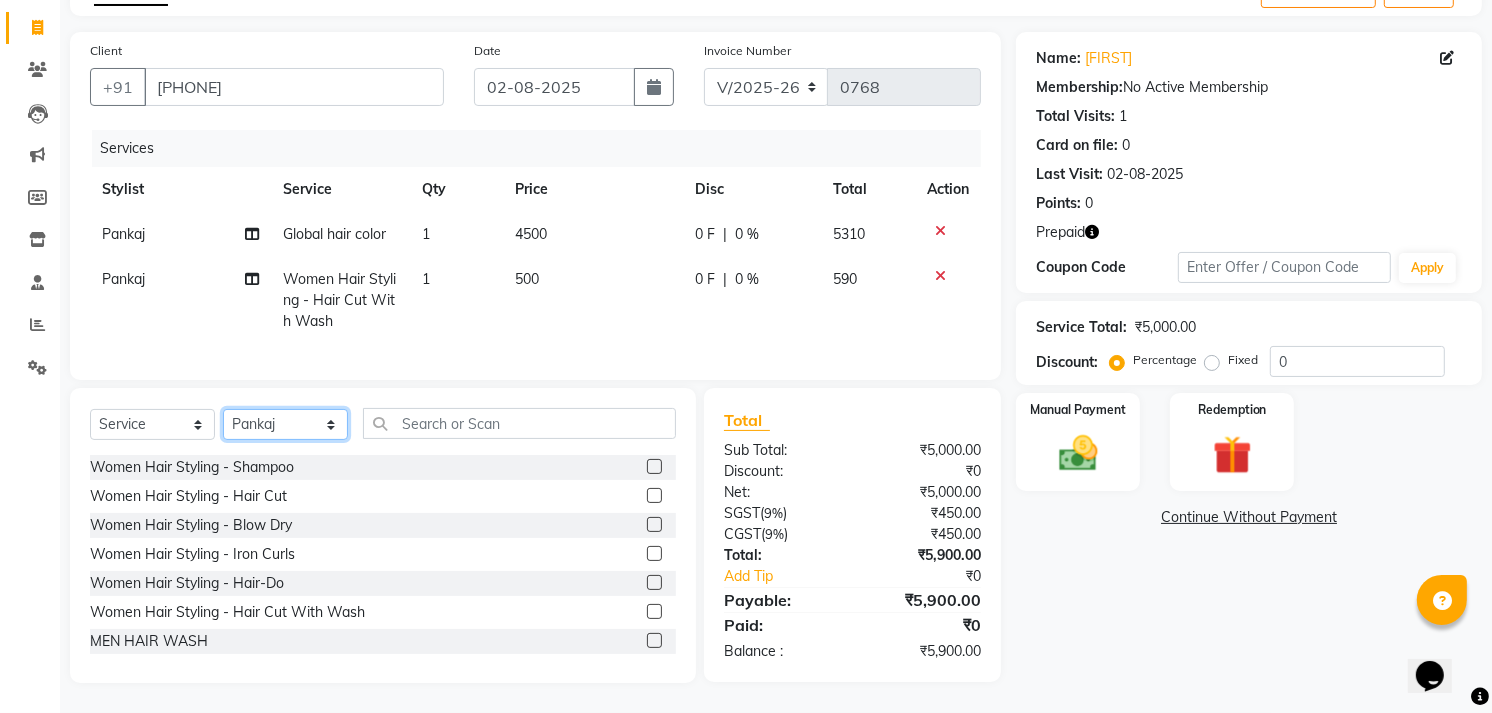 click on "Select Stylist Amgha Arish CHANDU DIPEN kajal kupu  Manager megha Mukul Aggarwal NIRJALA Owner Pankaj Rahul Sir shradha" 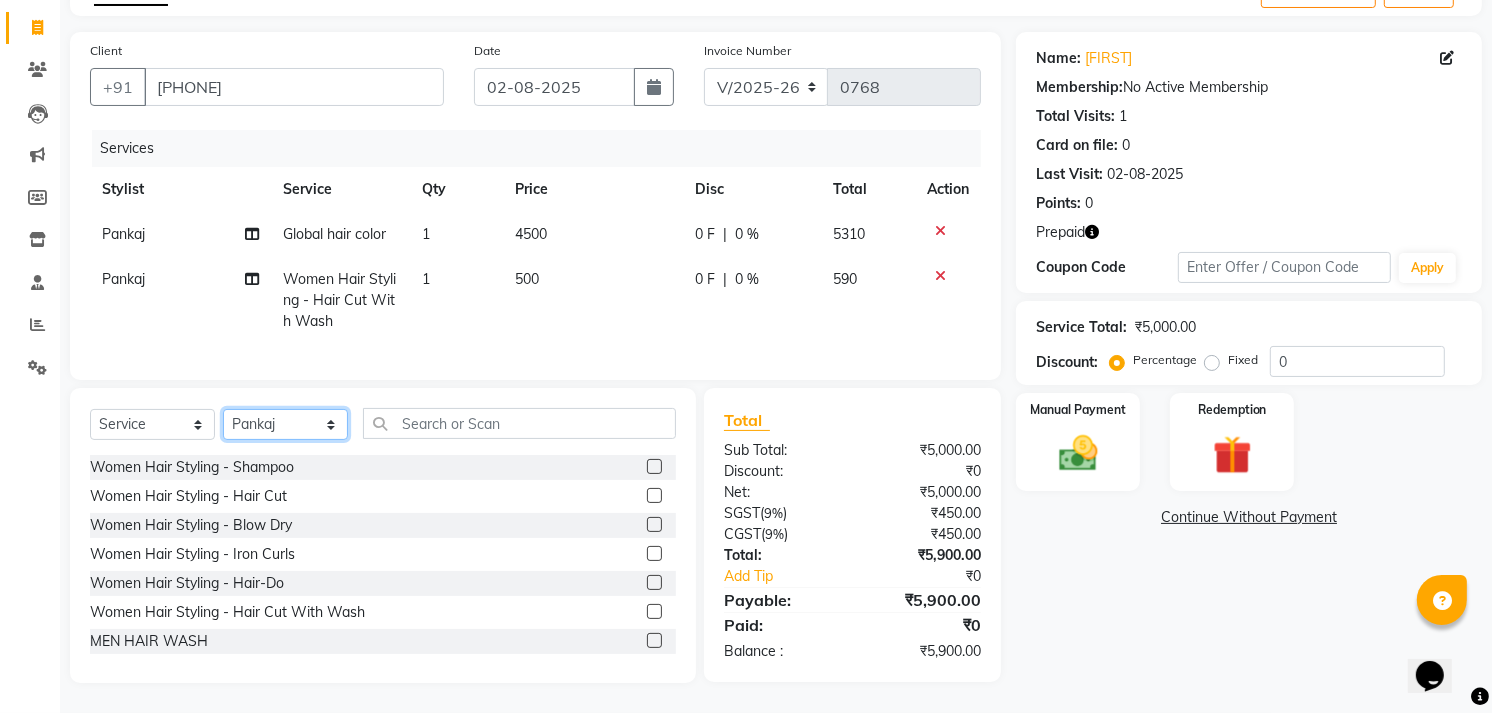 select on "70885" 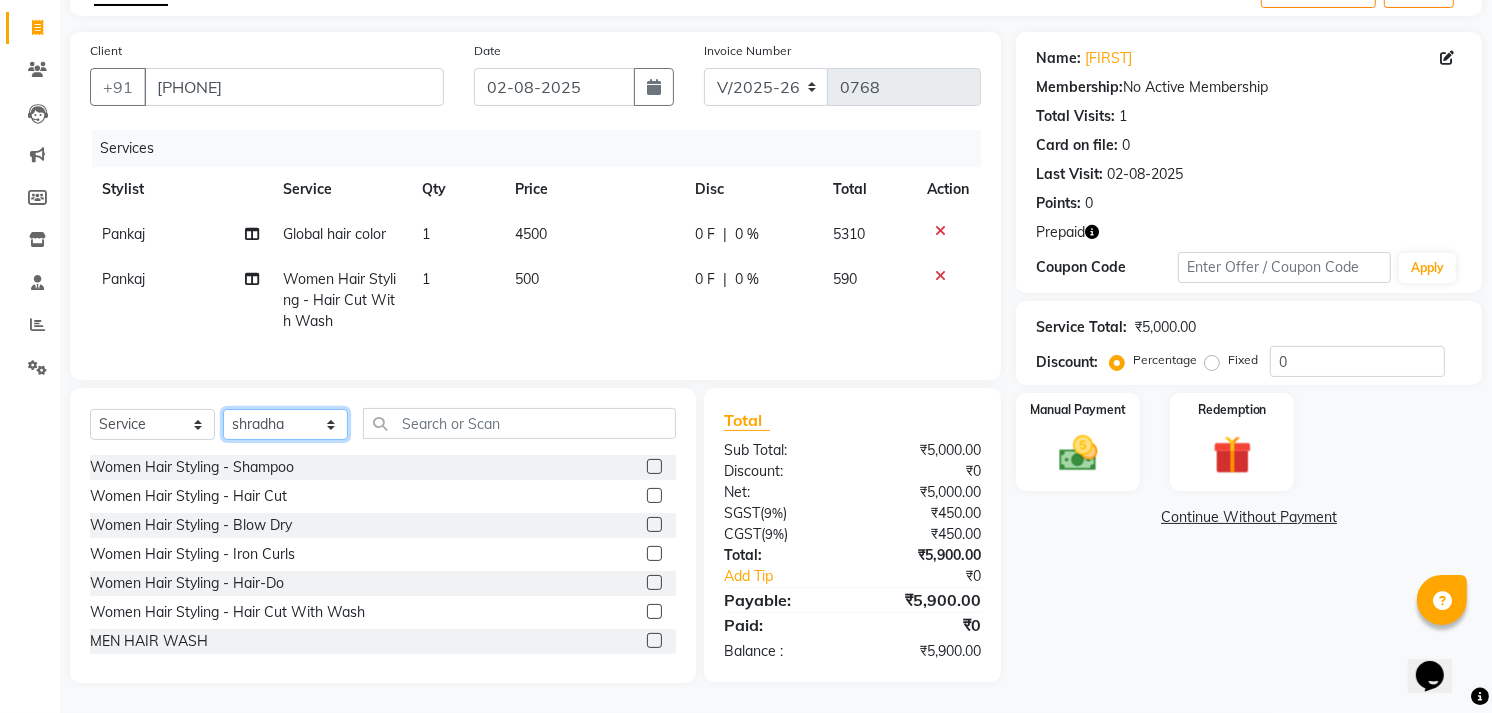 click on "Select Stylist Amgha Arish CHANDU DIPEN kajal kupu  Manager megha Mukul Aggarwal NIRJALA Owner Pankaj Rahul Sir shradha" 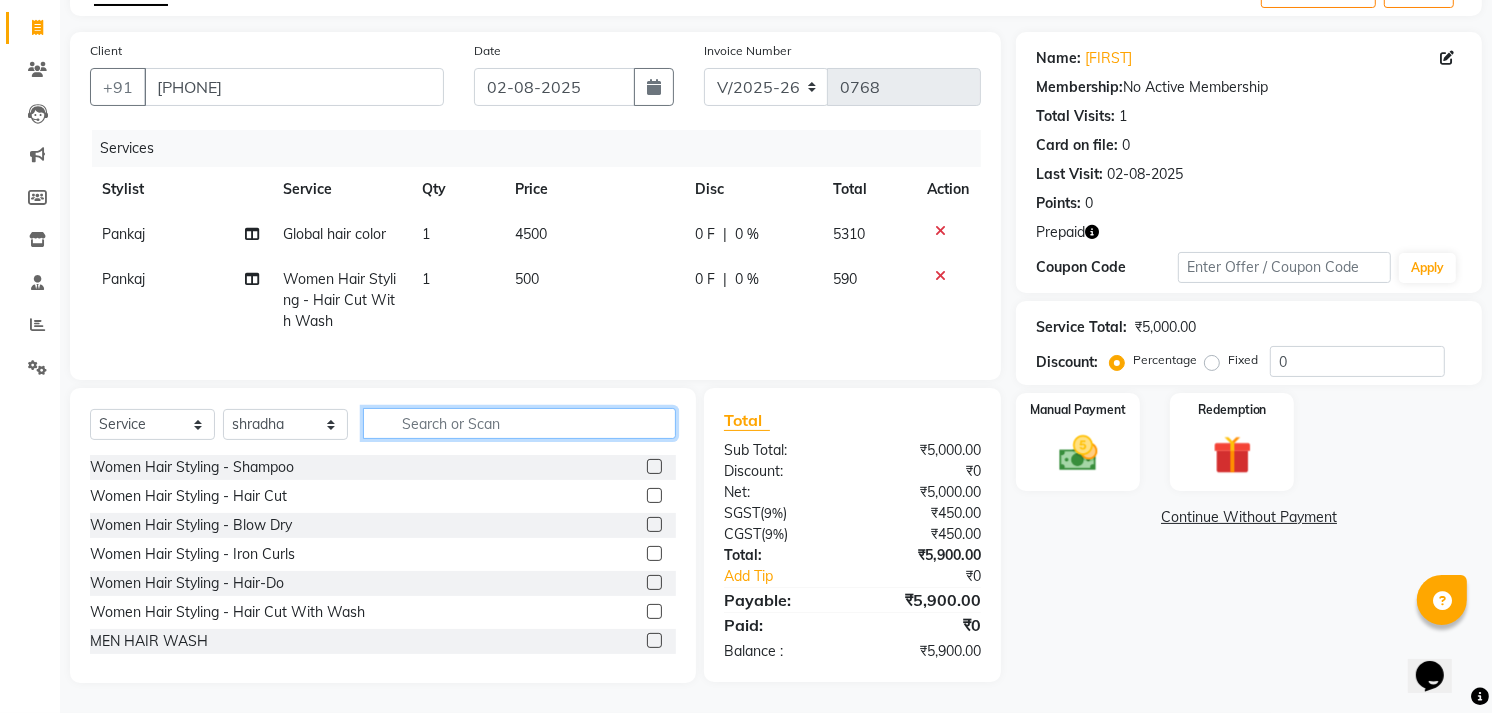 click 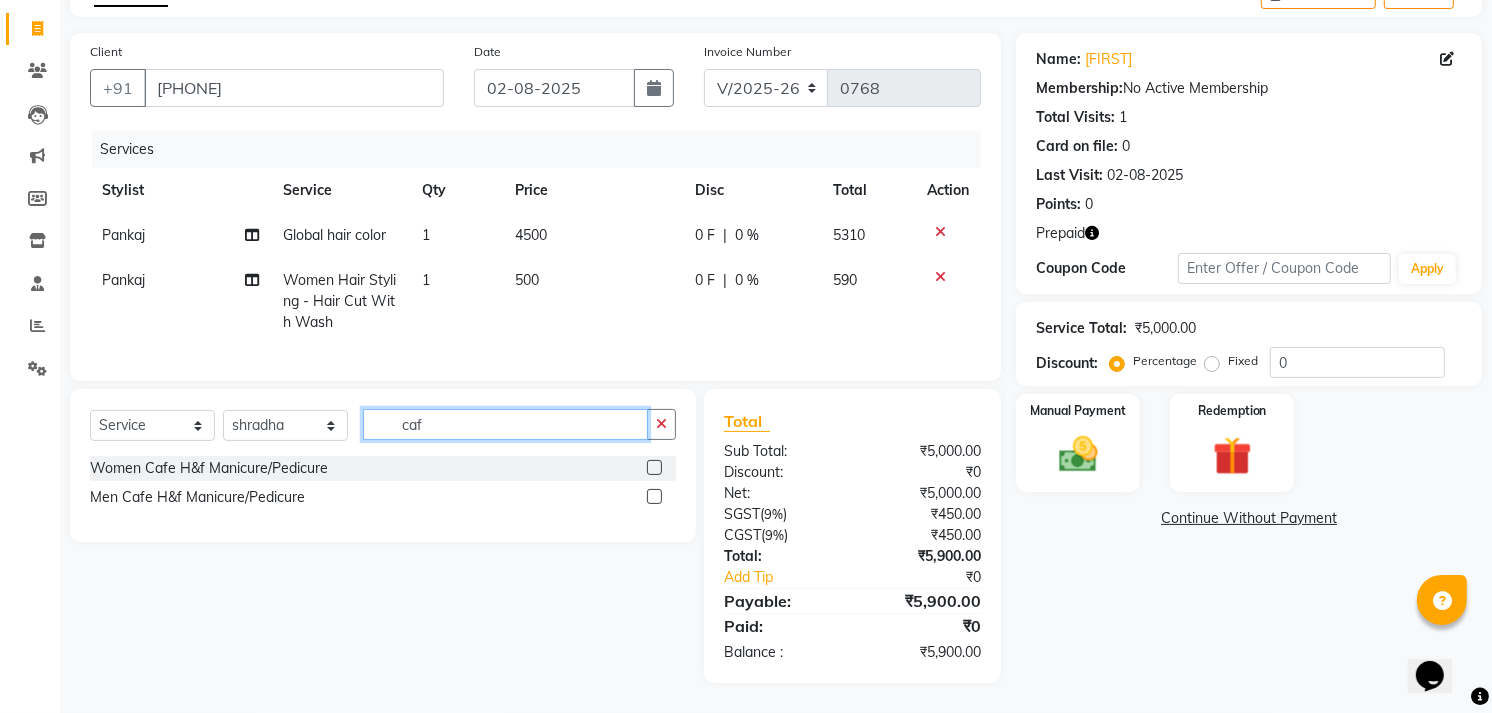 scroll, scrollTop: 133, scrollLeft: 0, axis: vertical 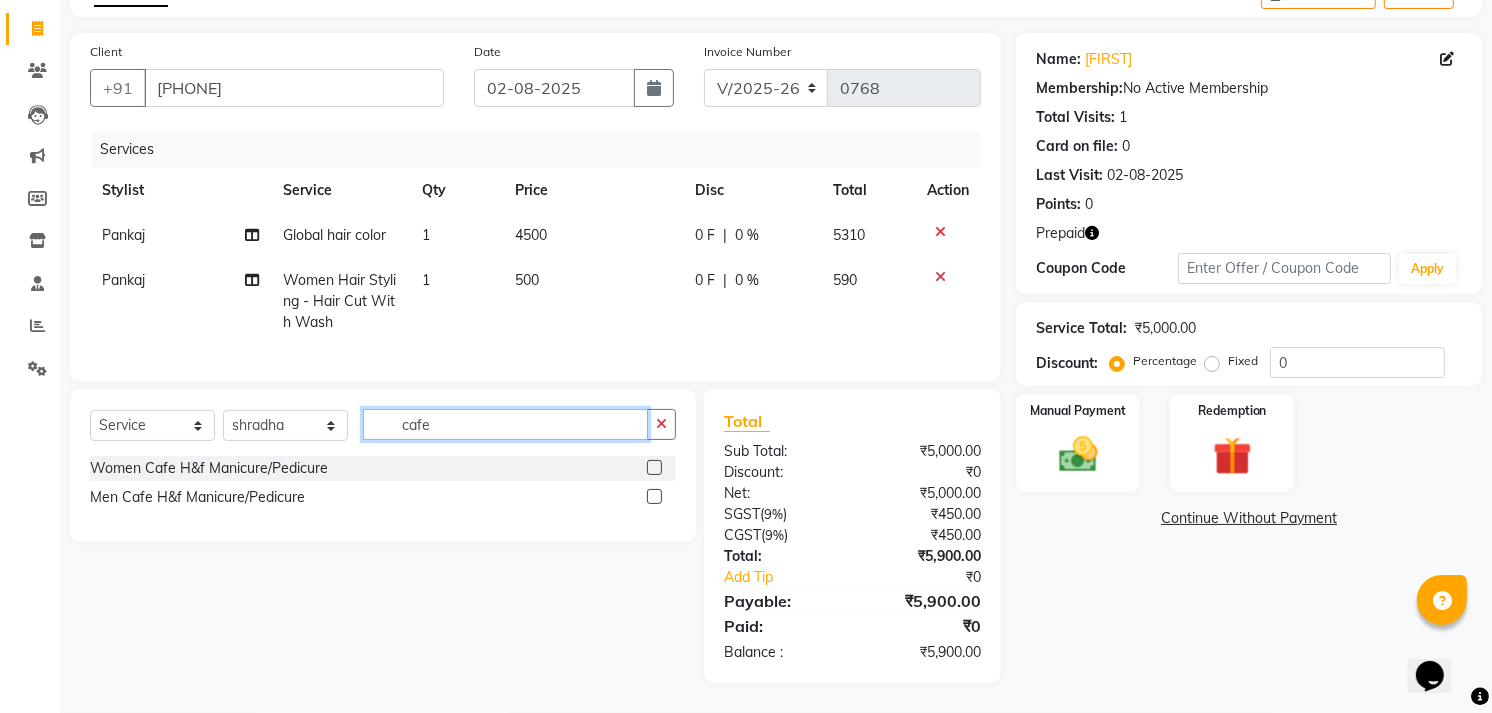 type on "cafe" 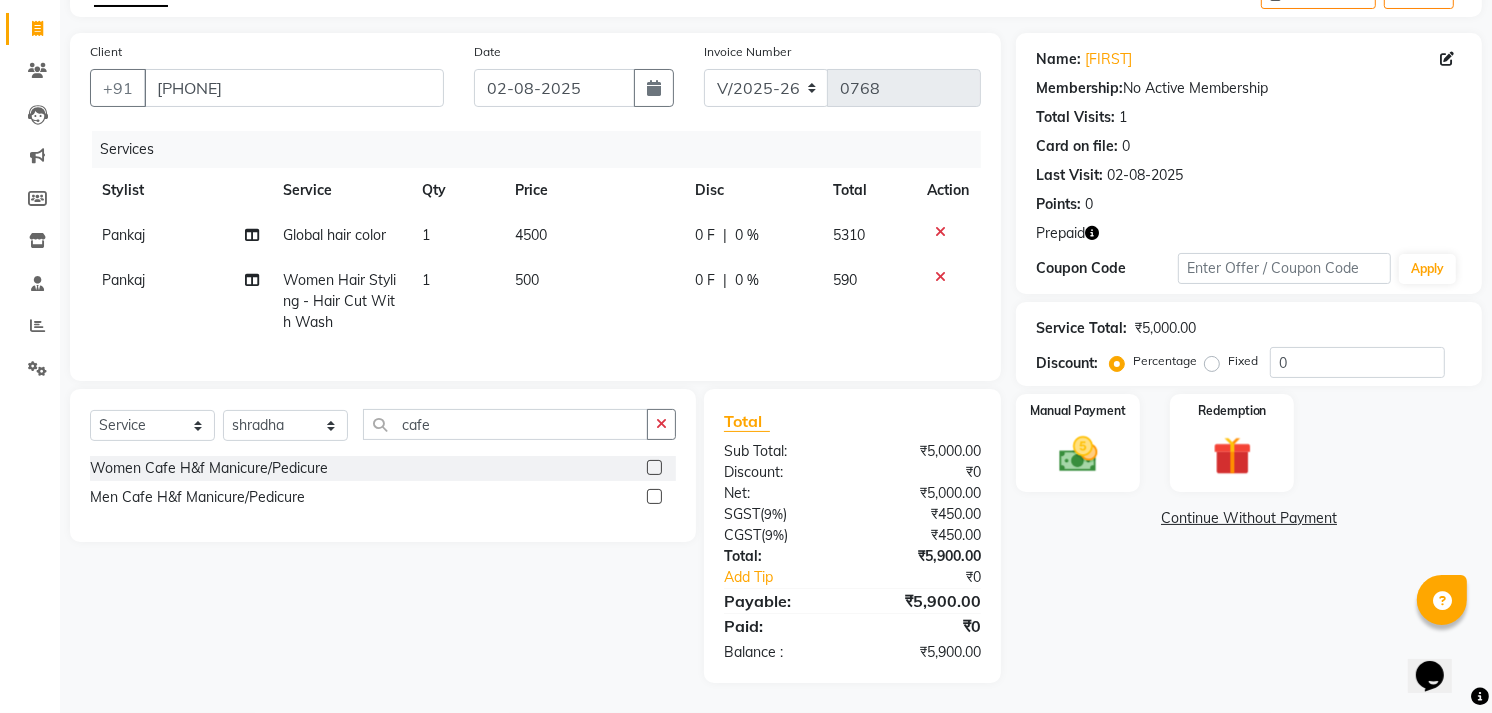 click 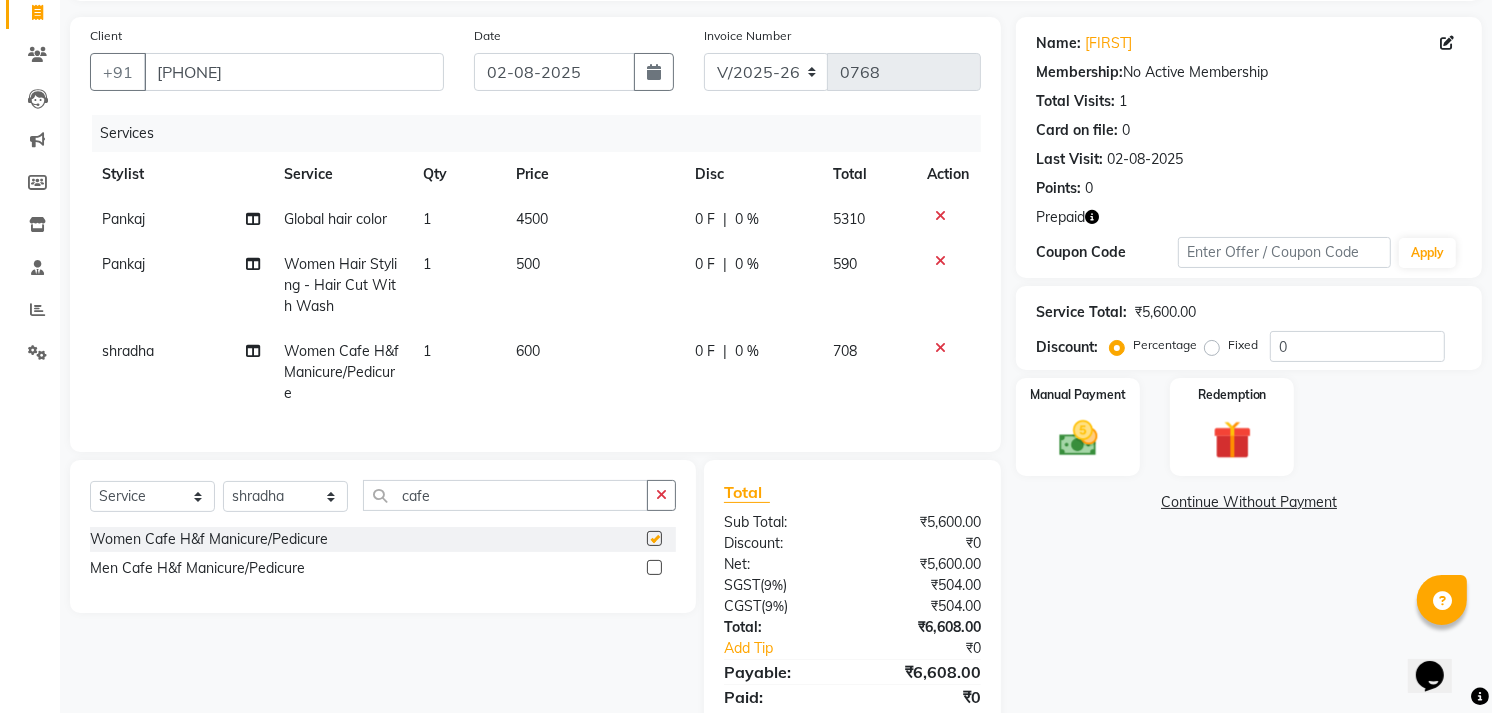 checkbox on "false" 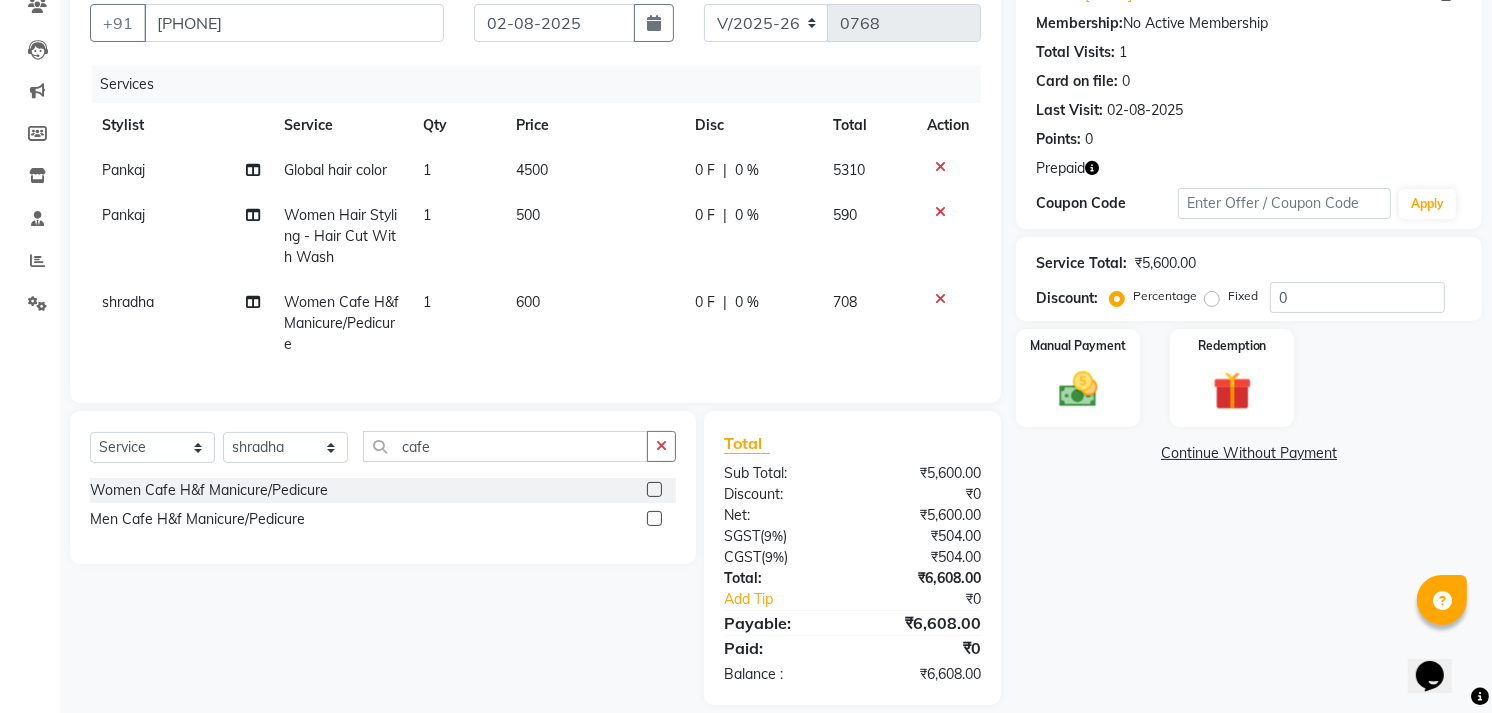 scroll, scrollTop: 221, scrollLeft: 0, axis: vertical 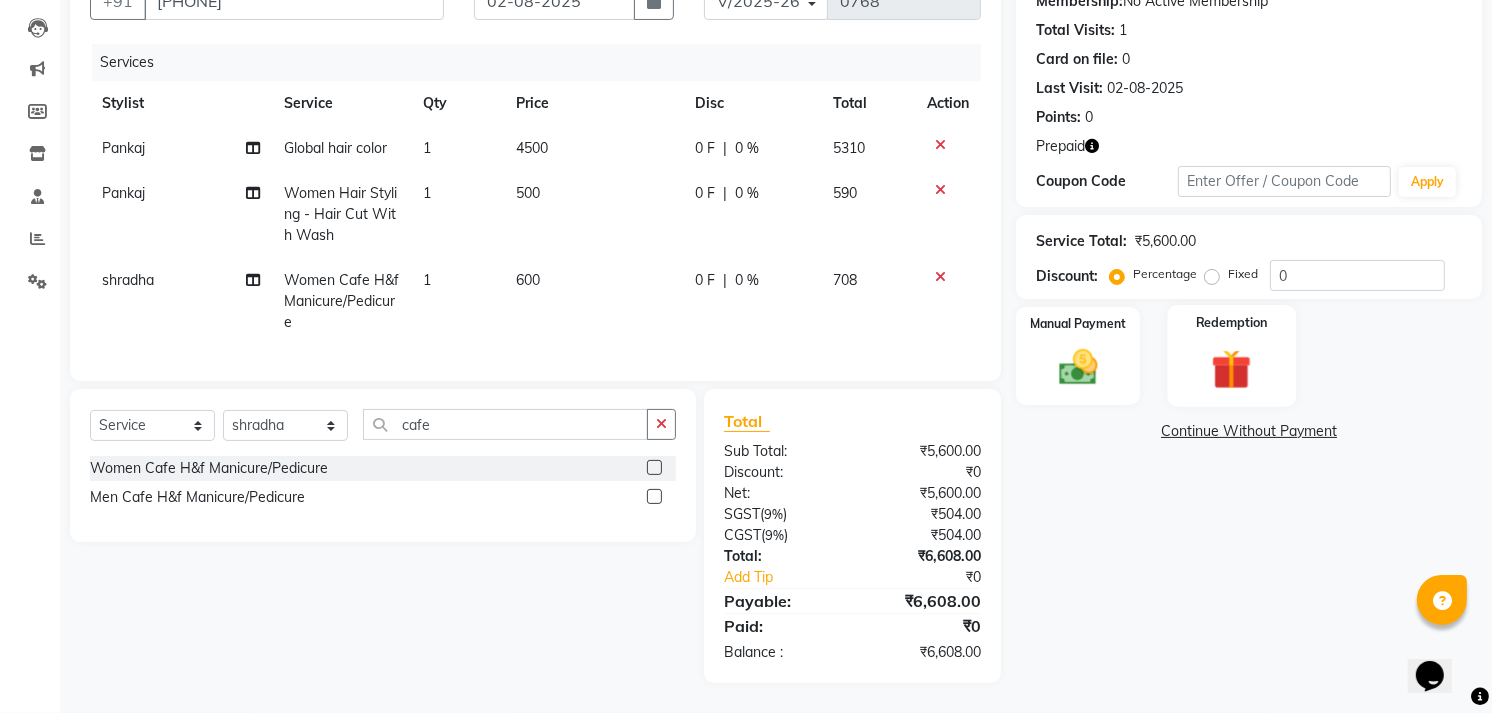 click on "Redemption" 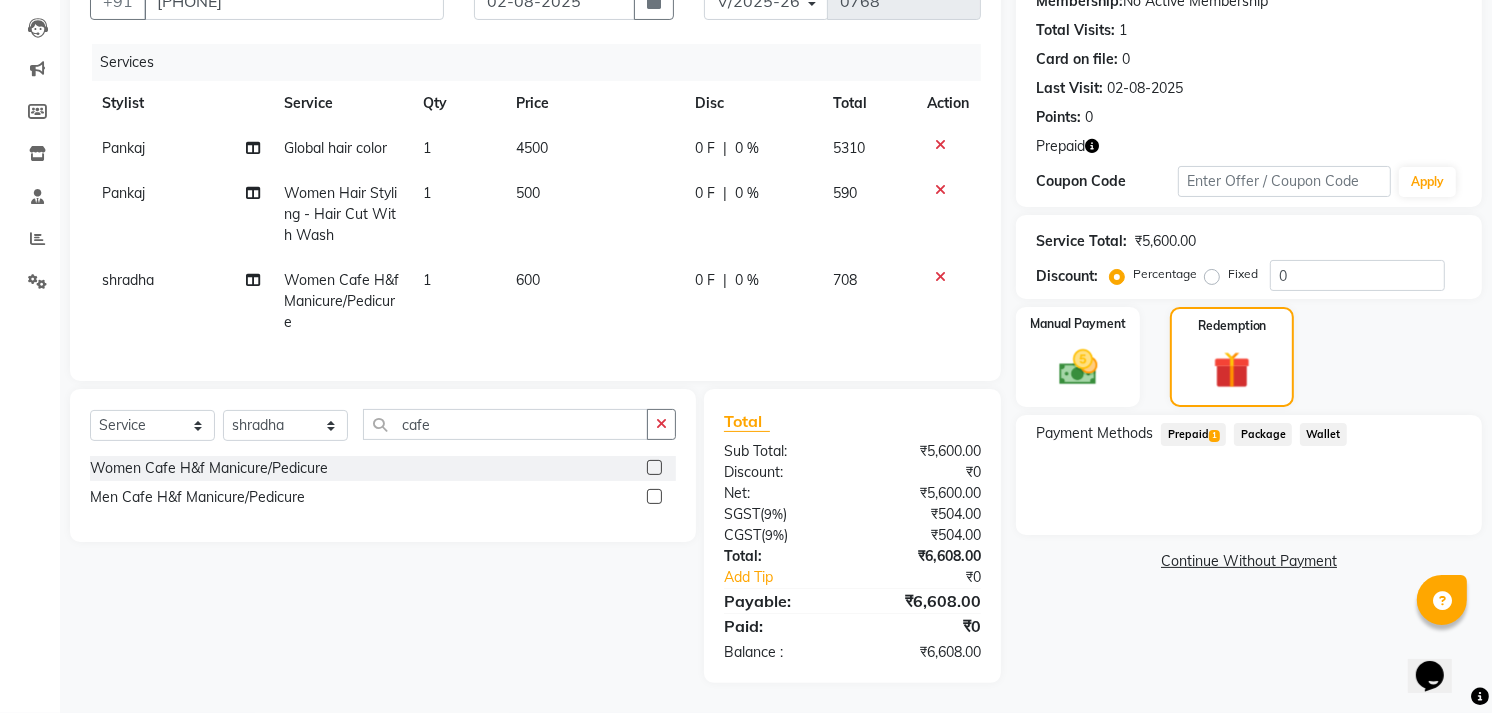 click on "Prepaid  1" 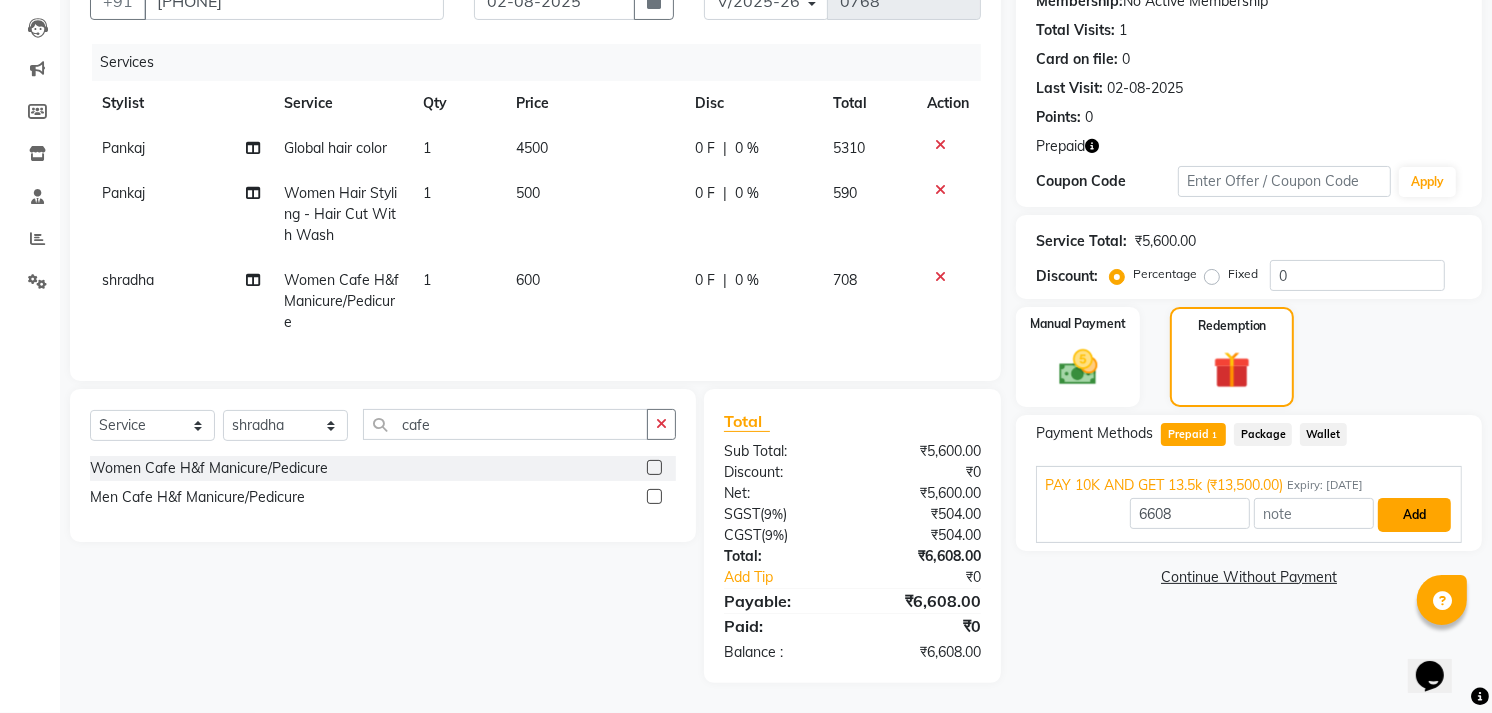 click on "Add" at bounding box center [1414, 515] 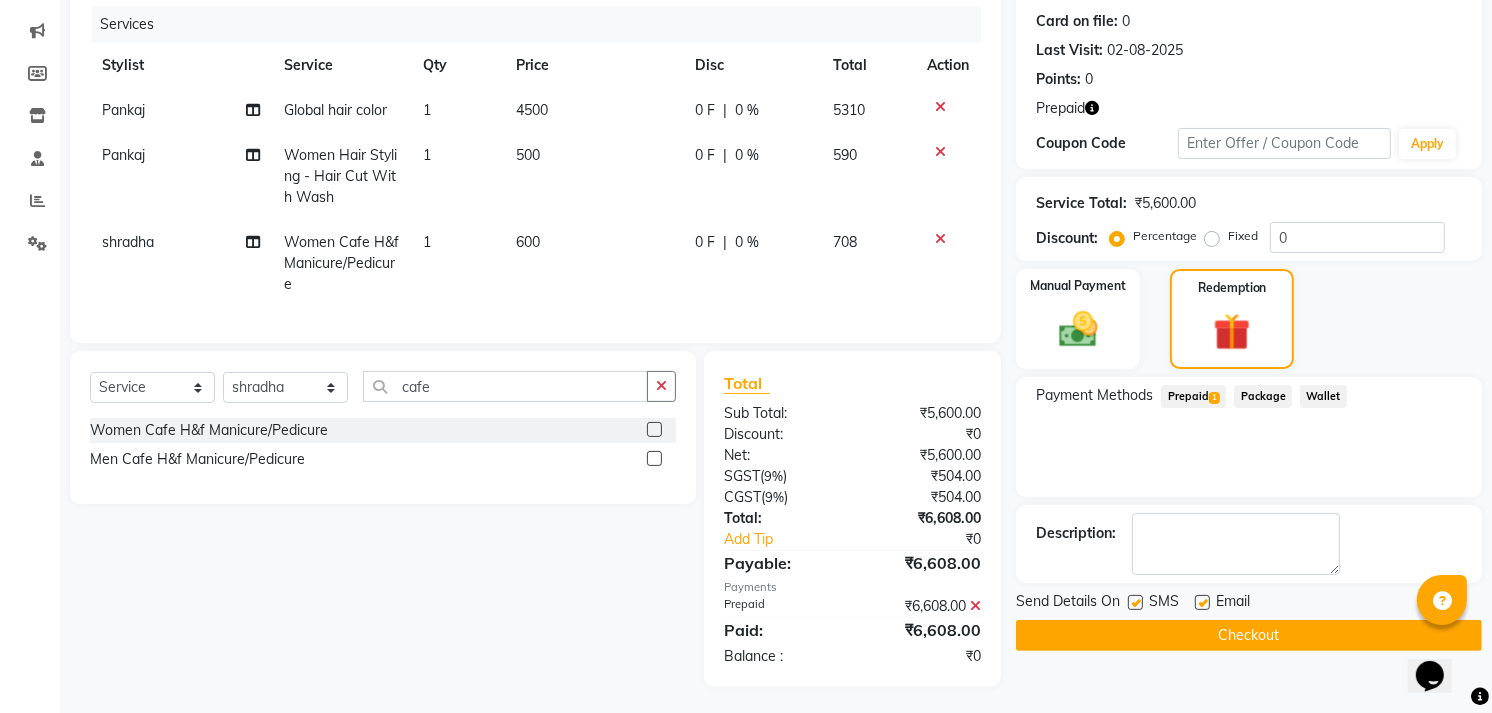 scroll, scrollTop: 262, scrollLeft: 0, axis: vertical 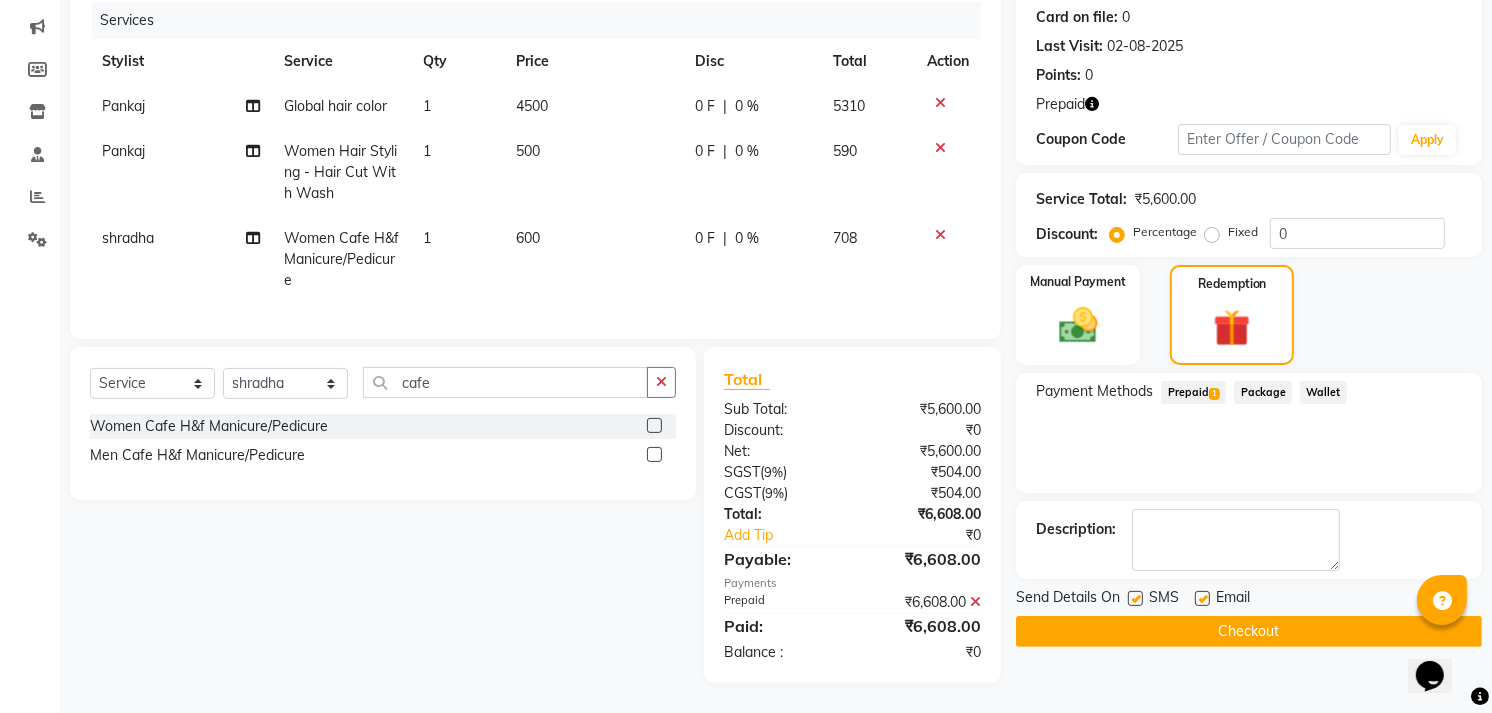click on "Checkout" 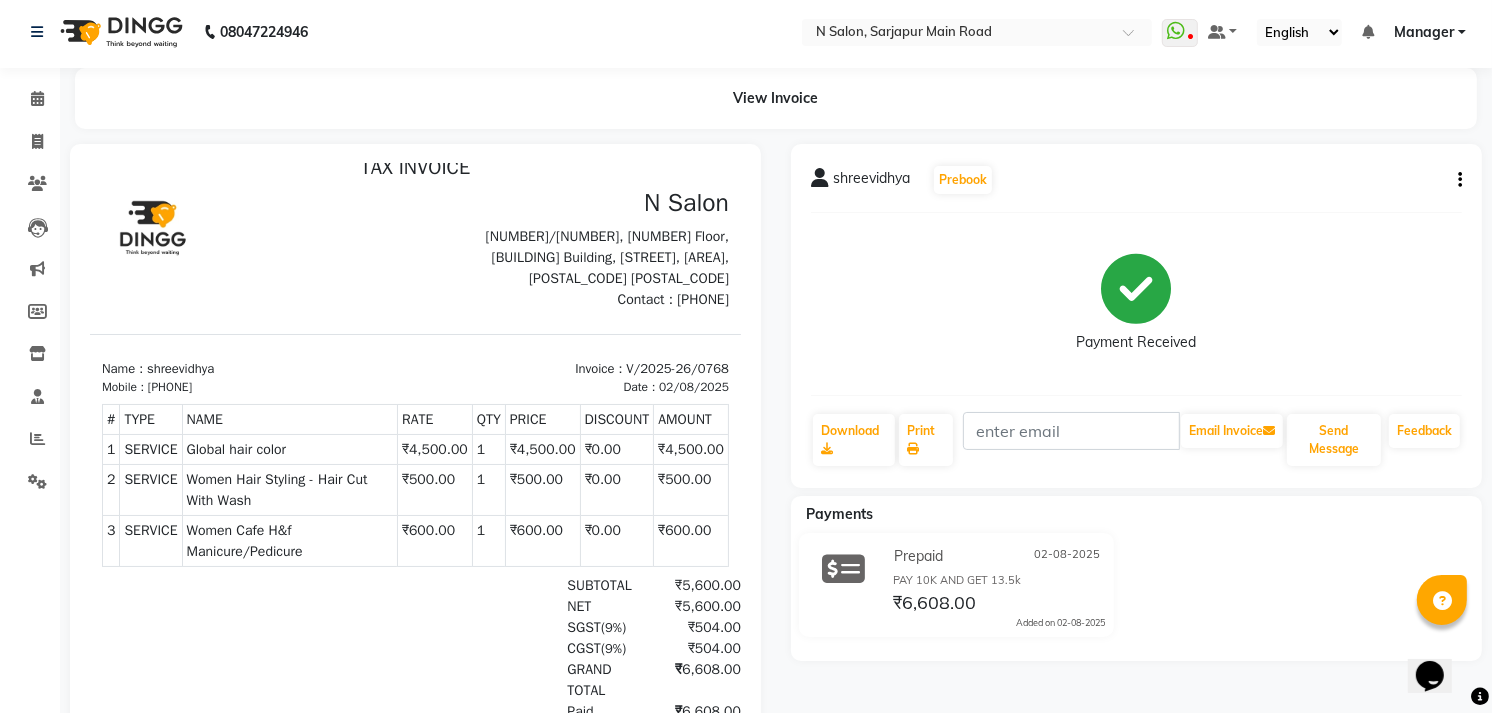 scroll, scrollTop: 0, scrollLeft: 0, axis: both 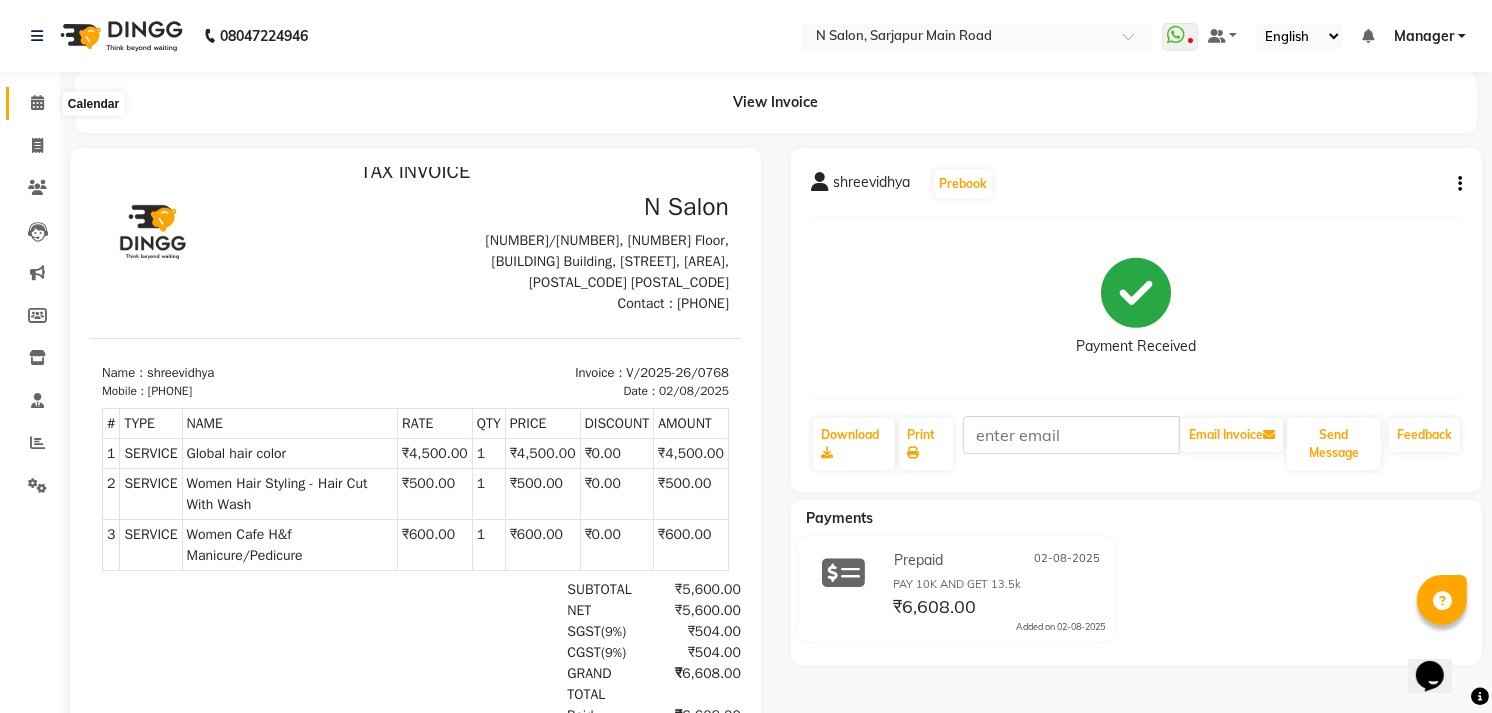 click 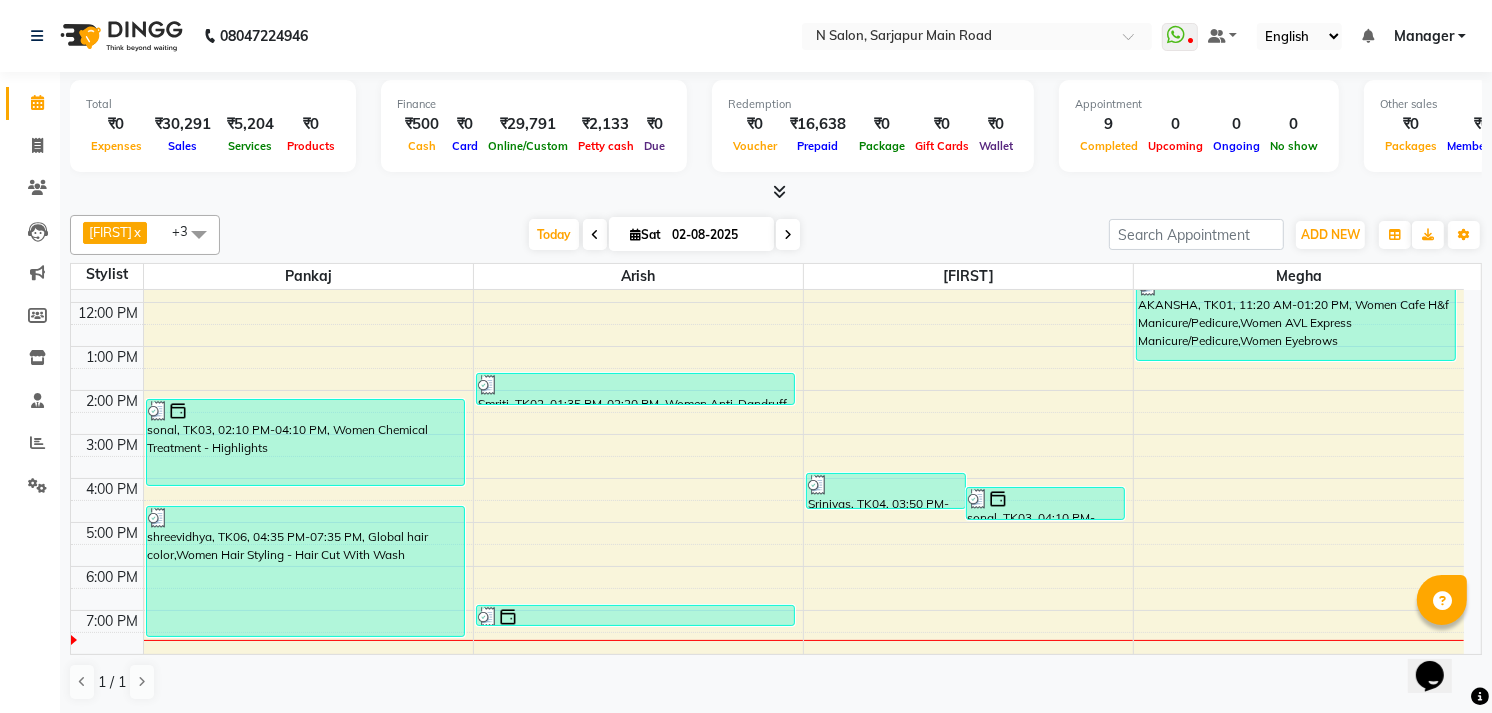 scroll, scrollTop: 208, scrollLeft: 0, axis: vertical 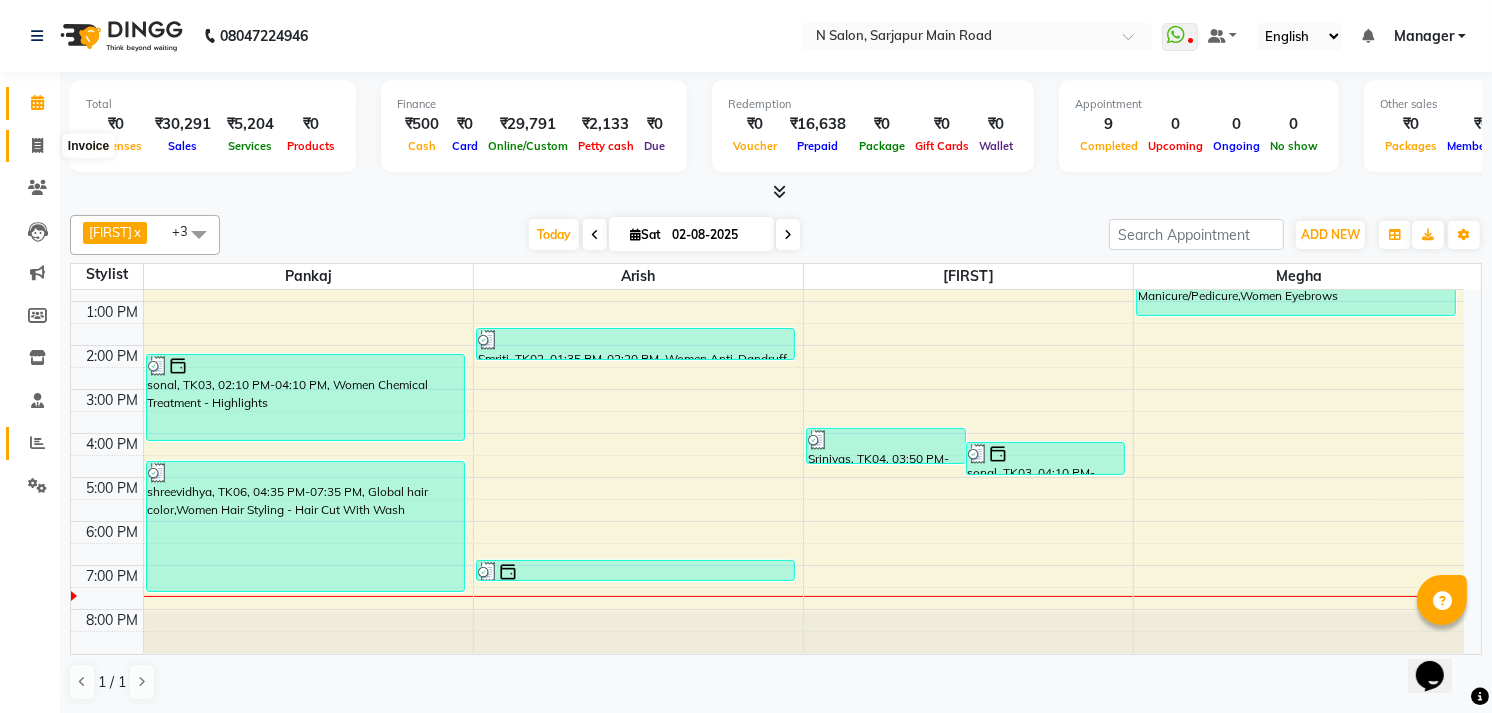 drag, startPoint x: 38, startPoint y: 151, endPoint x: 16, endPoint y: 456, distance: 305.79242 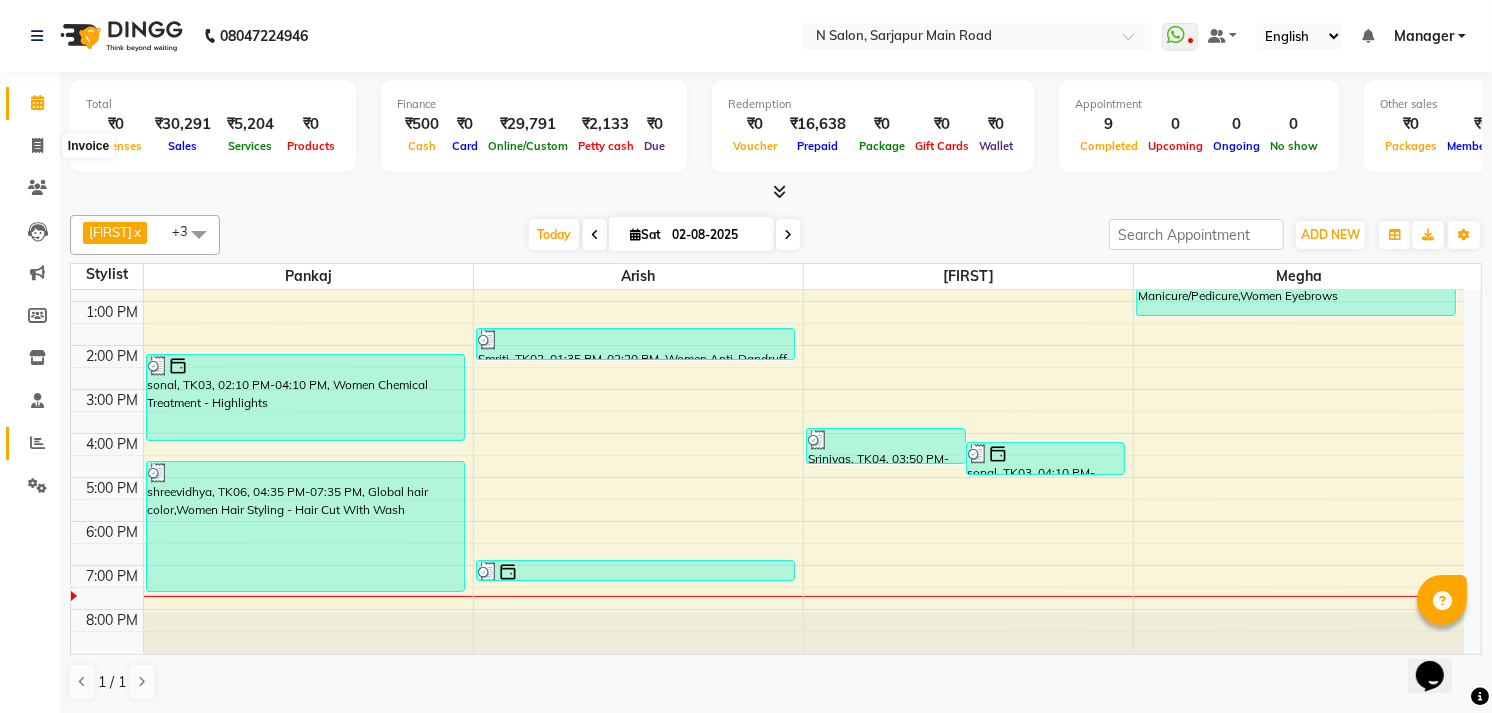 select on "service" 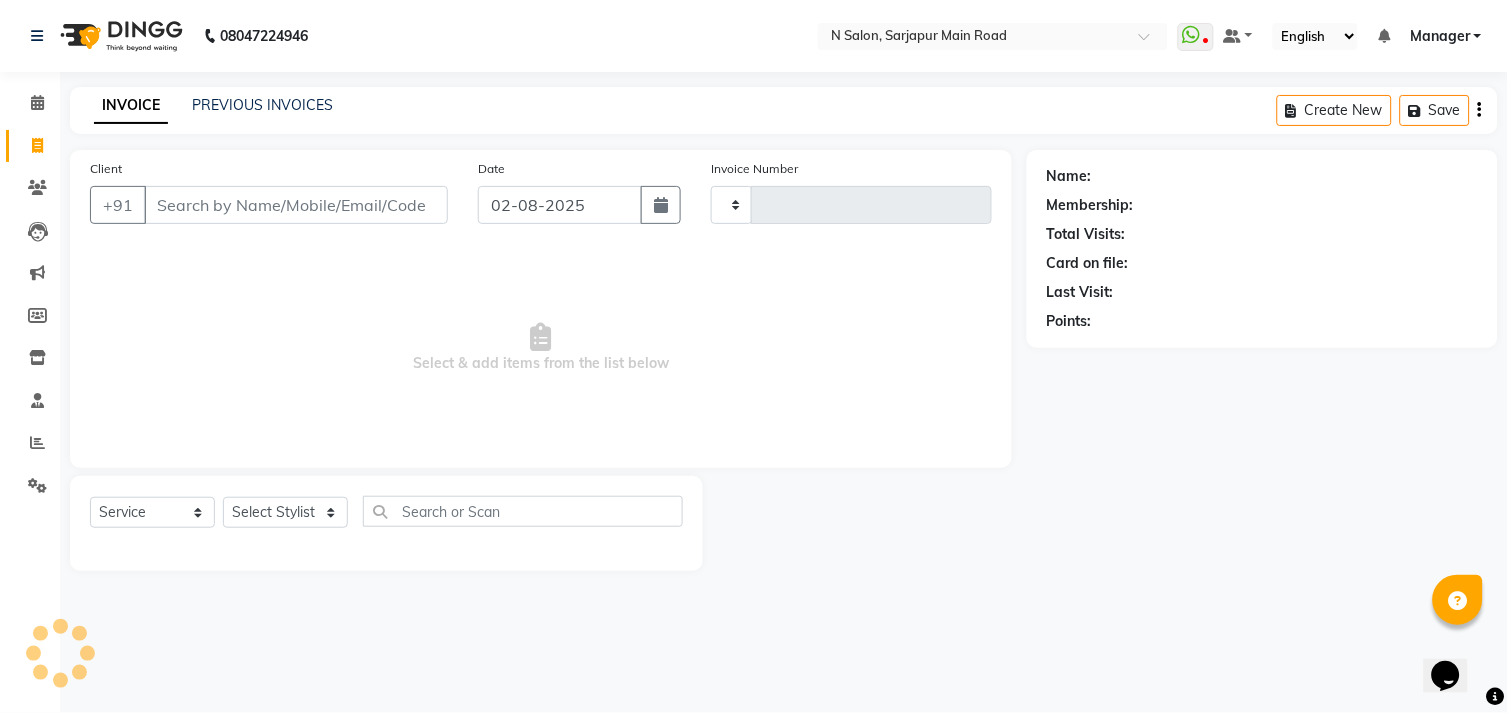 type on "0769" 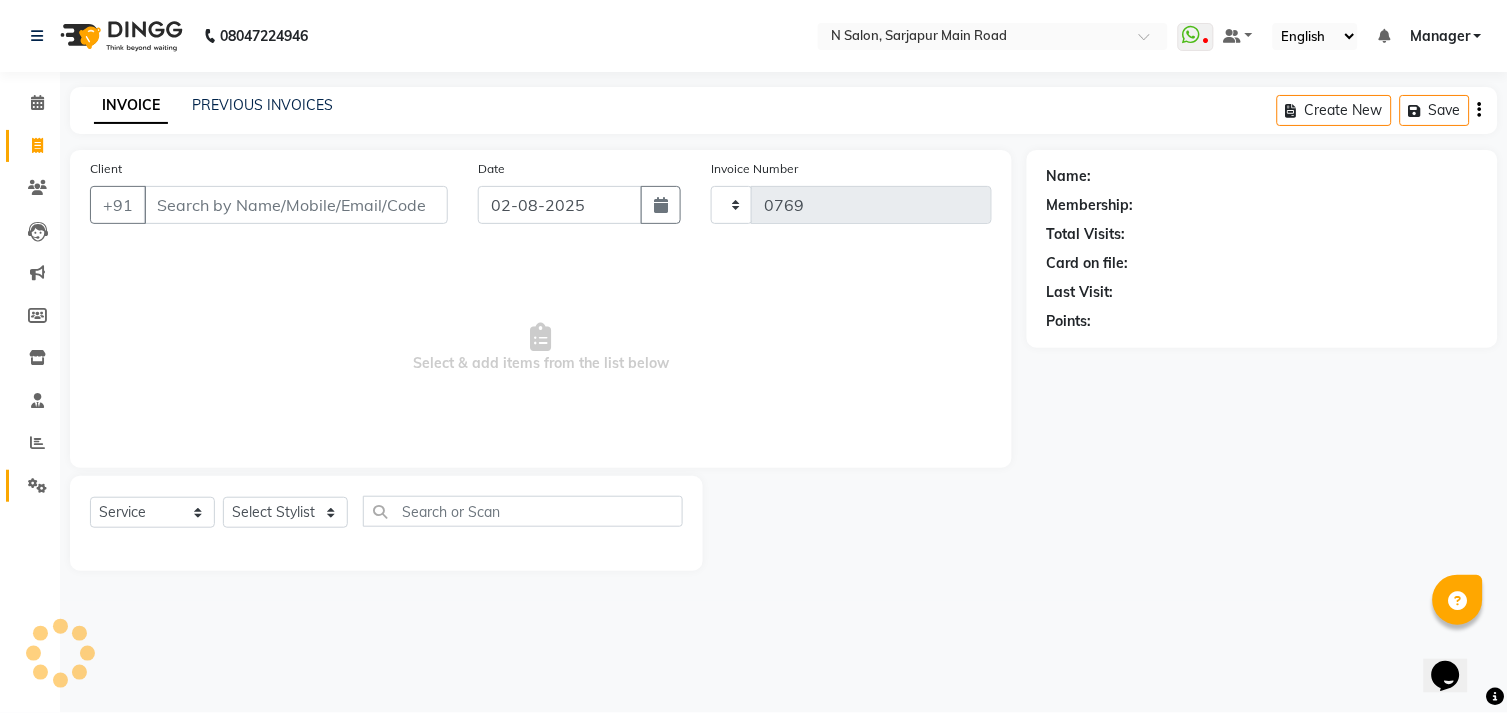 select on "7871" 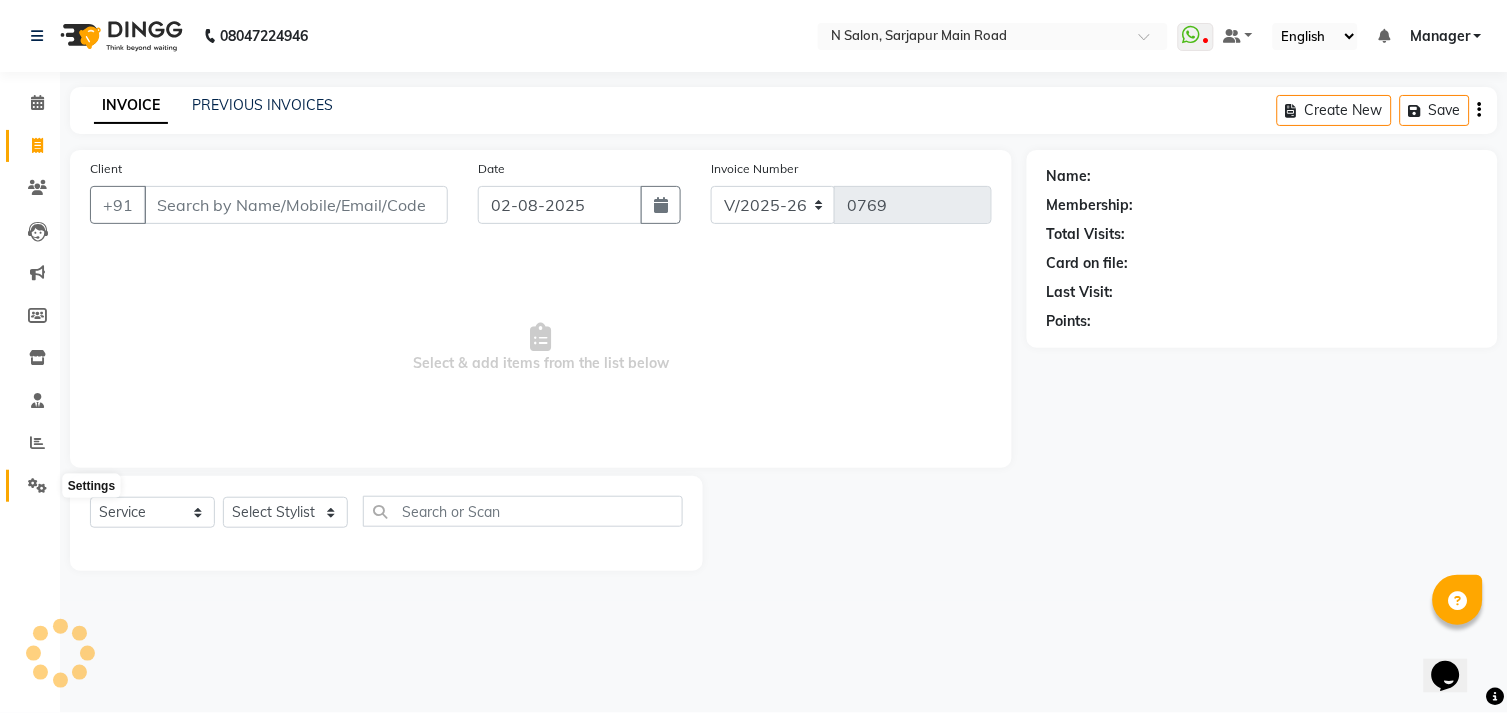 click 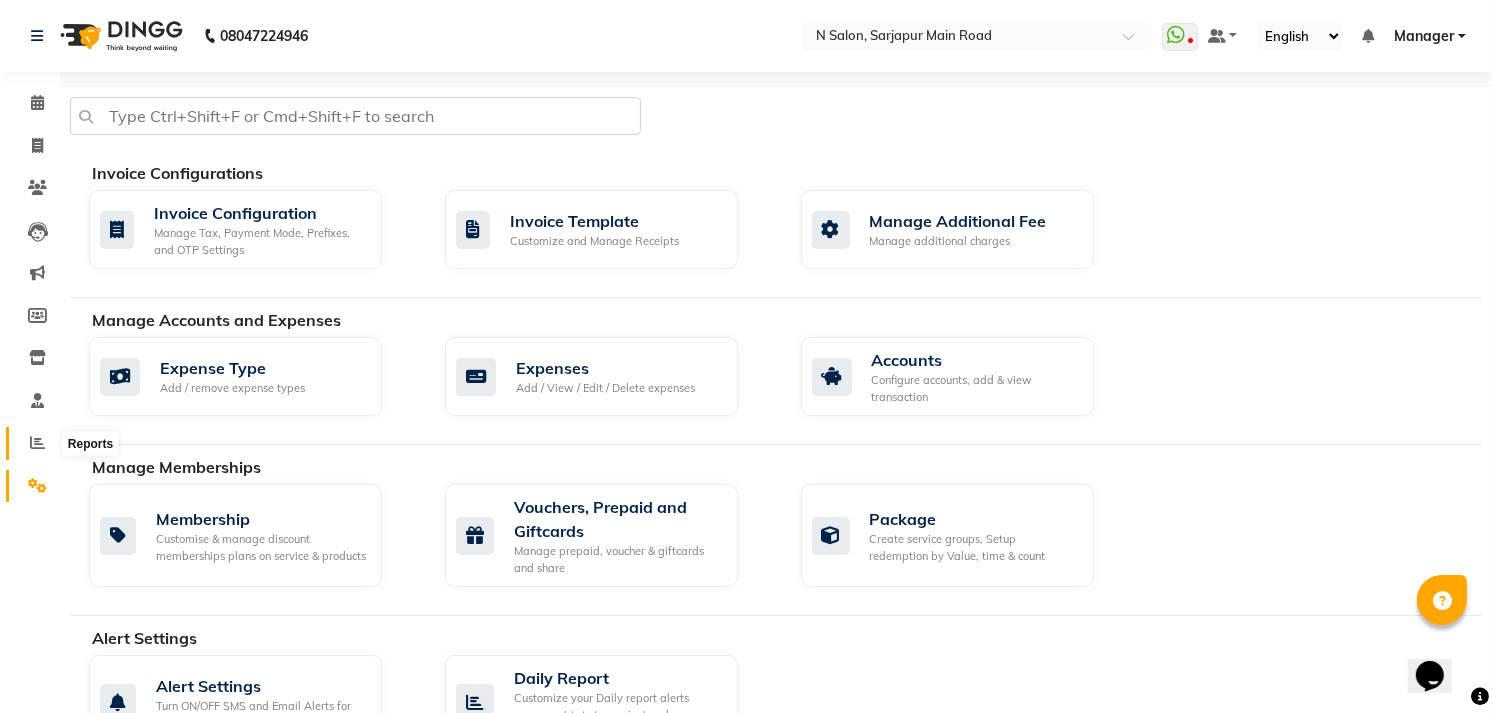 click 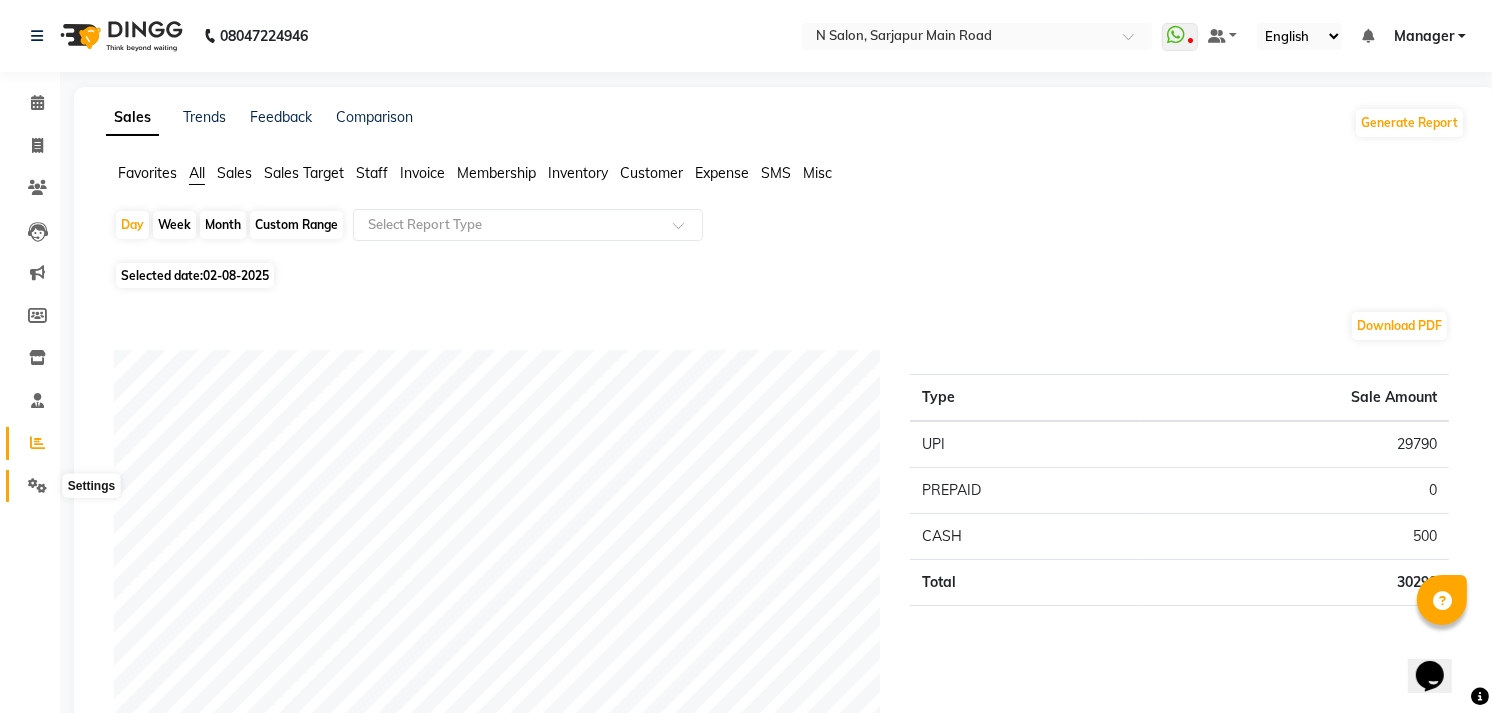 click 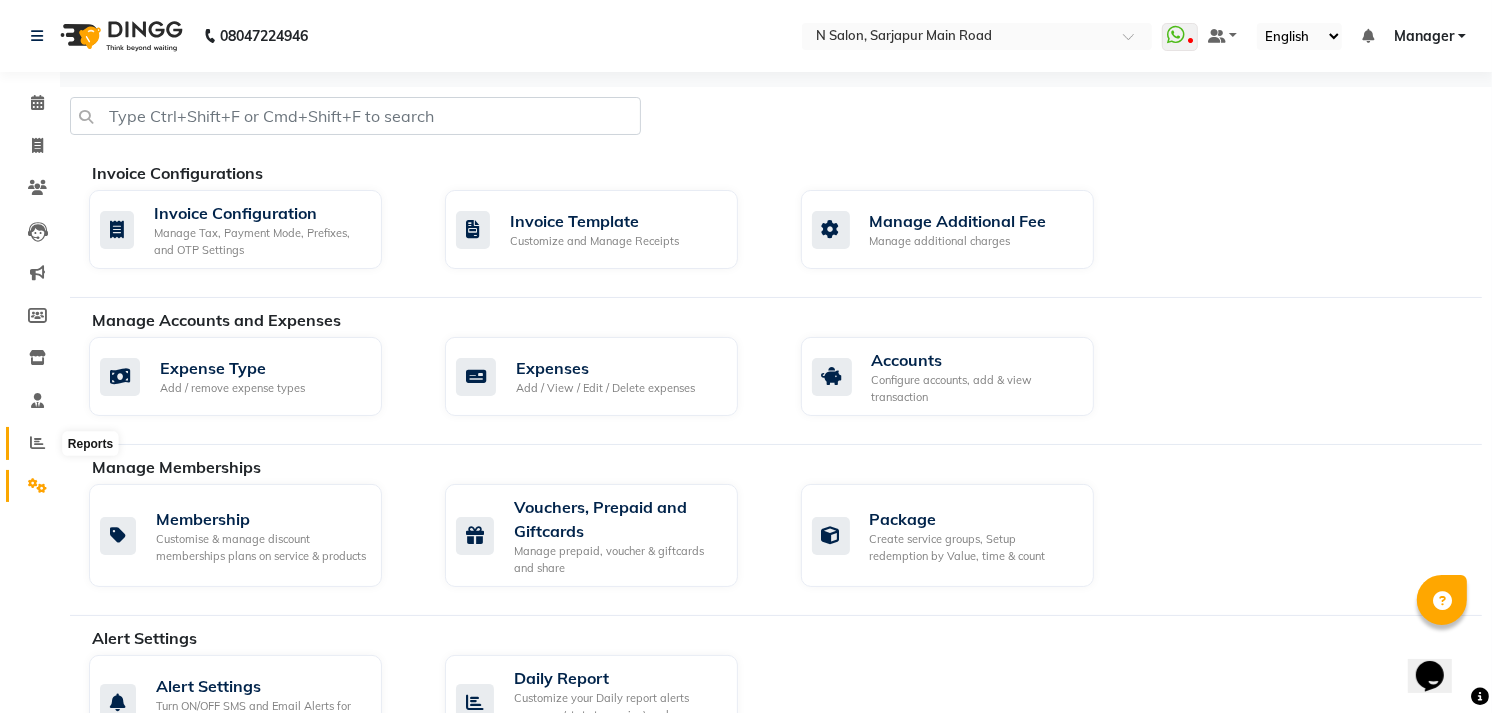 click 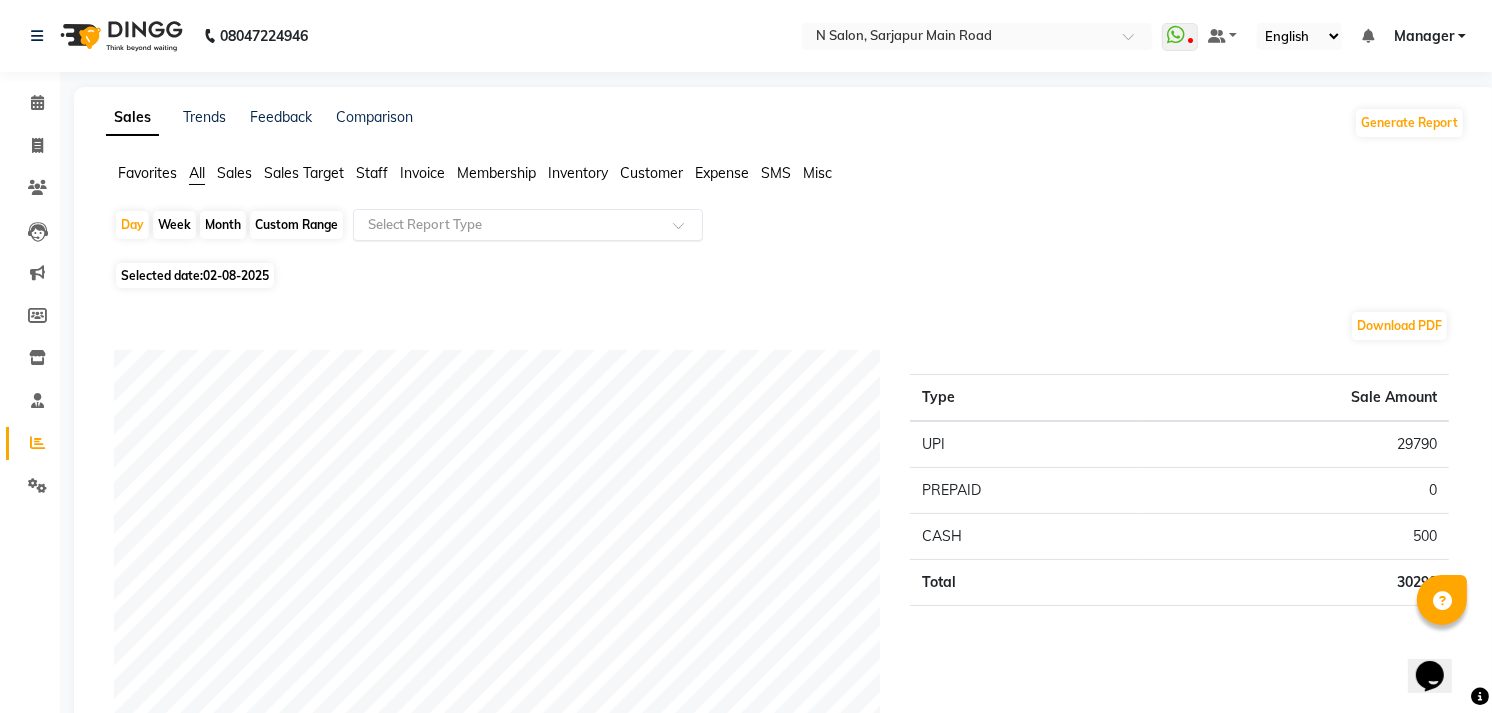 click 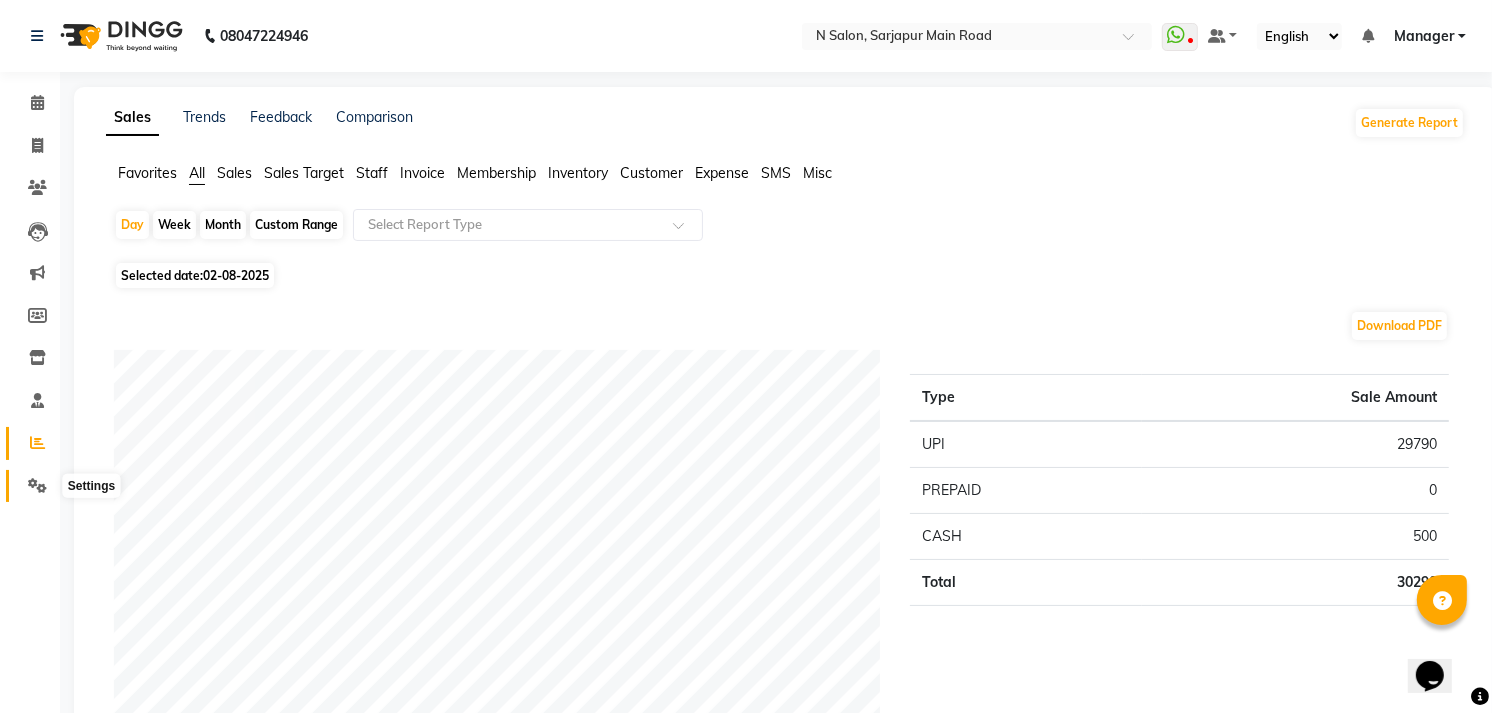 click 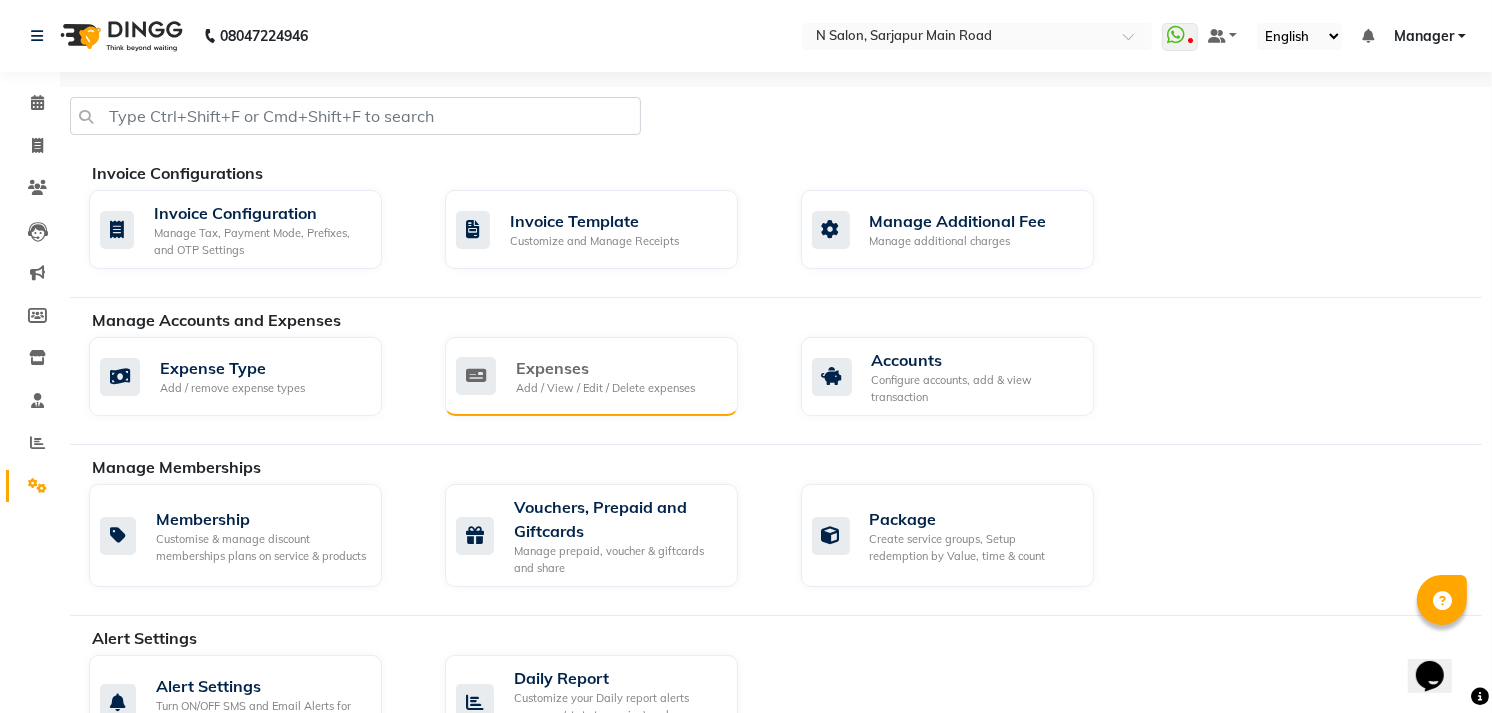 click on "Expenses Add / View / Edit / Delete expenses" 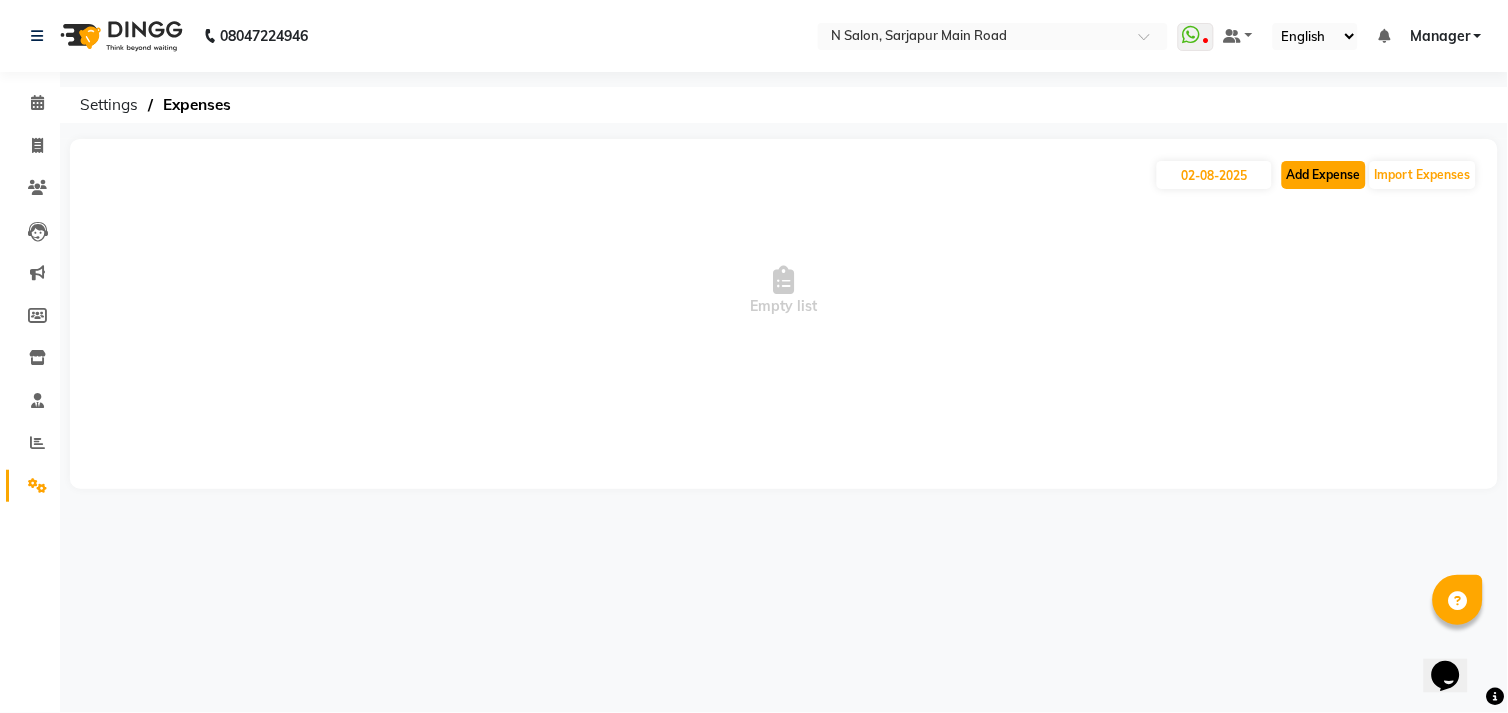 click on "Add Expense" 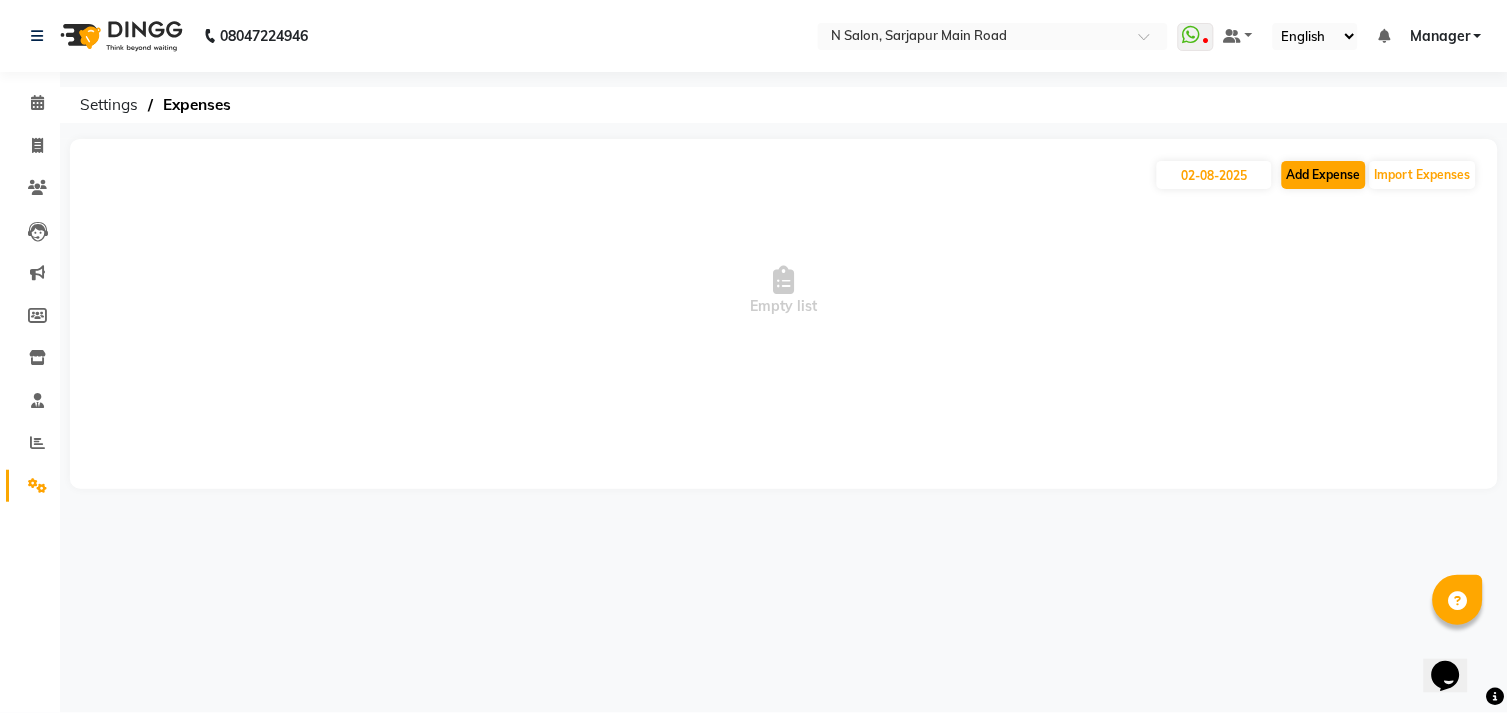select on "1" 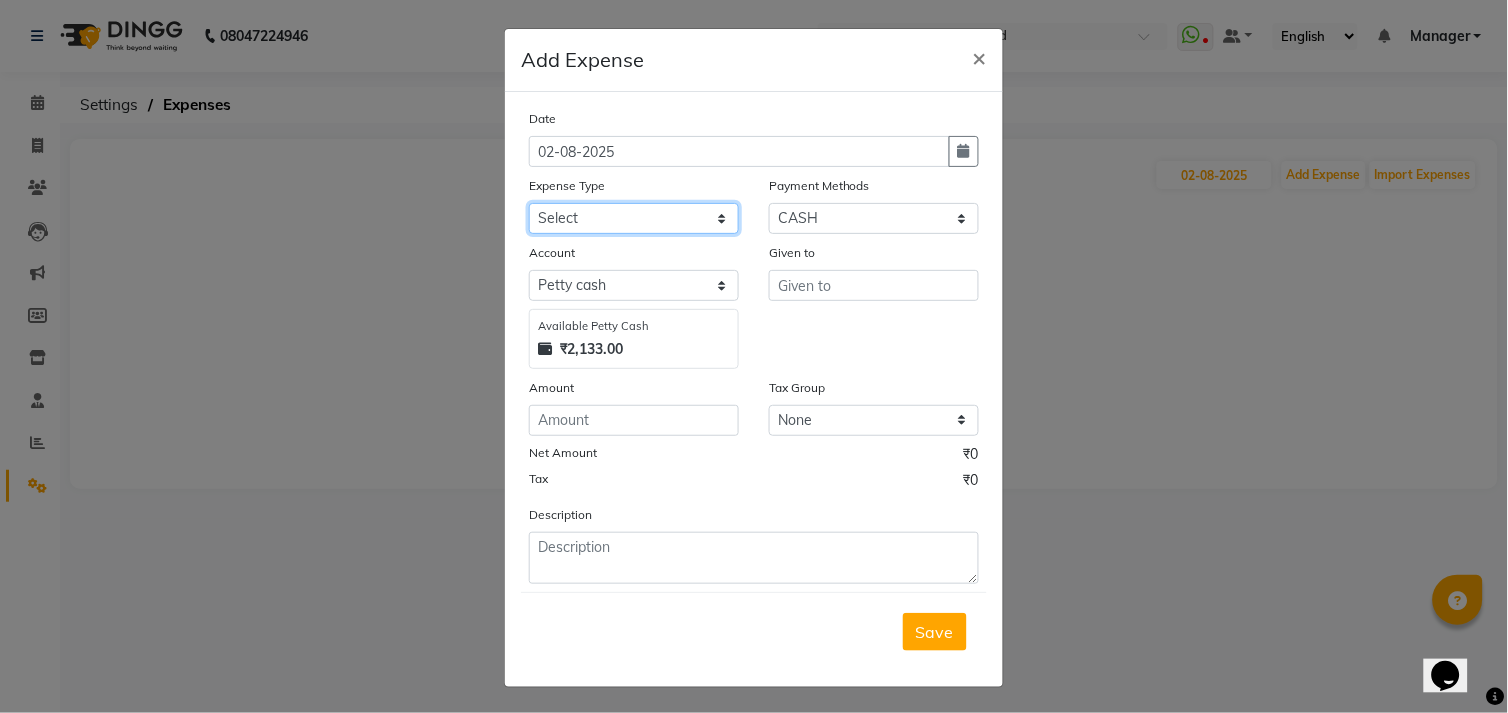 click on "Select advance salary BANK DEPOSIT building  maintenance Day target DIESEL electrician charges foil Fuel garbage HandOver Incentive Laundry lunch Maintenance majirel colour tube mandir Membership milk Miscellaneous office expense OT OTHER overtime OWNER Pantry pedicure incentive phone bill plumber charges Poter Product Rent room freshner Salary salon stock Tea & Refreshment tip TIPS FOR STAFF WATER water charges" 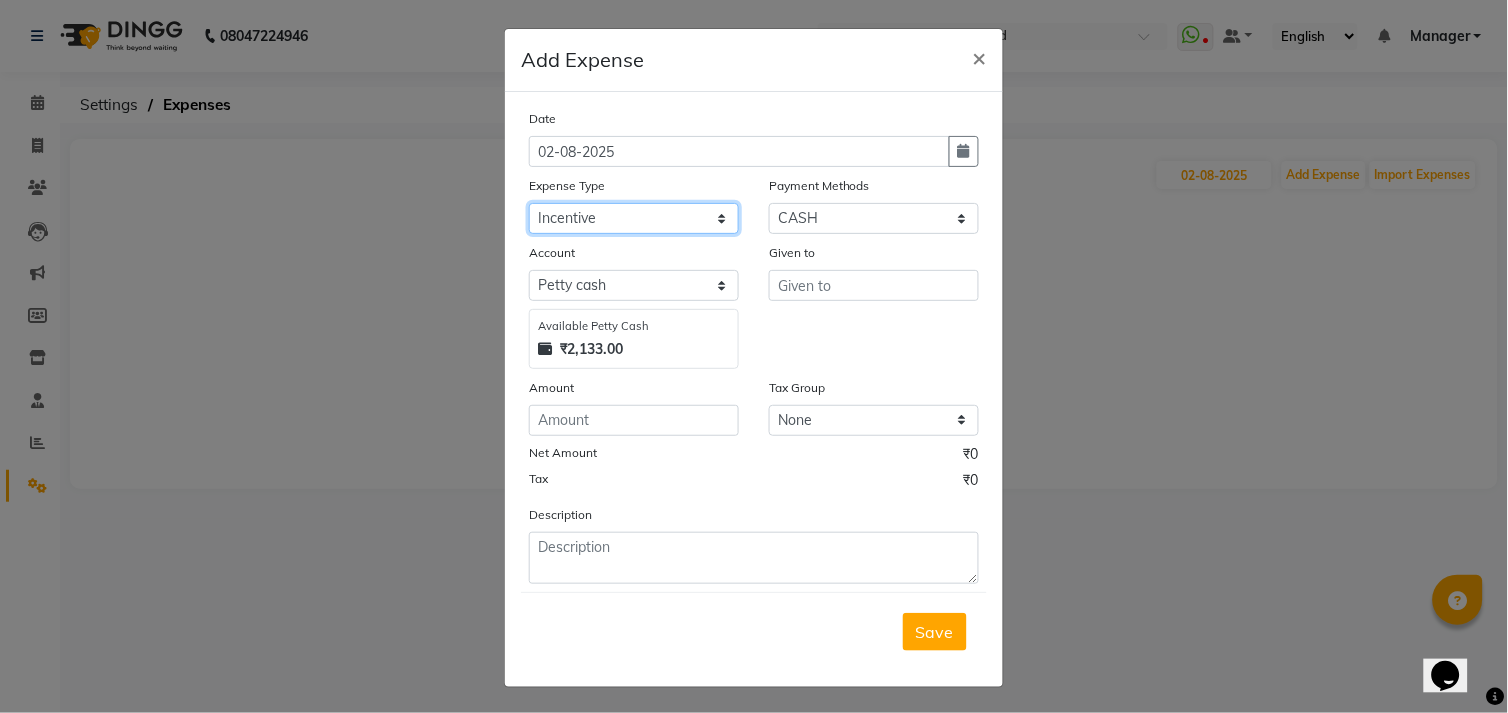click on "Select advance salary BANK DEPOSIT building  maintenance Day target DIESEL electrician charges foil Fuel garbage HandOver Incentive Laundry lunch Maintenance majirel colour tube mandir Membership milk Miscellaneous office expense OT OTHER overtime OWNER Pantry pedicure incentive phone bill plumber charges Poter Product Rent room freshner Salary salon stock Tea & Refreshment tip TIPS FOR STAFF WATER water charges" 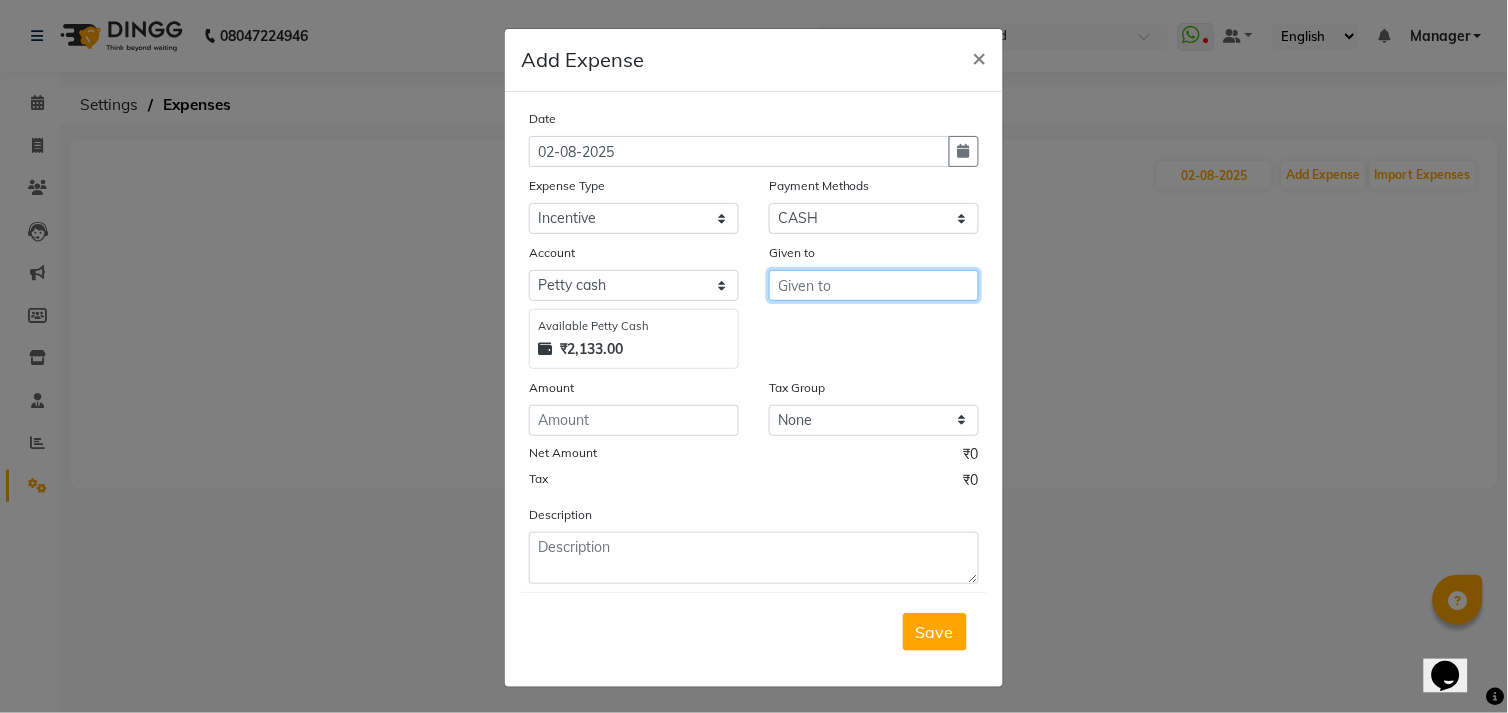 click at bounding box center (874, 285) 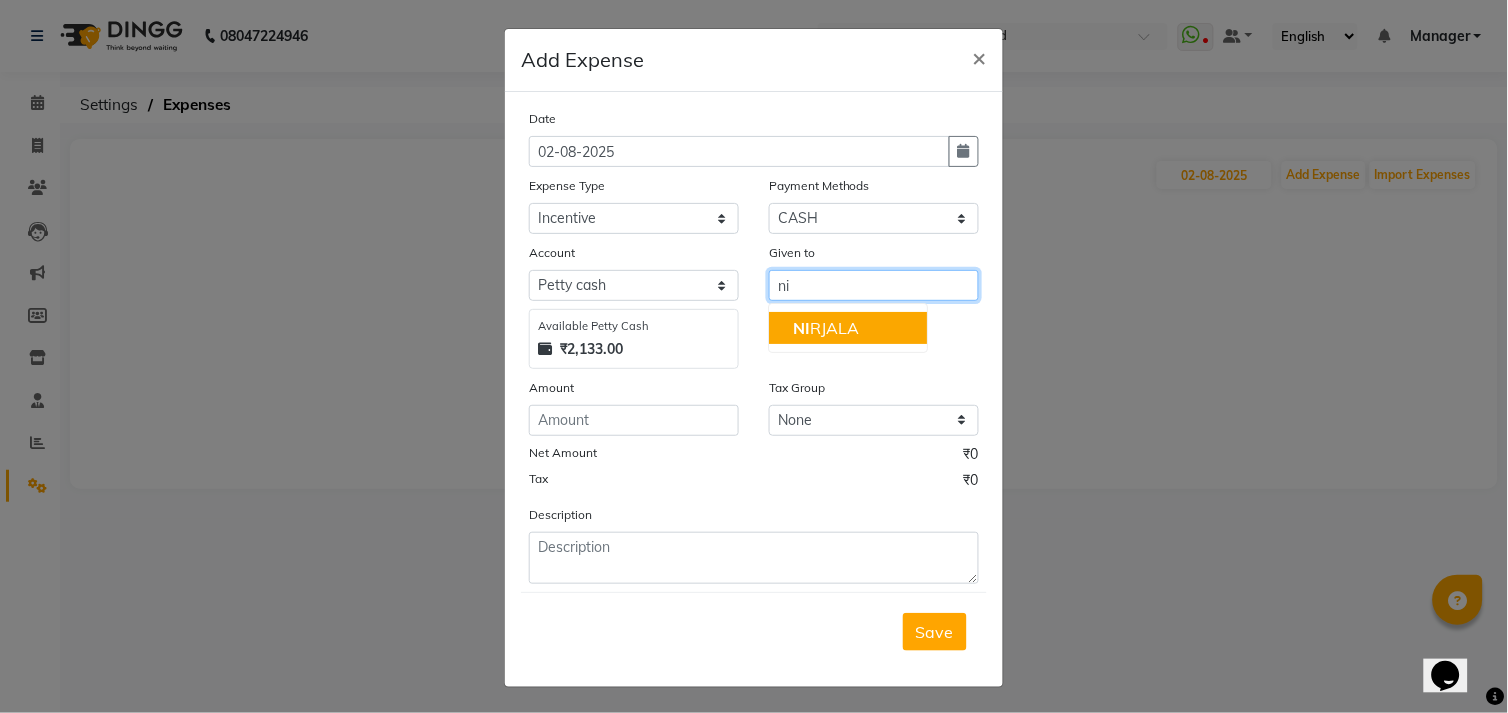 click on "NI RJALA" at bounding box center [826, 328] 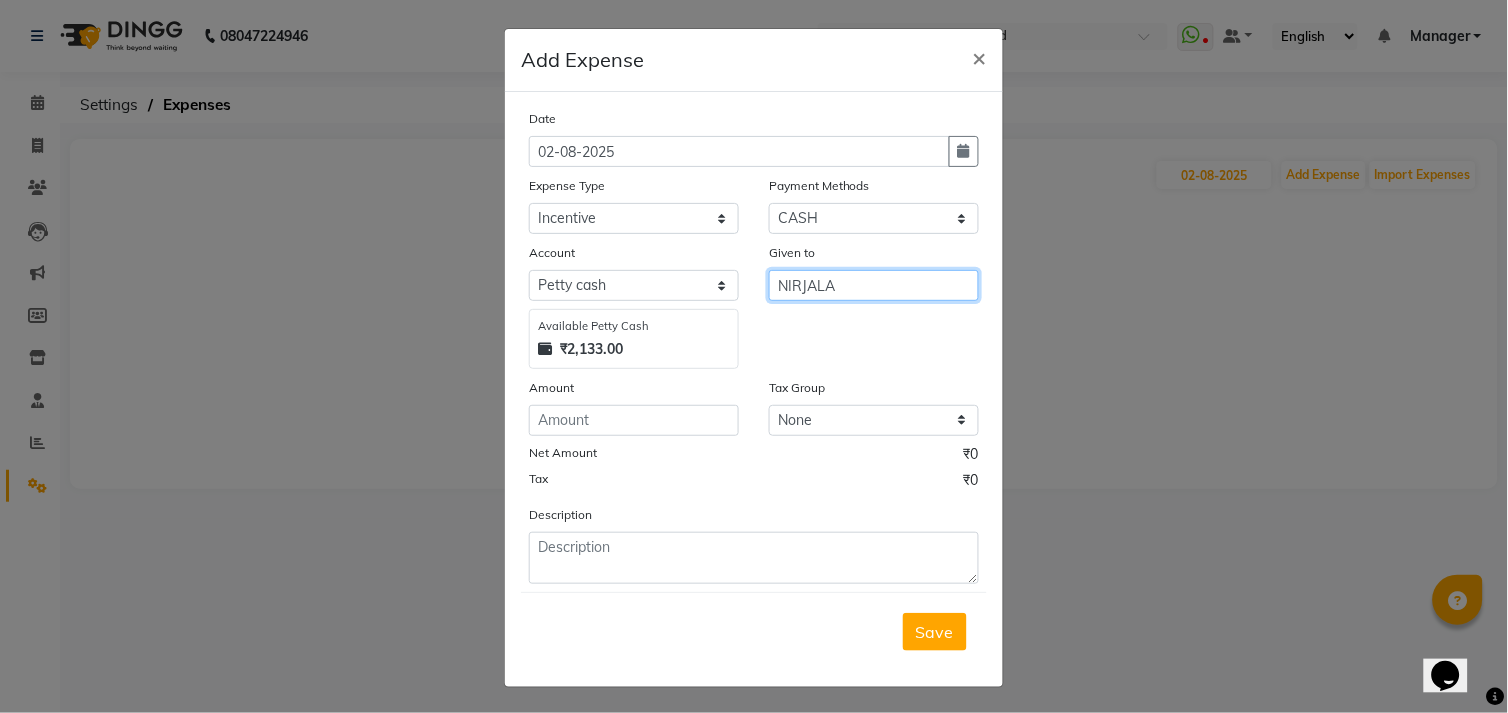 type on "NIRJALA" 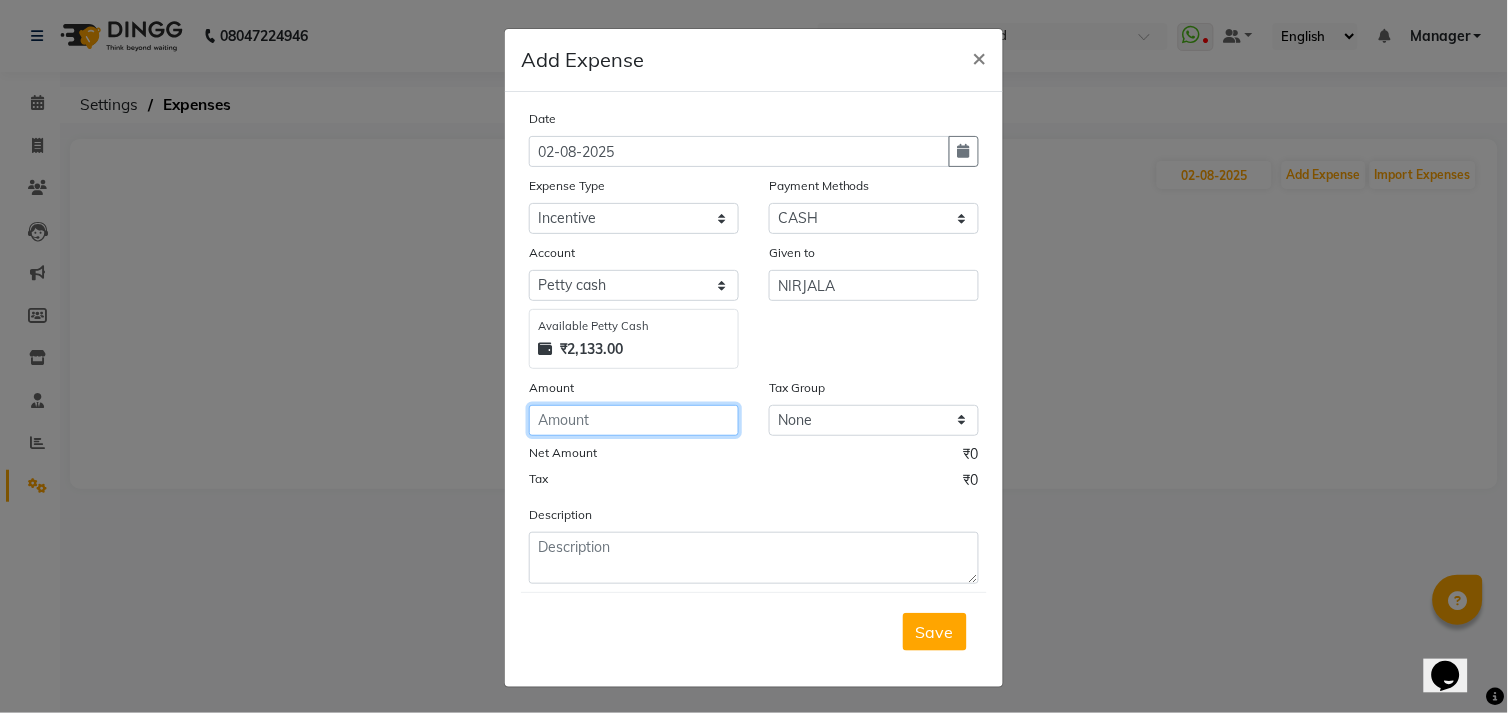 click 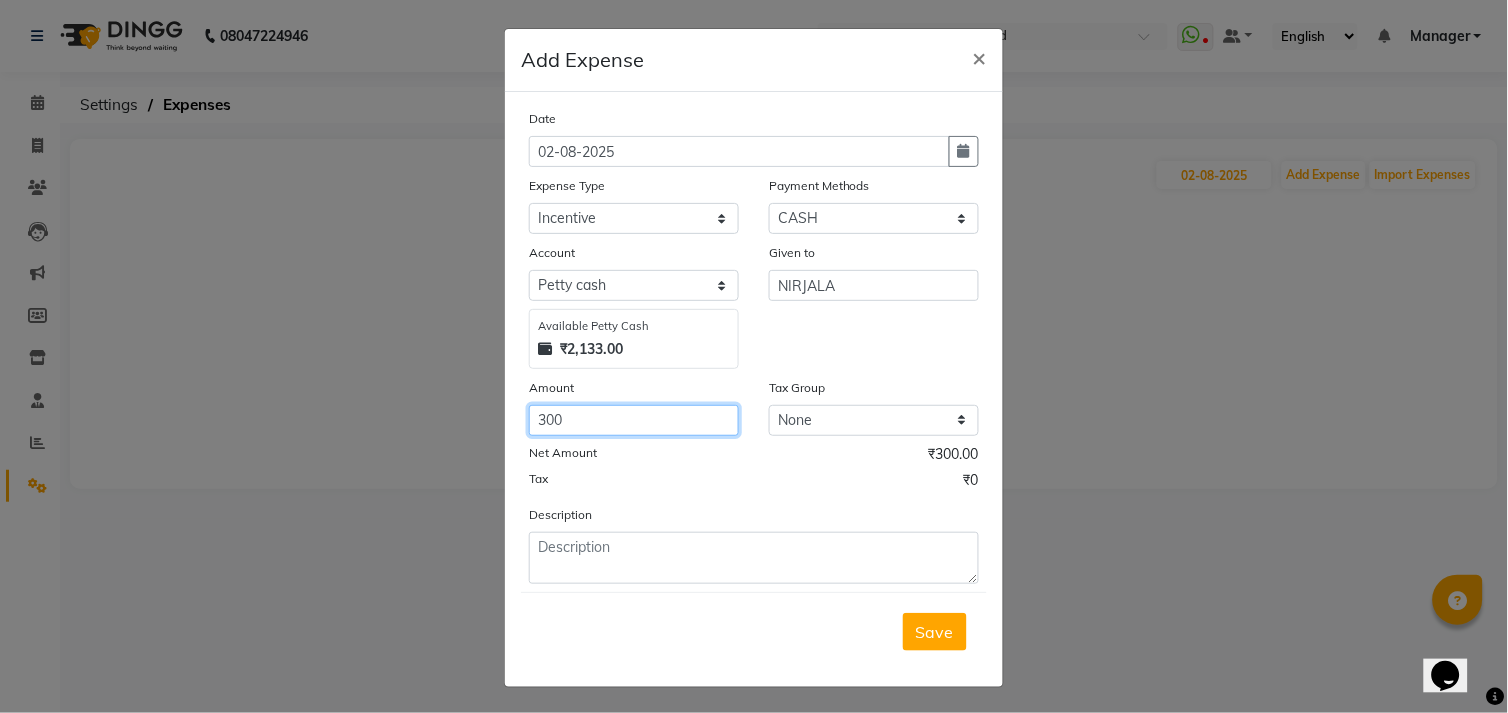 type on "300" 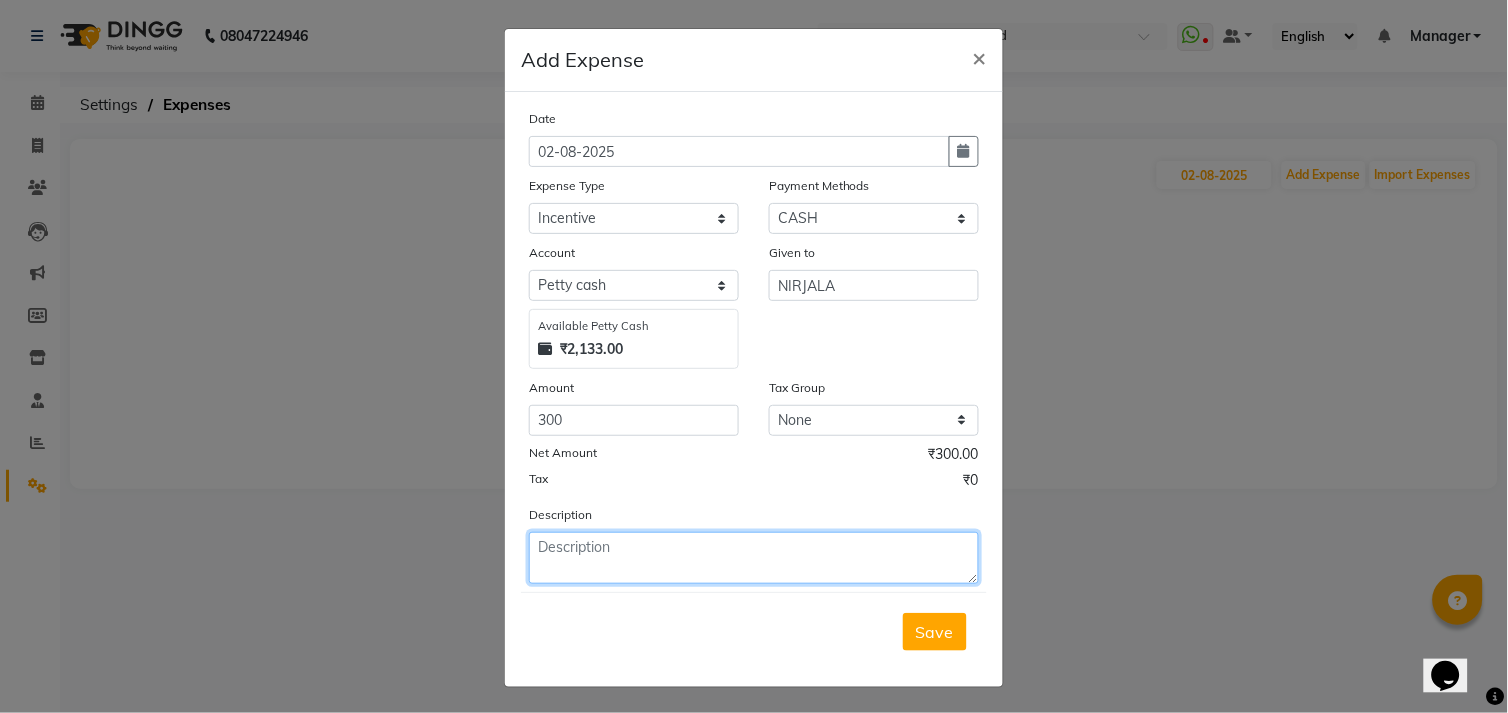 click 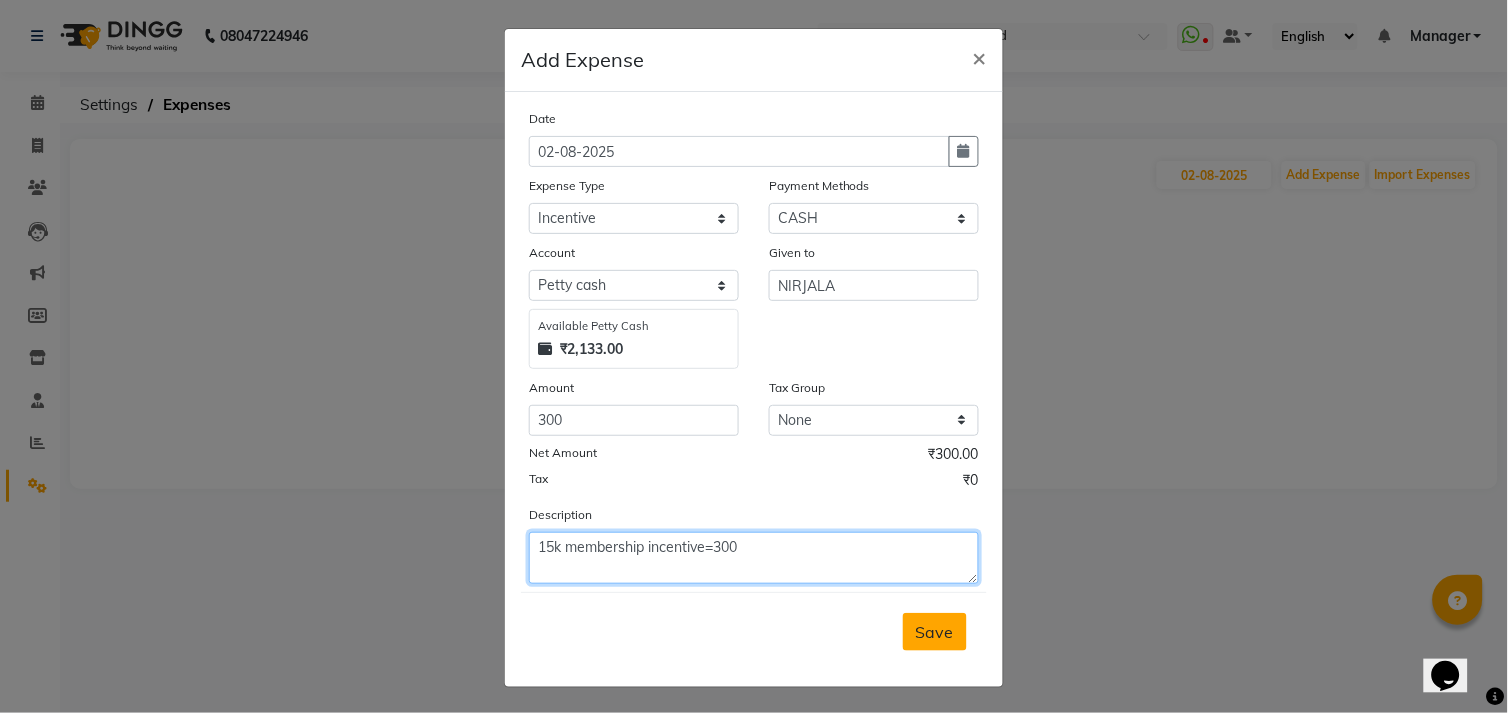 type on "15k membership incentive=300" 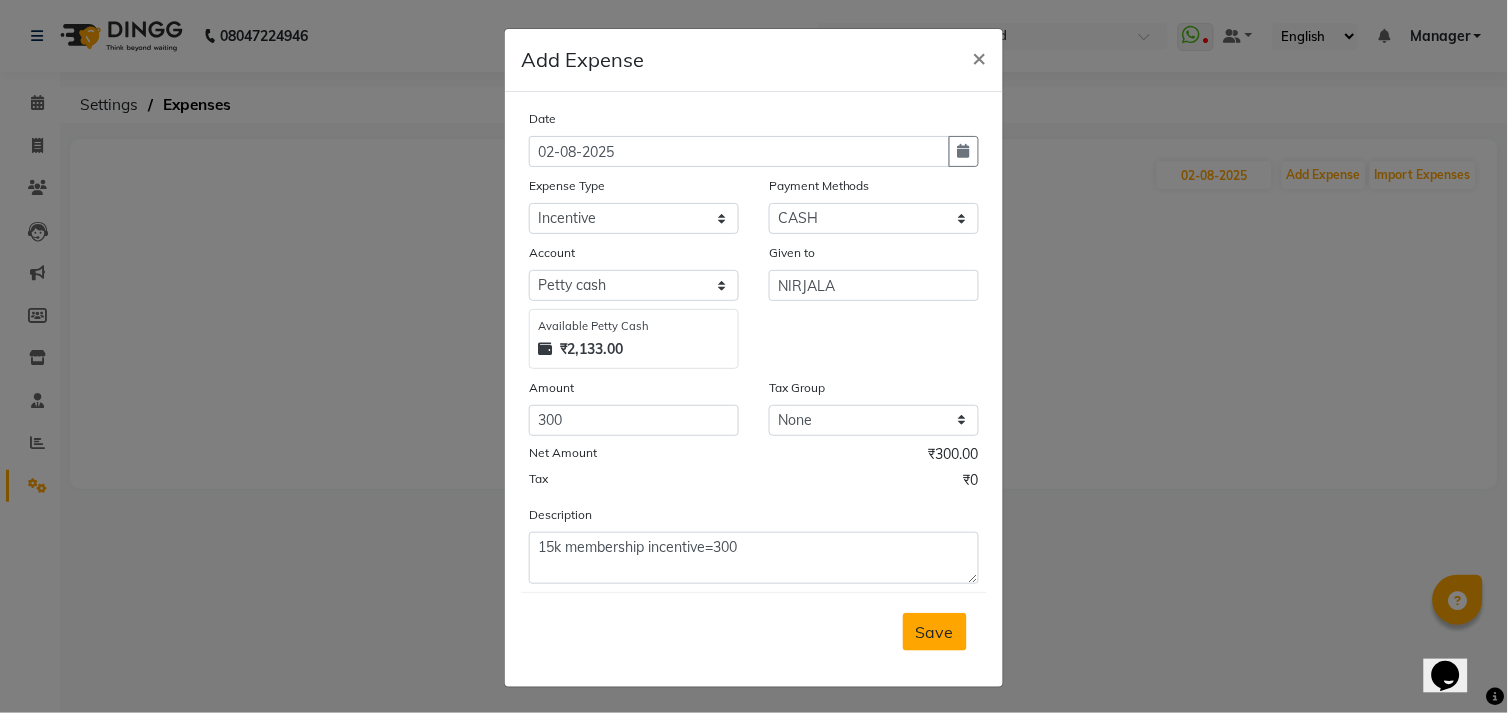 click on "Save" at bounding box center [935, 632] 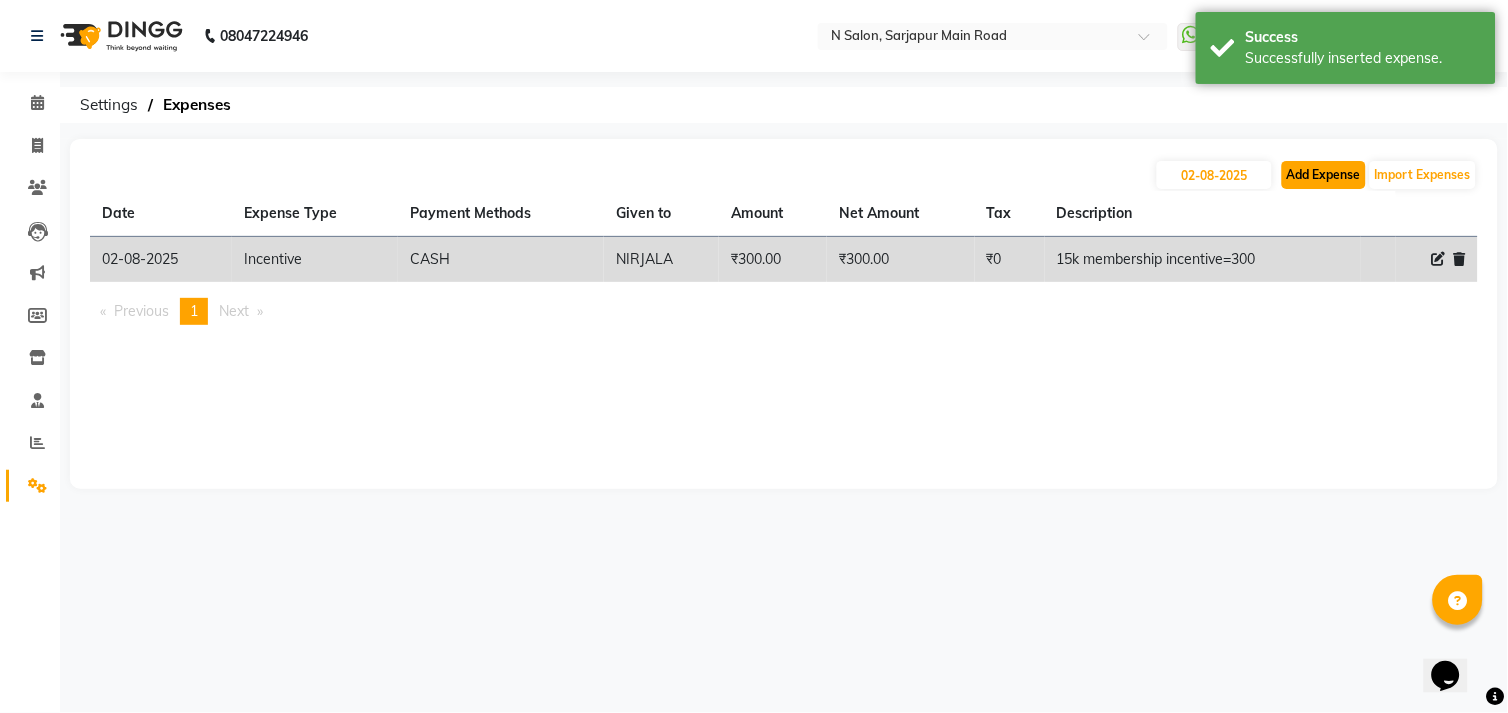 click on "Add Expense" 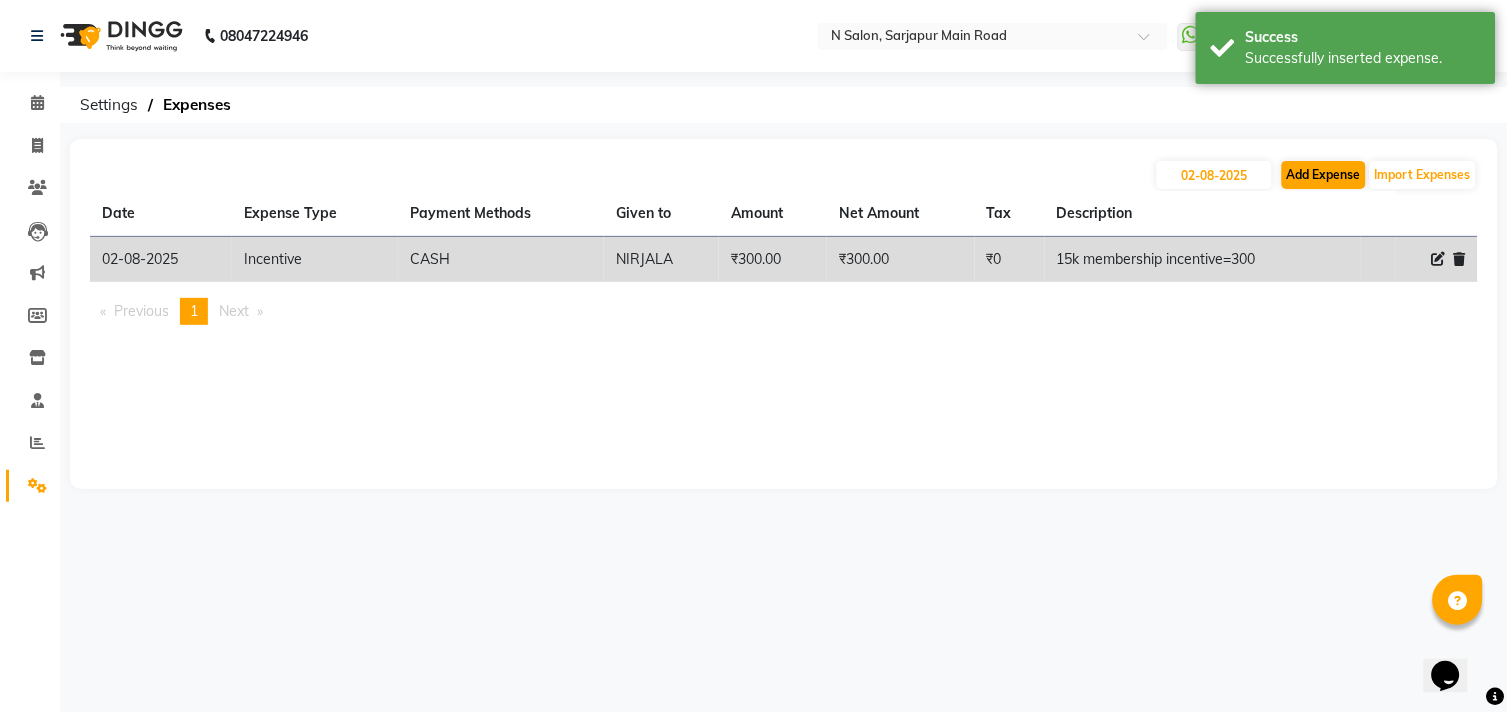 select on "1" 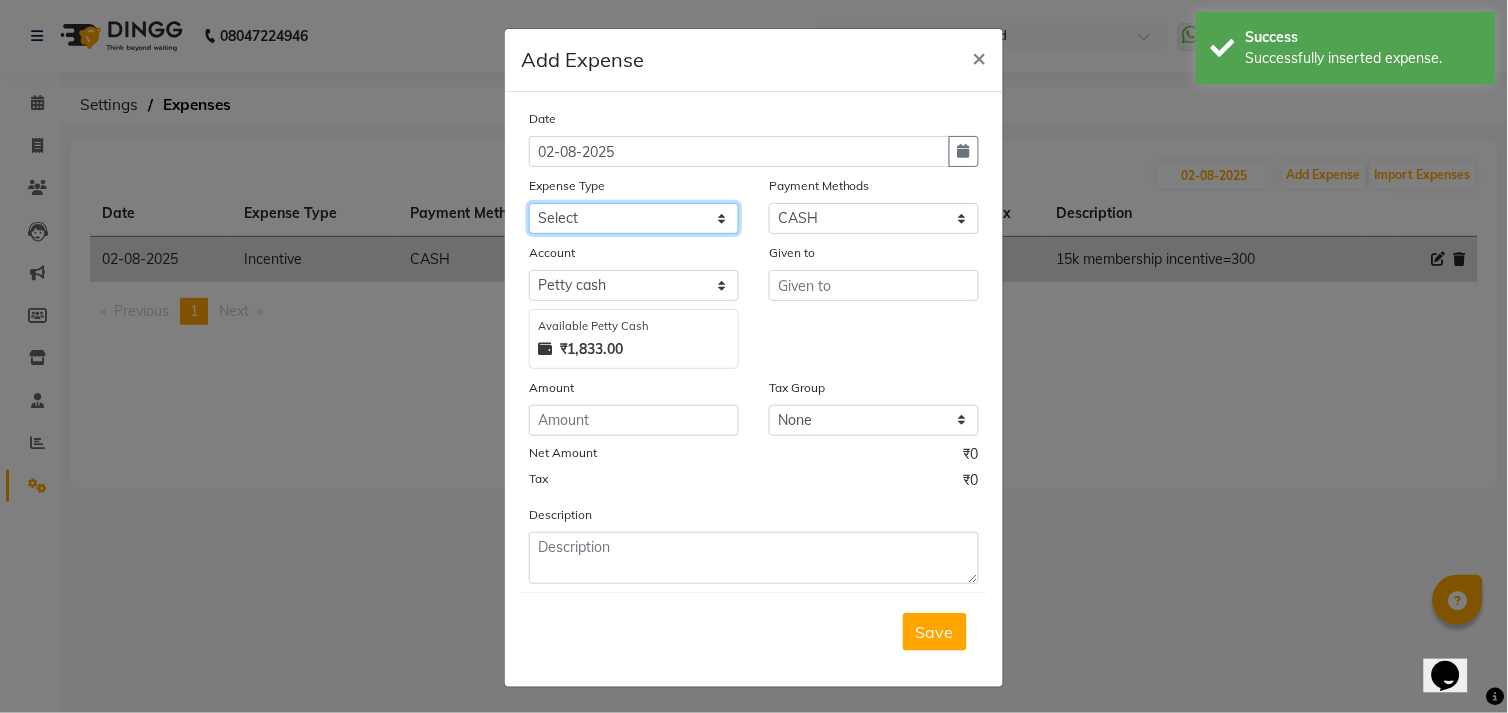 click on "Select advance salary BANK DEPOSIT building  maintenance Day target DIESEL electrician charges foil Fuel garbage HandOver Incentive Laundry lunch Maintenance majirel colour tube mandir Membership milk Miscellaneous office expense OT OTHER overtime OWNER Pantry pedicure incentive phone bill plumber charges Poter Product Rent room freshner Salary salon stock Tea & Refreshment tip TIPS FOR STAFF WATER water charges" 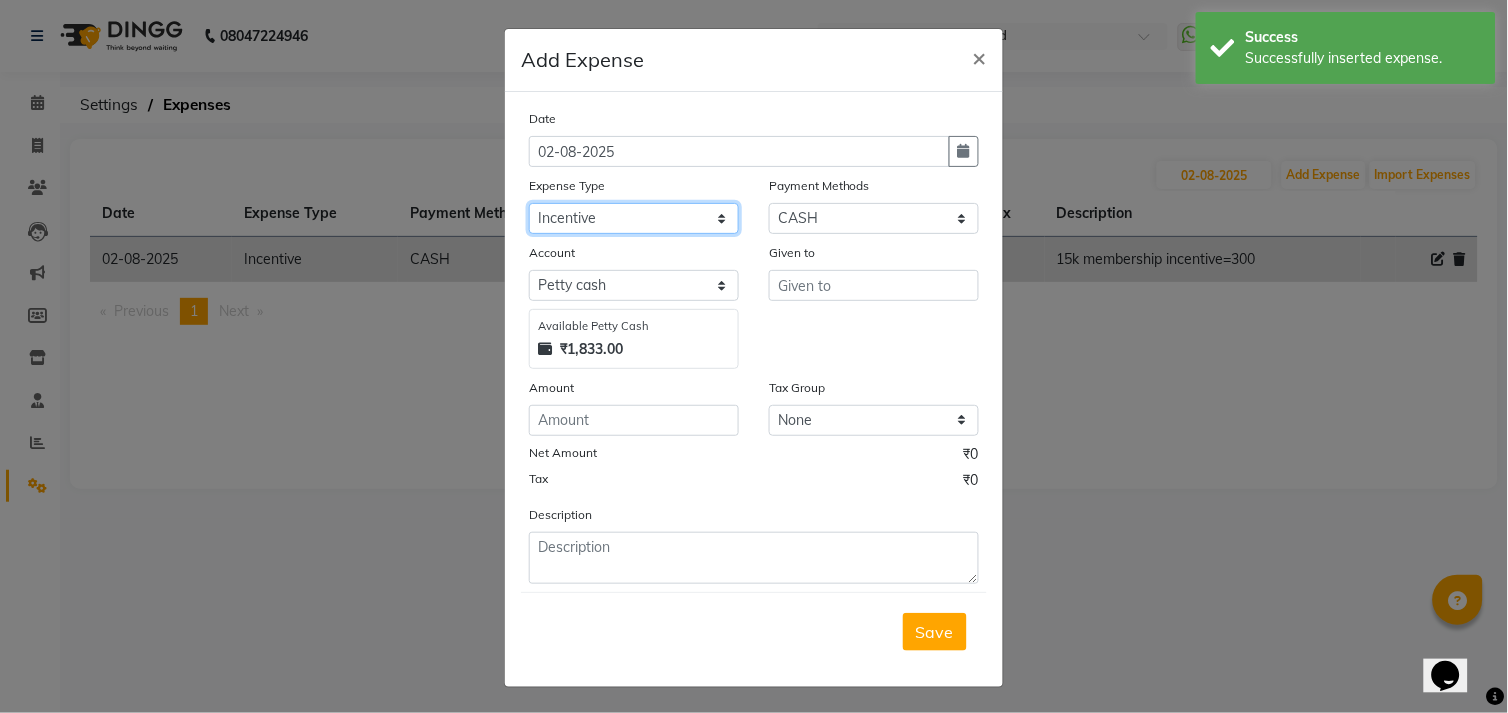 click on "Select advance salary BANK DEPOSIT building  maintenance Day target DIESEL electrician charges foil Fuel garbage HandOver Incentive Laundry lunch Maintenance majirel colour tube mandir Membership milk Miscellaneous office expense OT OTHER overtime OWNER Pantry pedicure incentive phone bill plumber charges Poter Product Rent room freshner Salary salon stock Tea & Refreshment tip TIPS FOR STAFF WATER water charges" 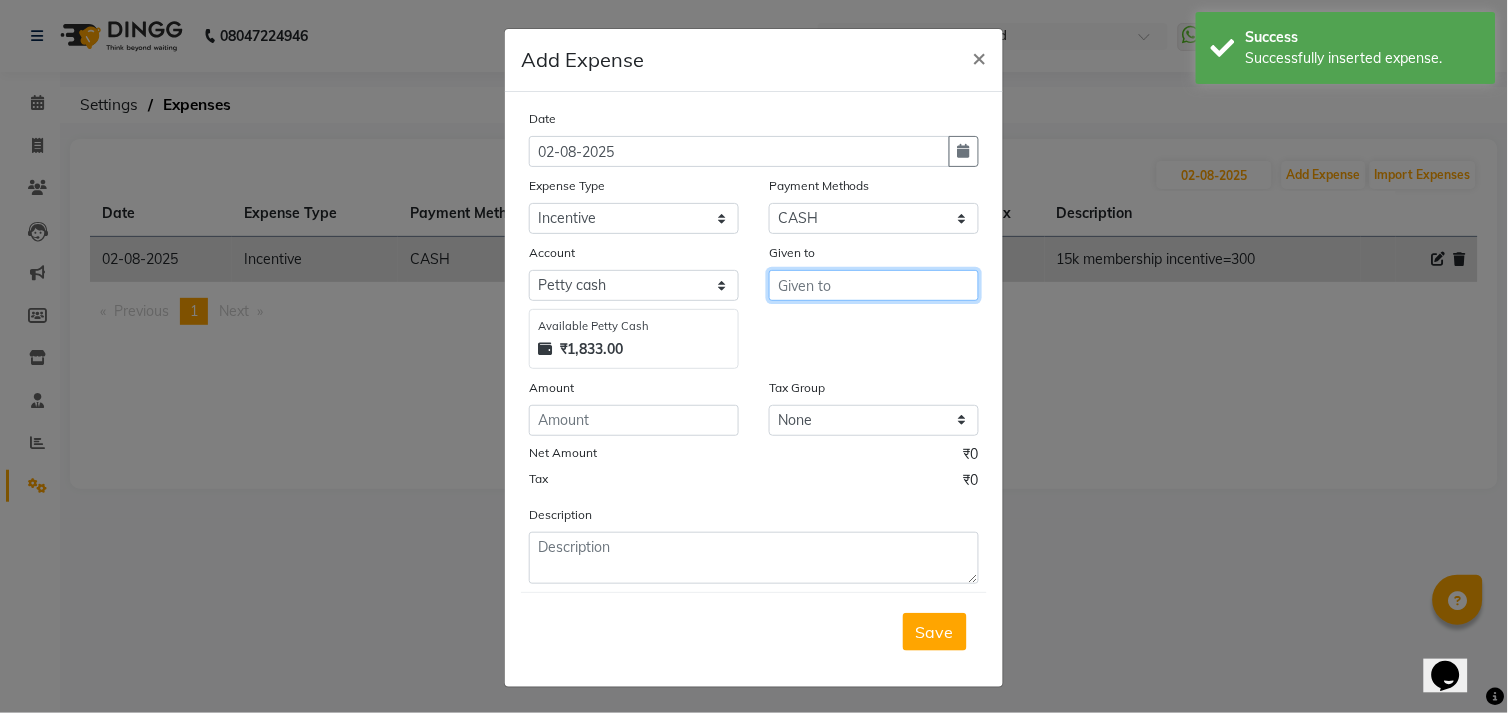 click at bounding box center (874, 285) 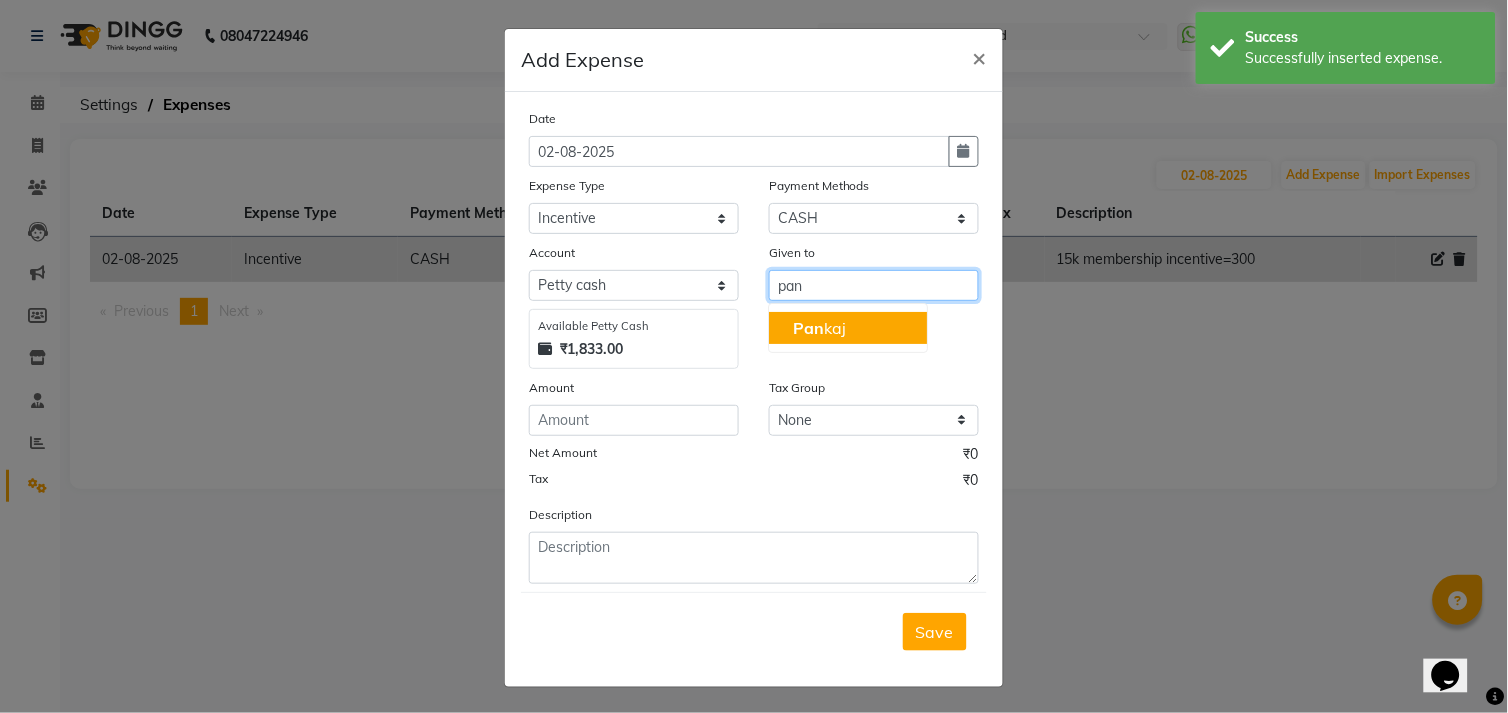 click on "Pan kaj" at bounding box center (848, 328) 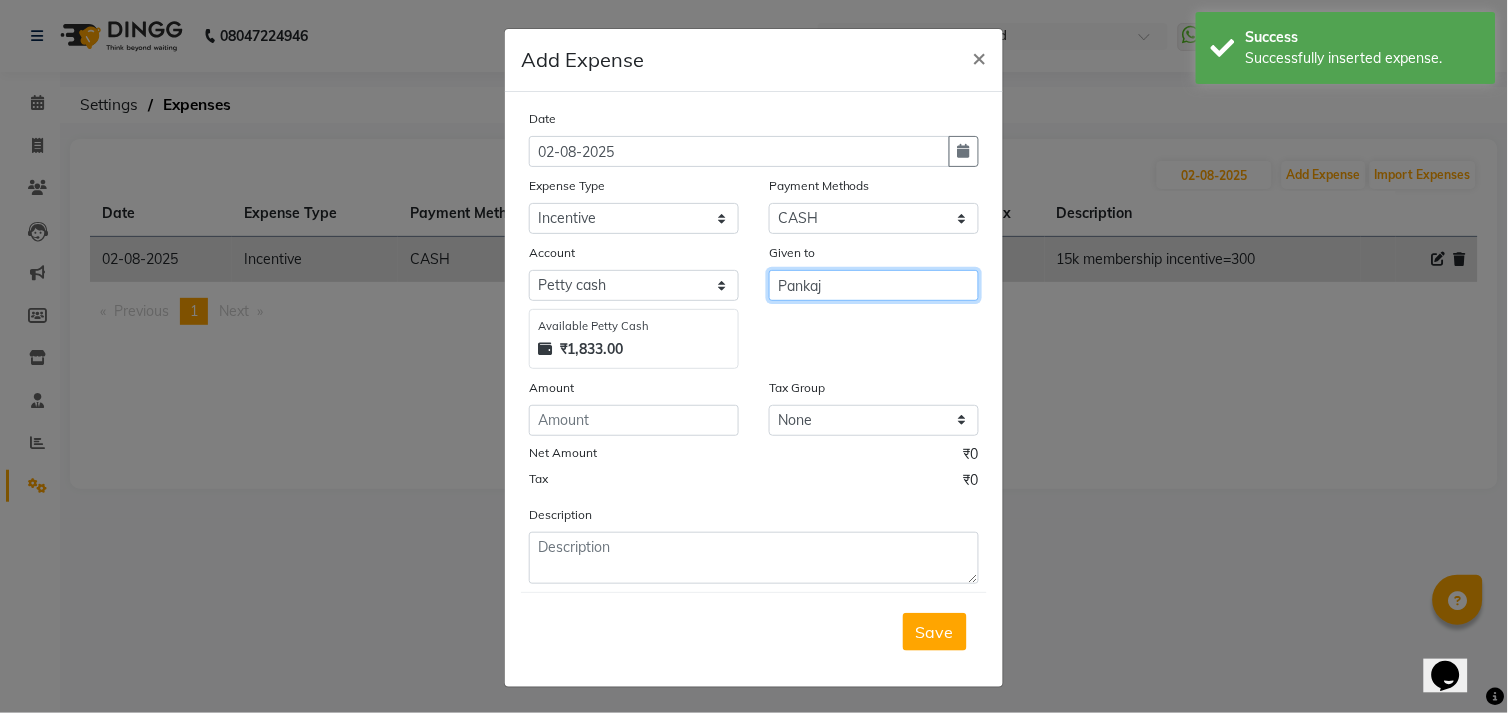 type on "Pankaj" 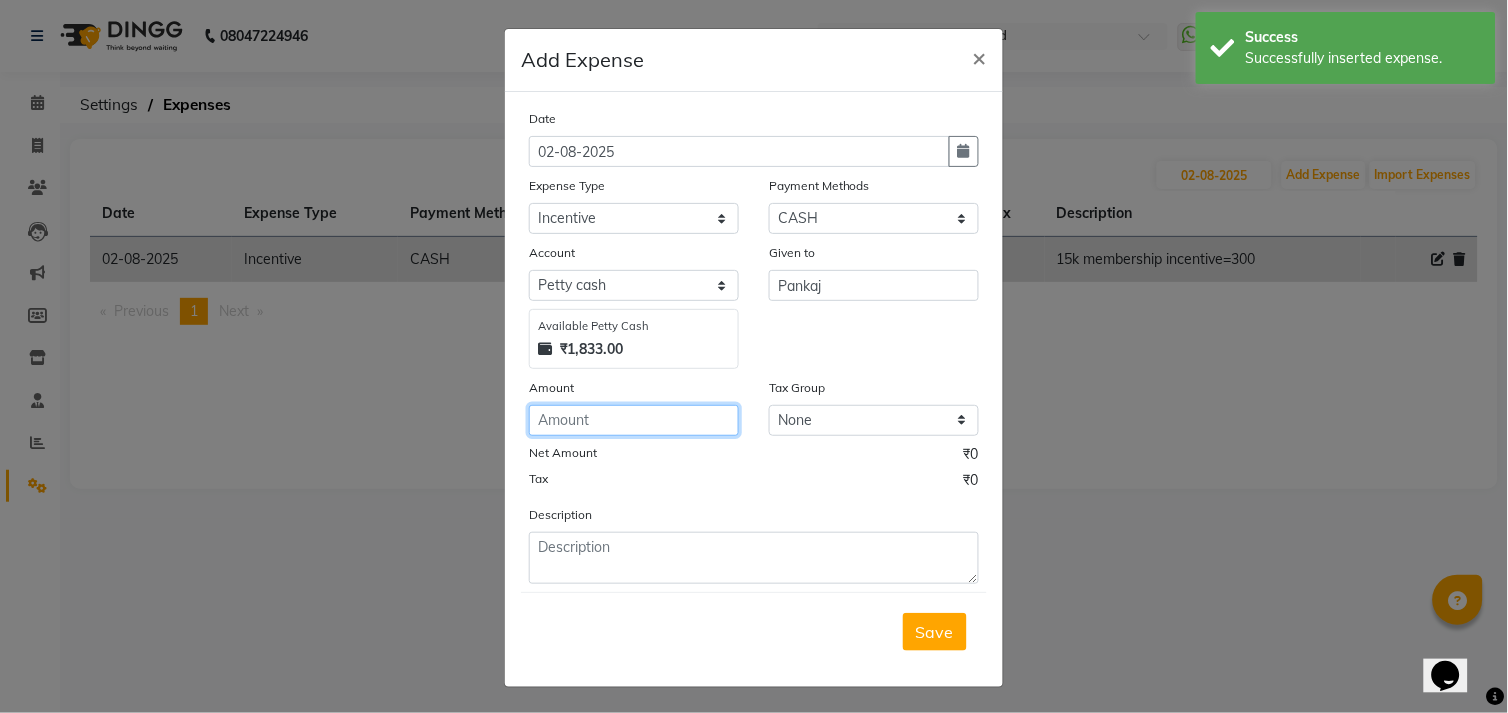 click 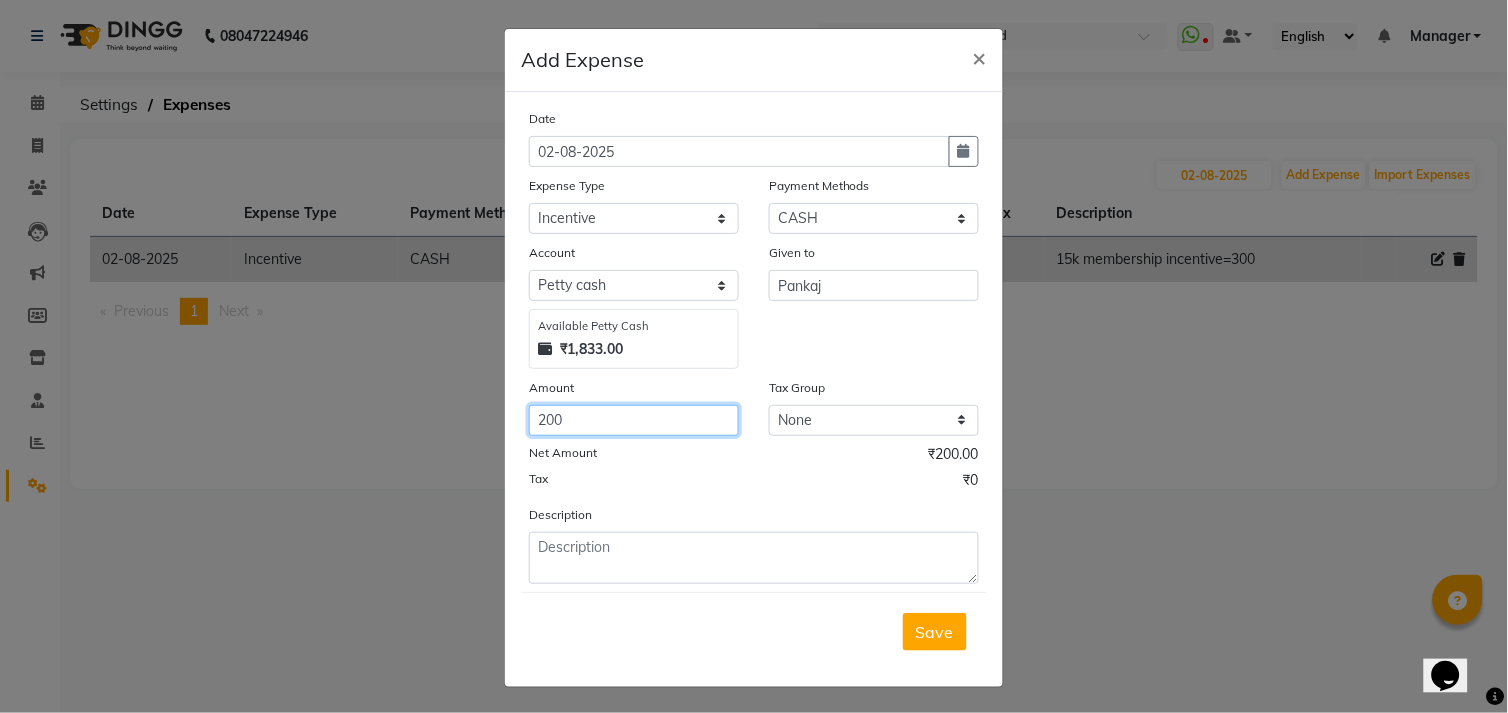 type on "200" 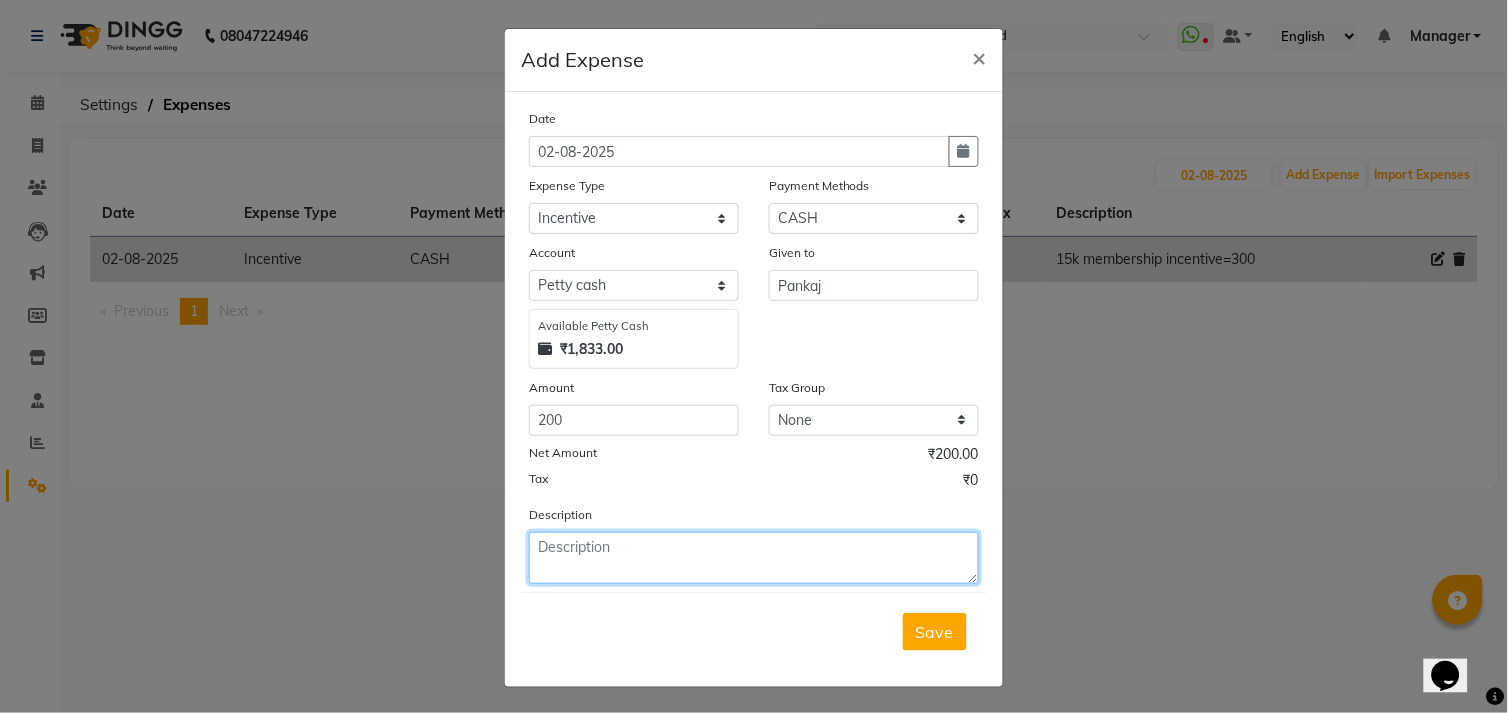 click 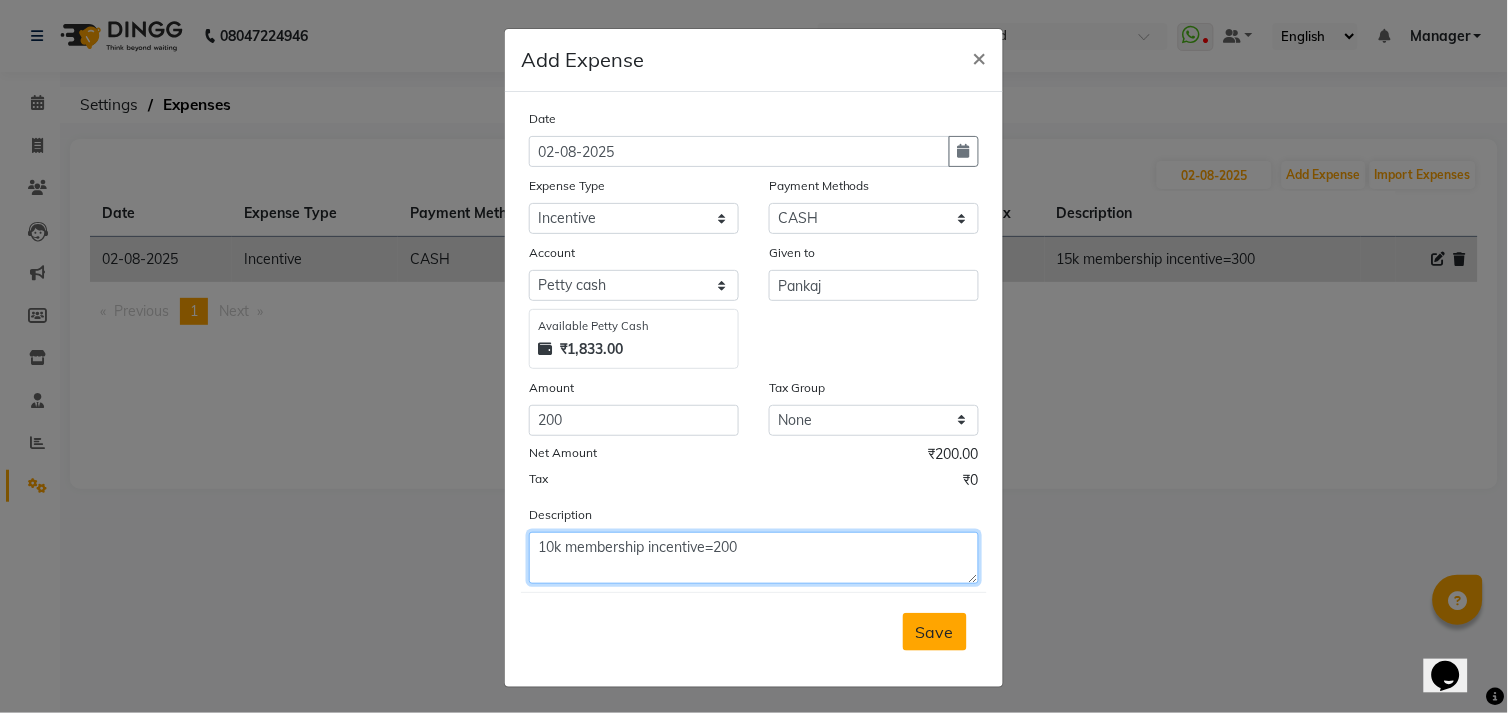 type on "10k membership incentive=200" 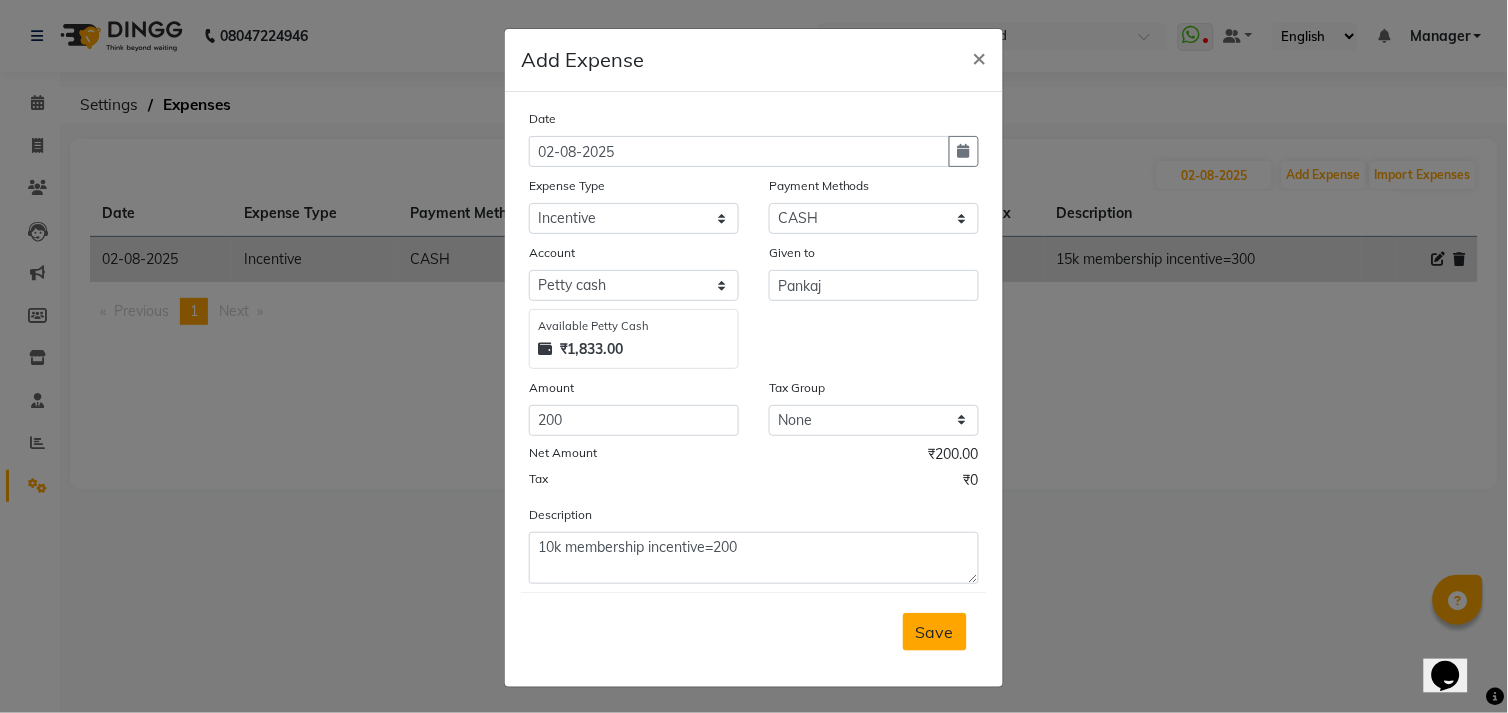 click on "Save" at bounding box center [935, 632] 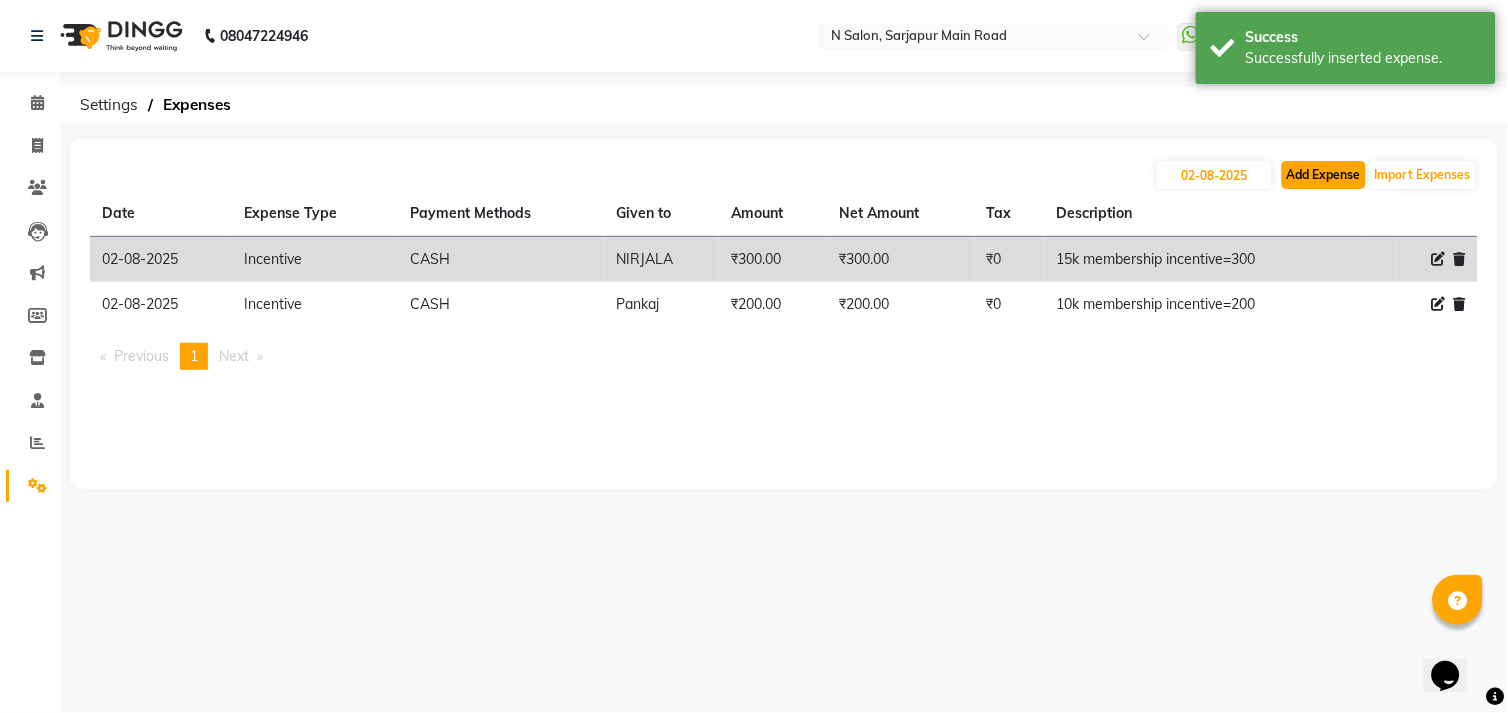 click on "Add Expense" 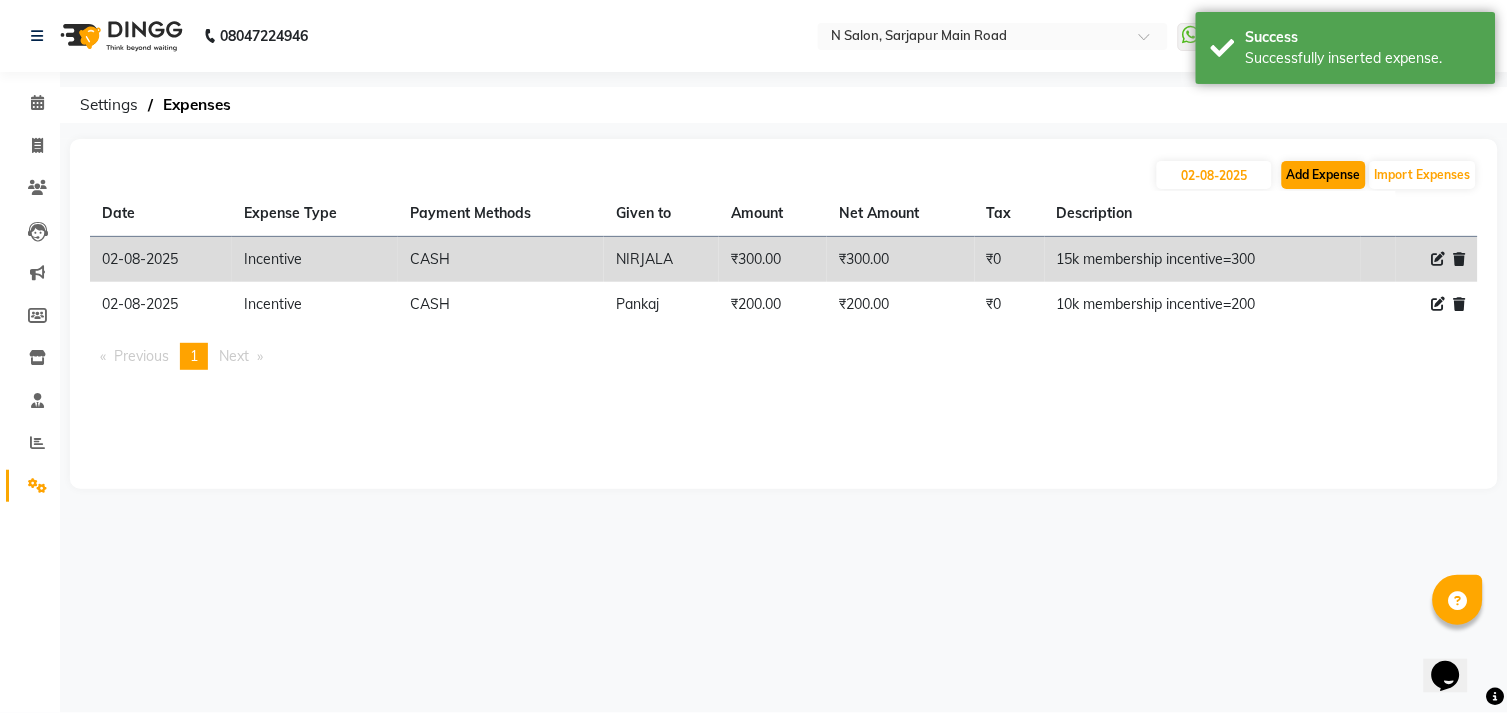 select on "1" 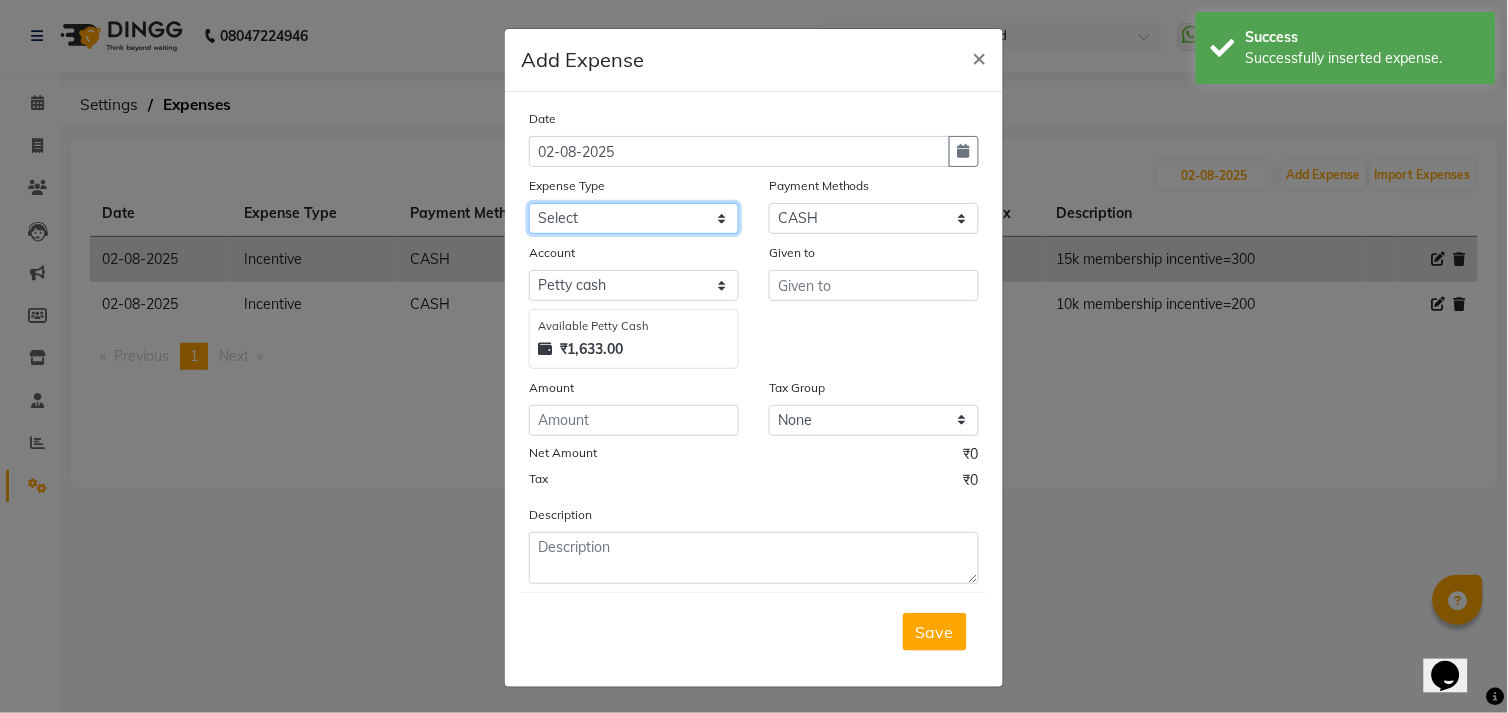 click on "Select advance salary BANK DEPOSIT building  maintenance Day target DIESEL electrician charges foil Fuel garbage HandOver Incentive Laundry lunch Maintenance majirel colour tube mandir Membership milk Miscellaneous office expense OT OTHER overtime OWNER Pantry pedicure incentive phone bill plumber charges Poter Product Rent room freshner Salary salon stock Tea & Refreshment tip TIPS FOR STAFF WATER water charges" 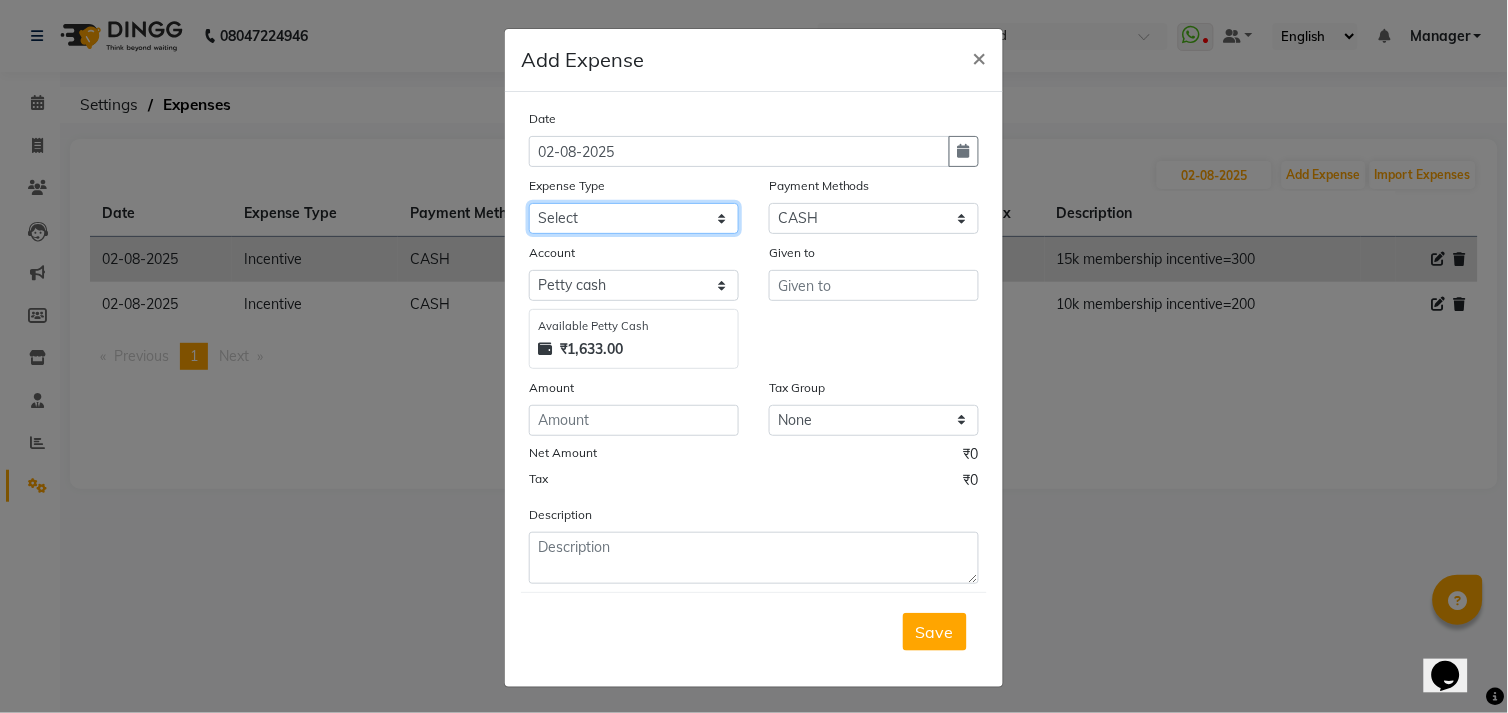 select on "1534" 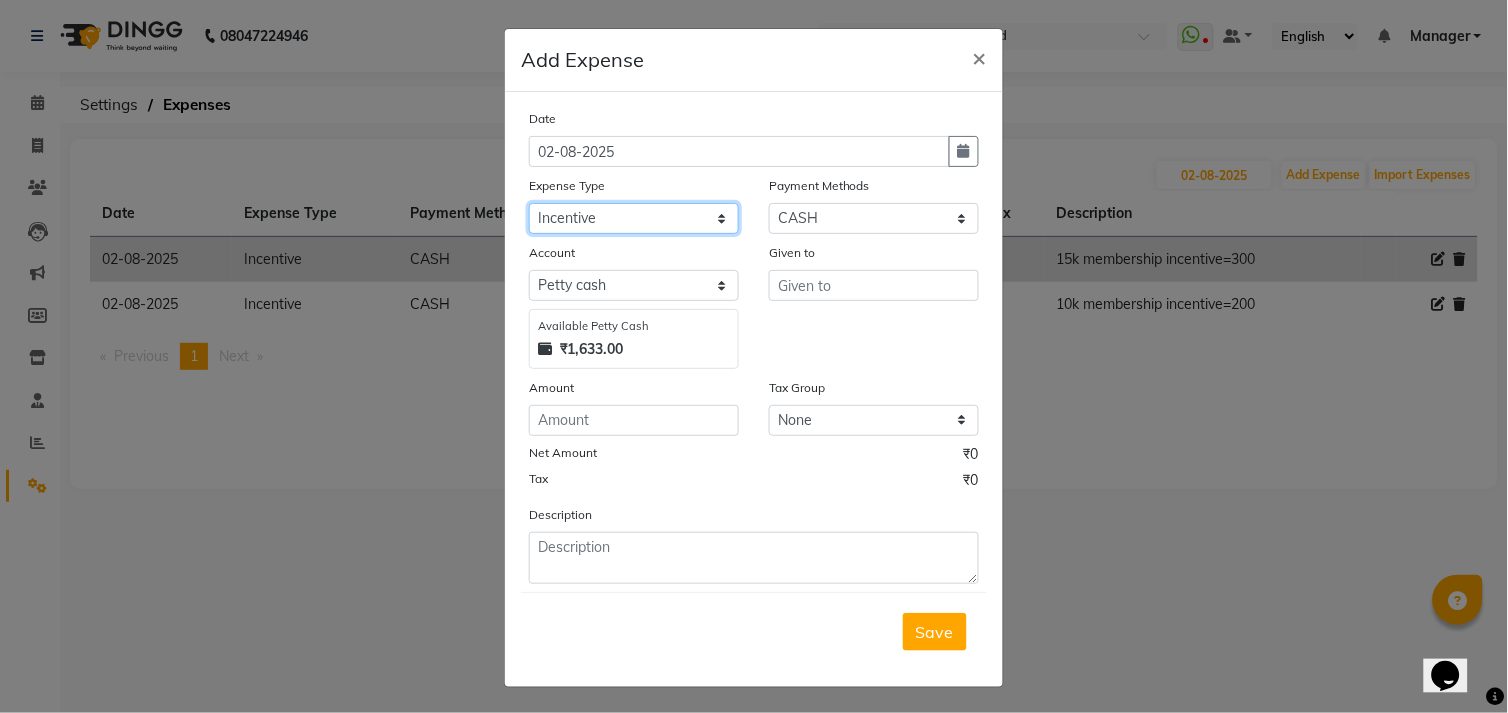 click on "Select advance salary BANK DEPOSIT building  maintenance Day target DIESEL electrician charges foil Fuel garbage HandOver Incentive Laundry lunch Maintenance majirel colour tube mandir Membership milk Miscellaneous office expense OT OTHER overtime OWNER Pantry pedicure incentive phone bill plumber charges Poter Product Rent room freshner Salary salon stock Tea & Refreshment tip TIPS FOR STAFF WATER water charges" 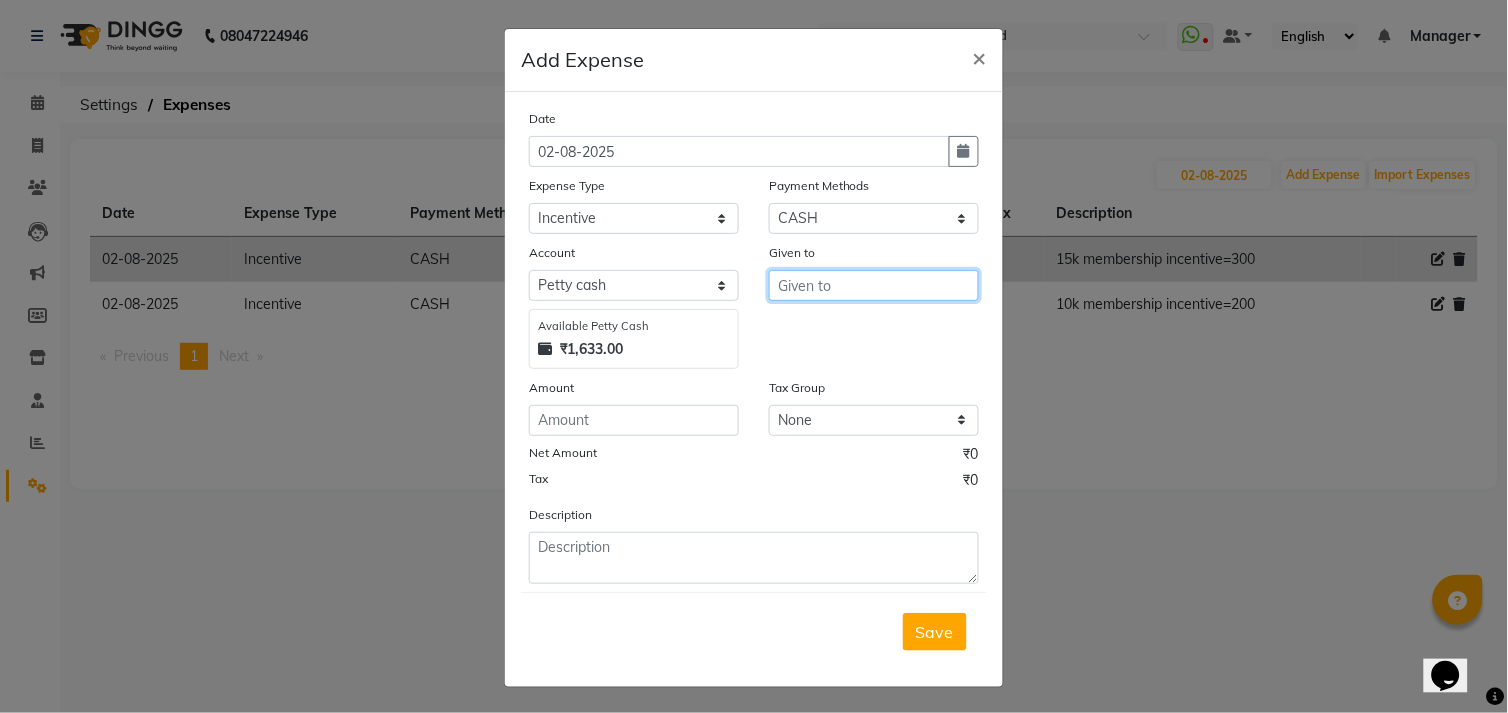 click at bounding box center (874, 285) 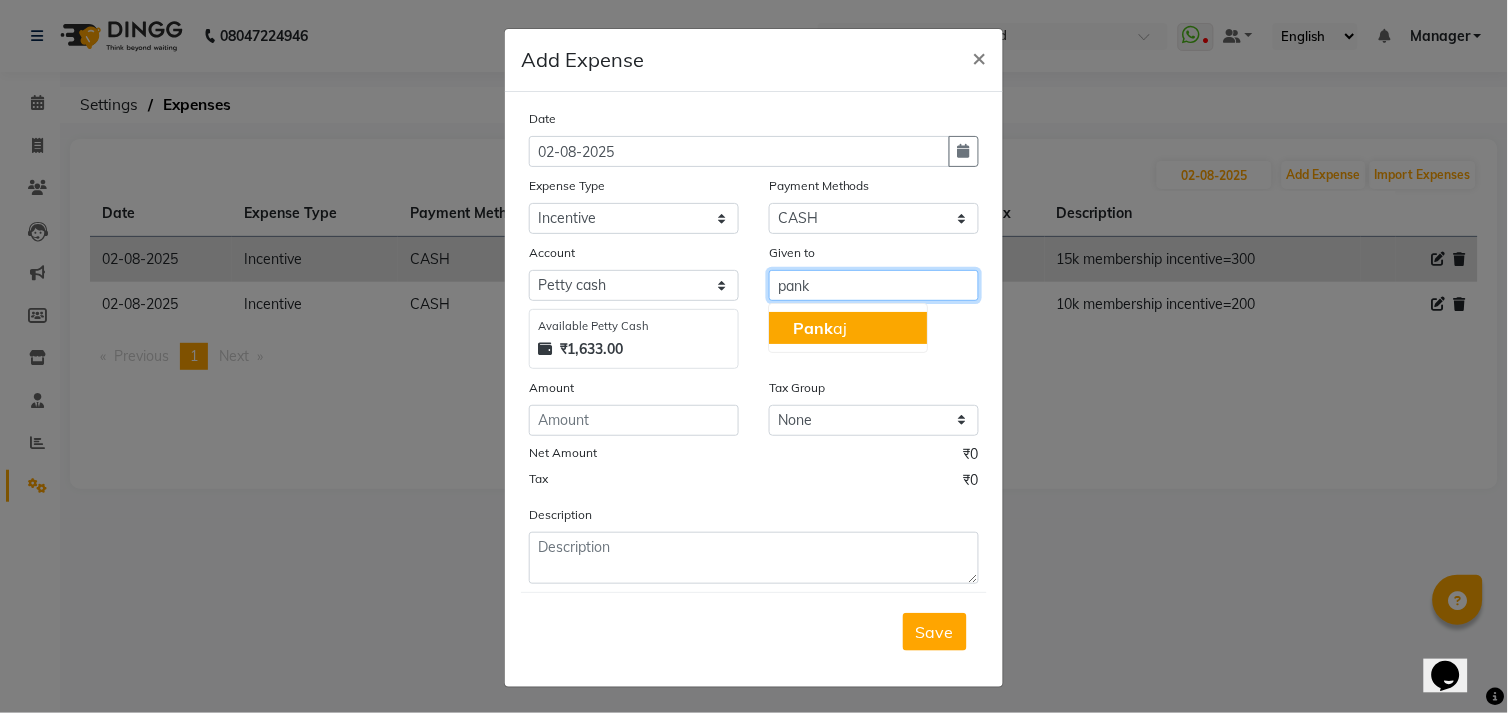 click on "[LAST]" at bounding box center (848, 328) 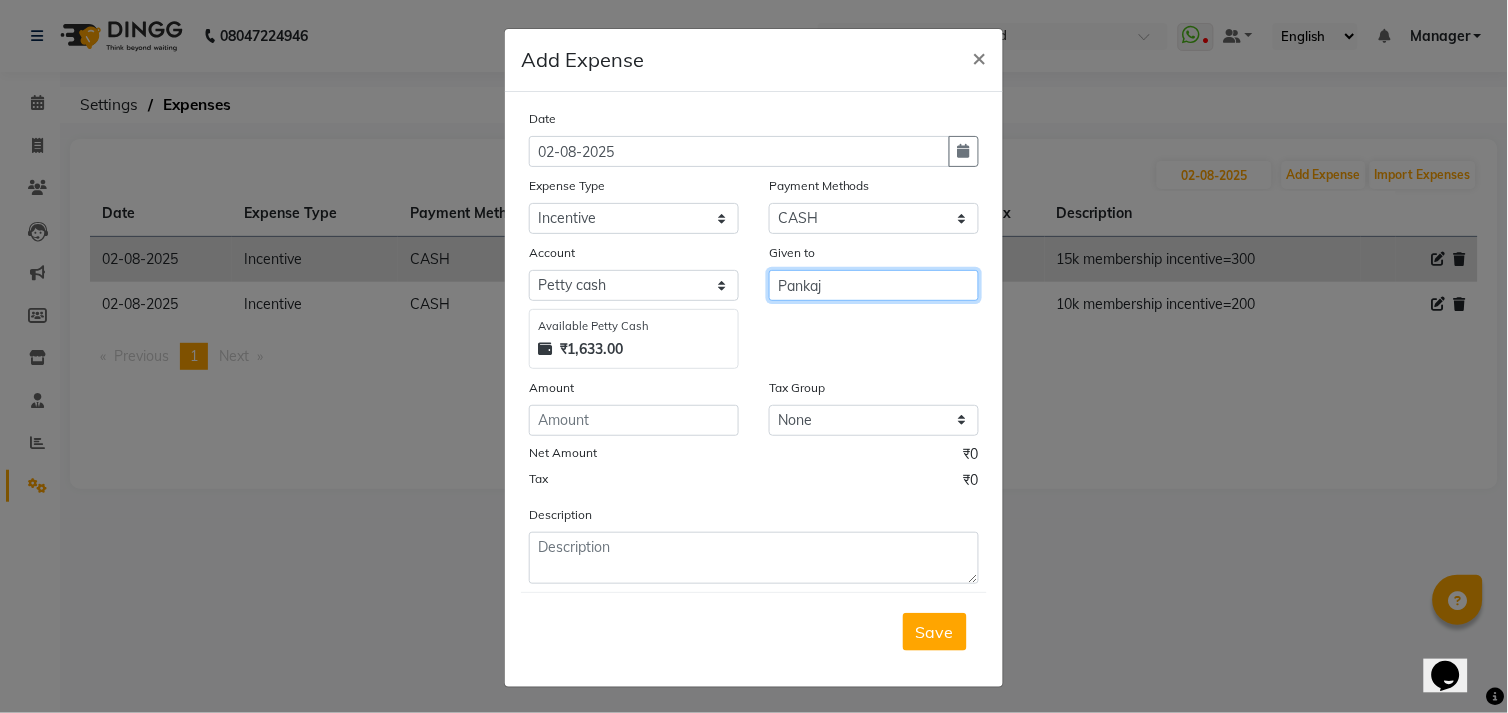 type on "Pankaj" 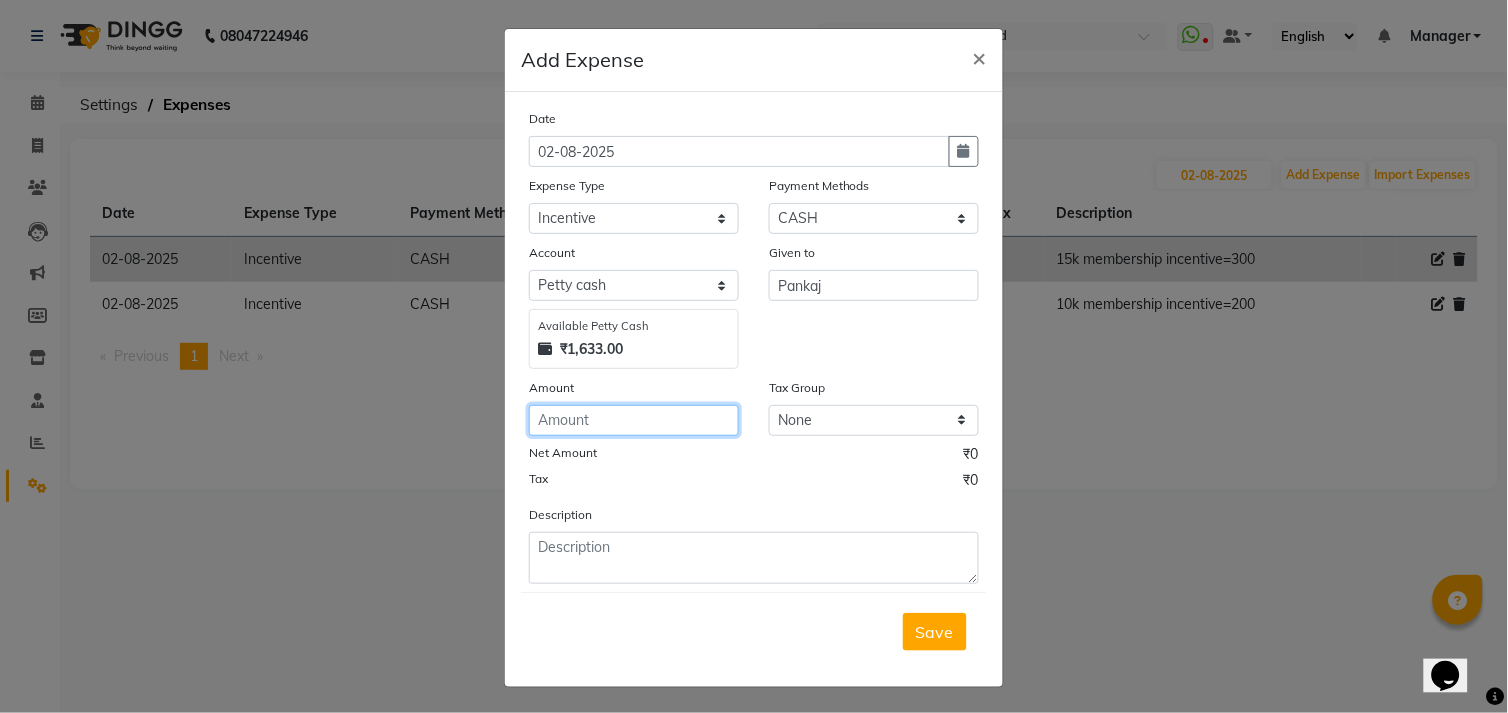 click 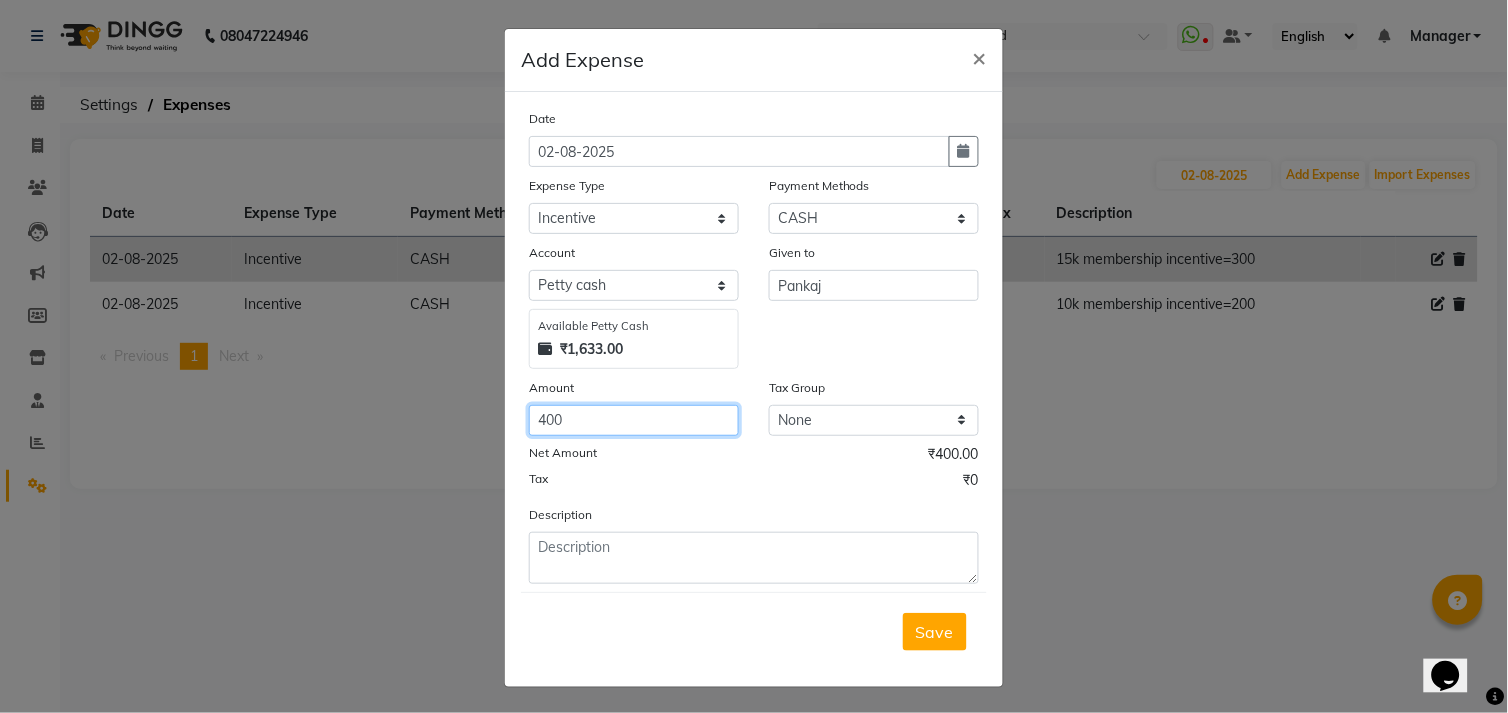 type on "400" 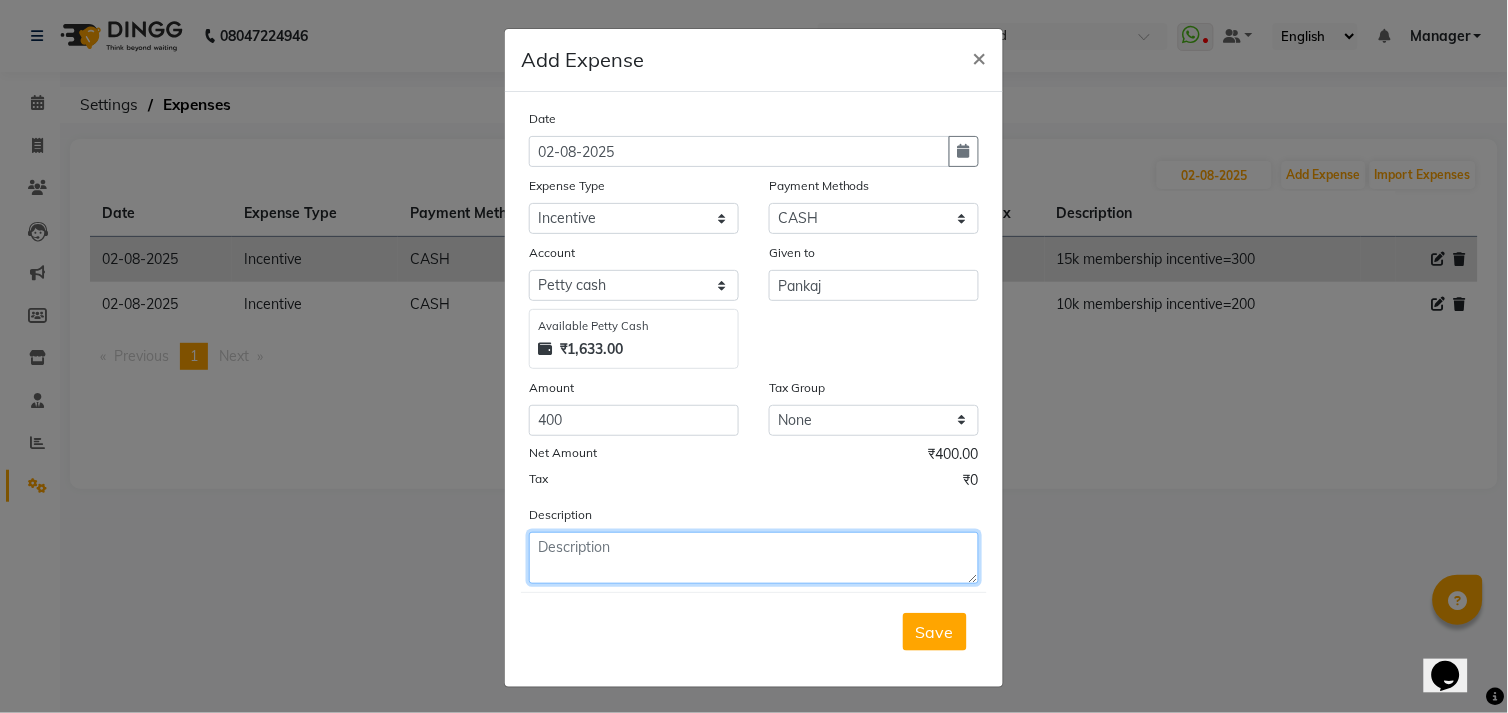 click 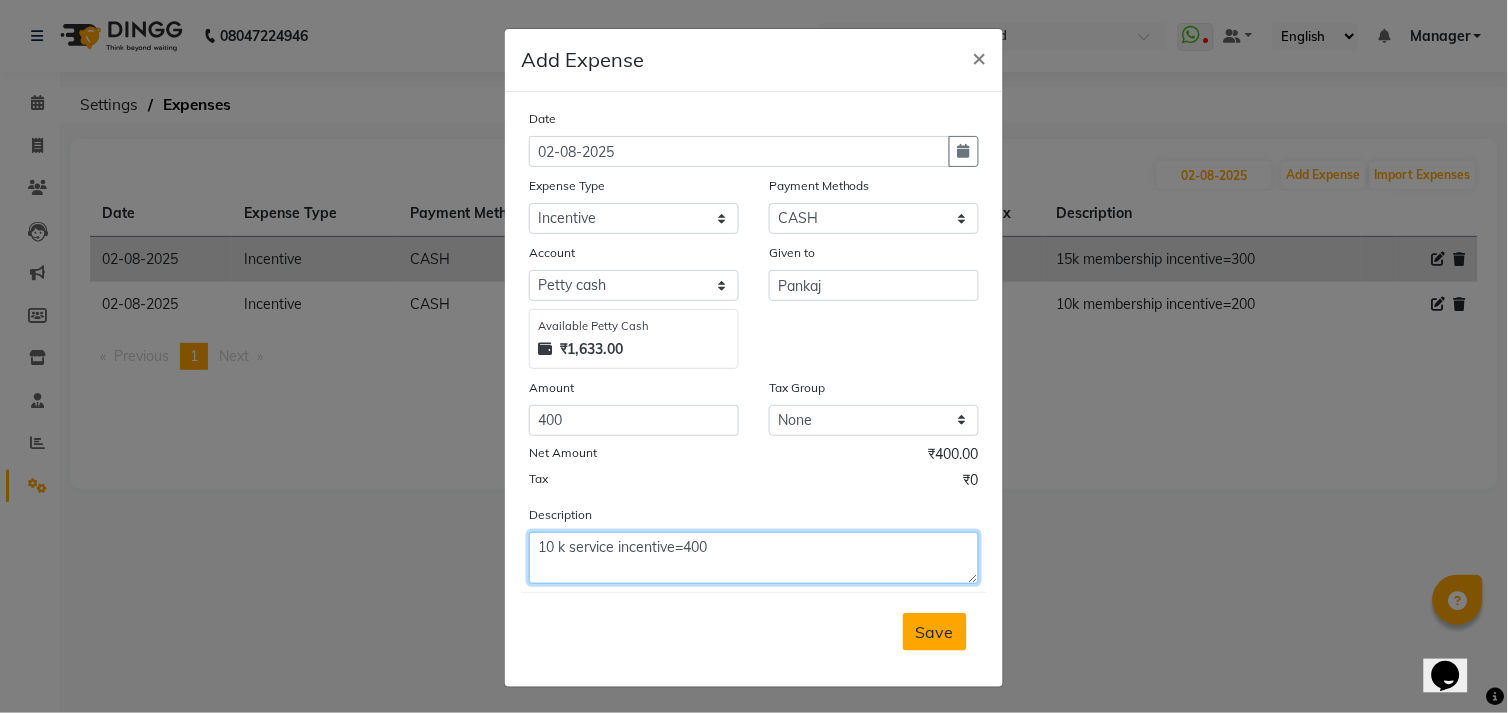 type on "10 k service incentive=400" 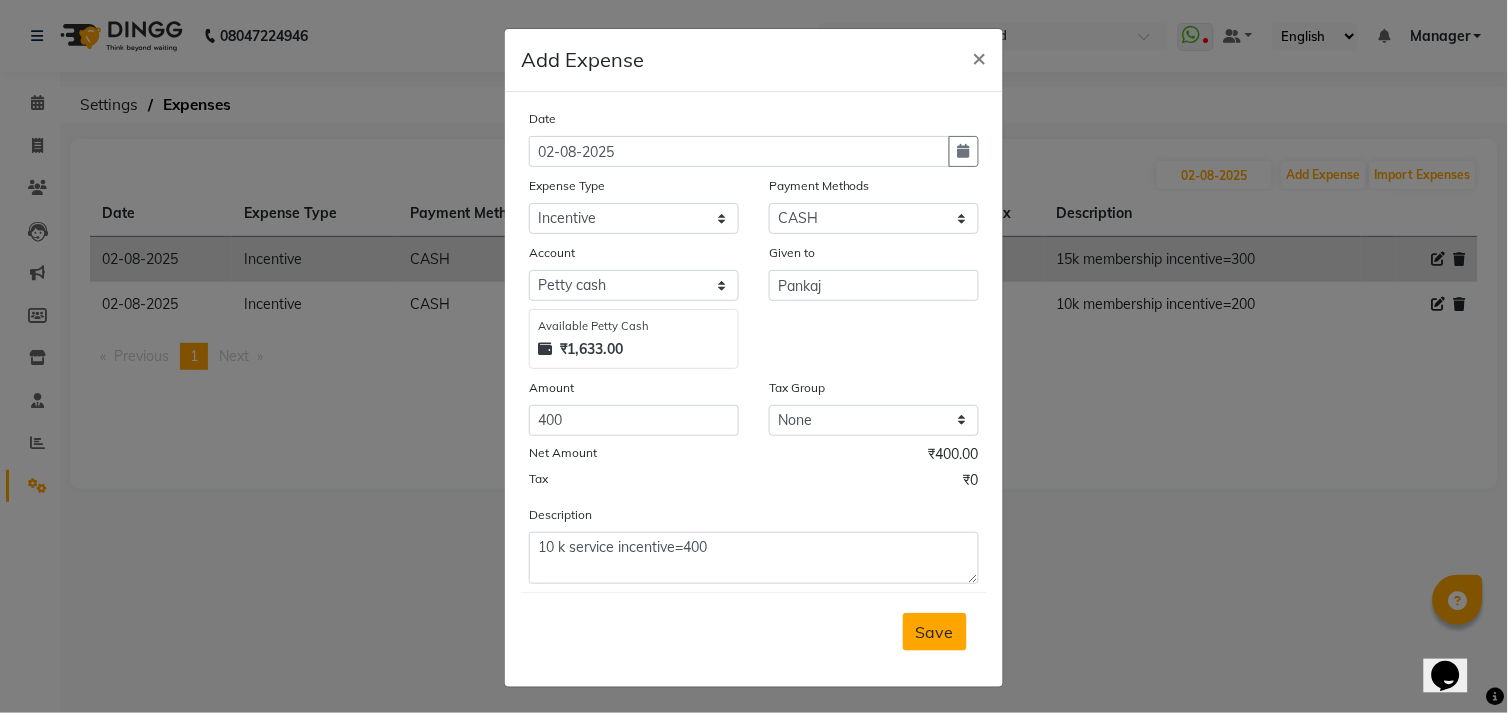 click on "Save" at bounding box center [935, 632] 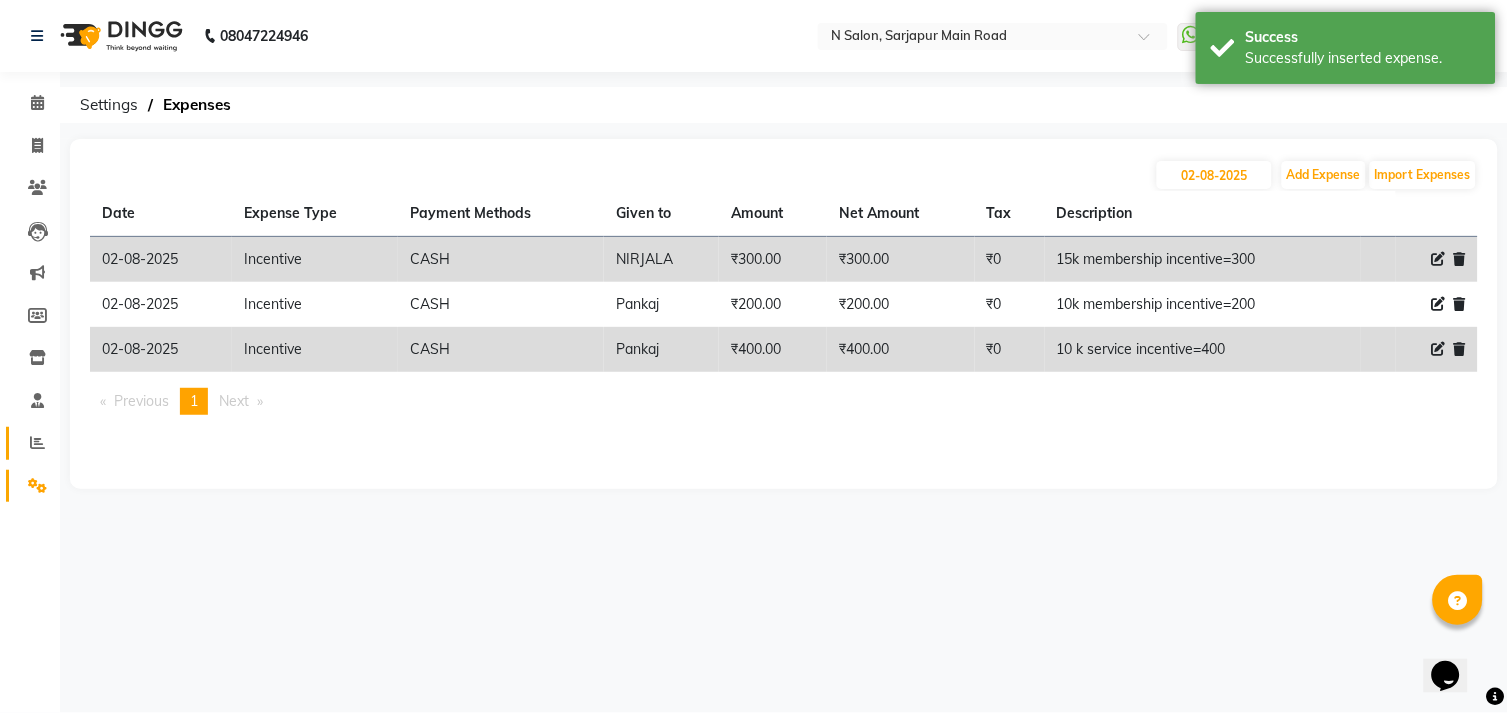 click on "Reports" 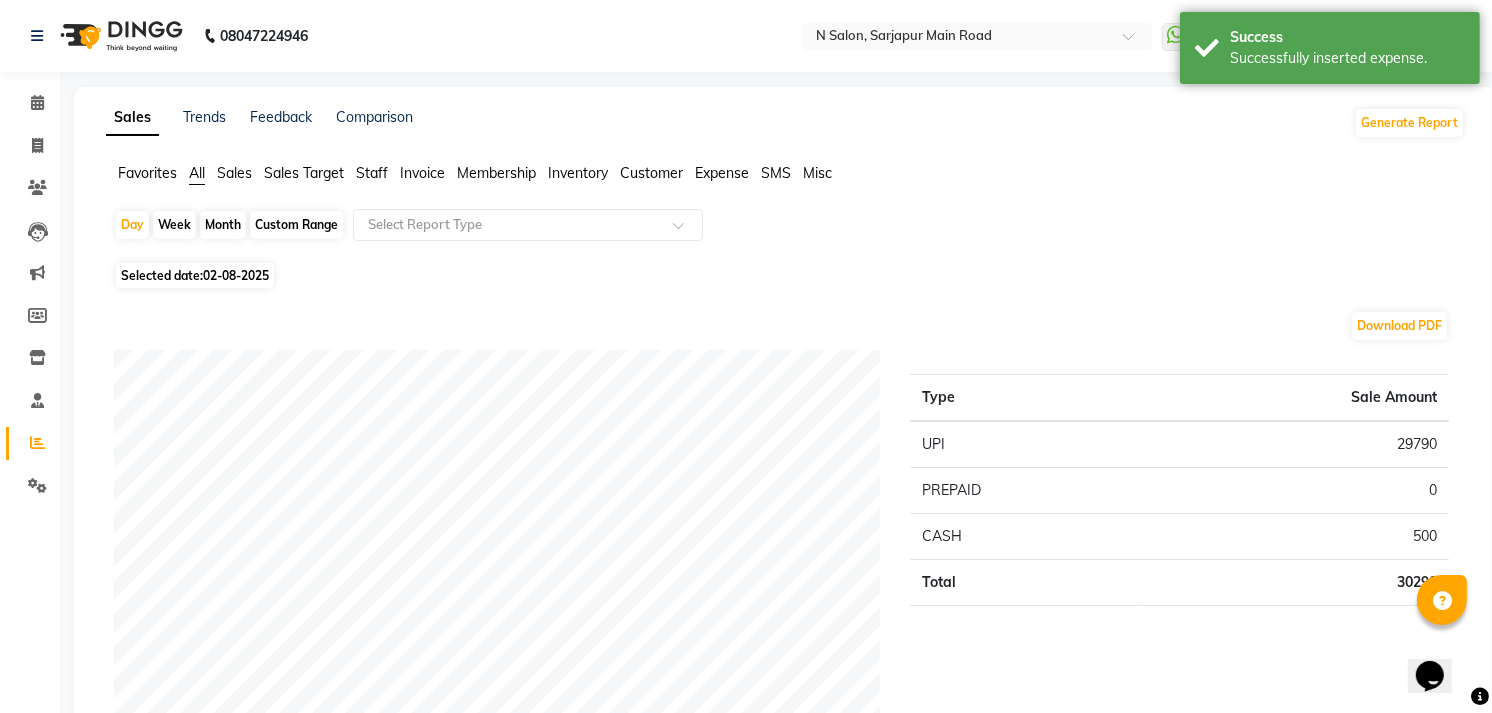 click on "Staff" 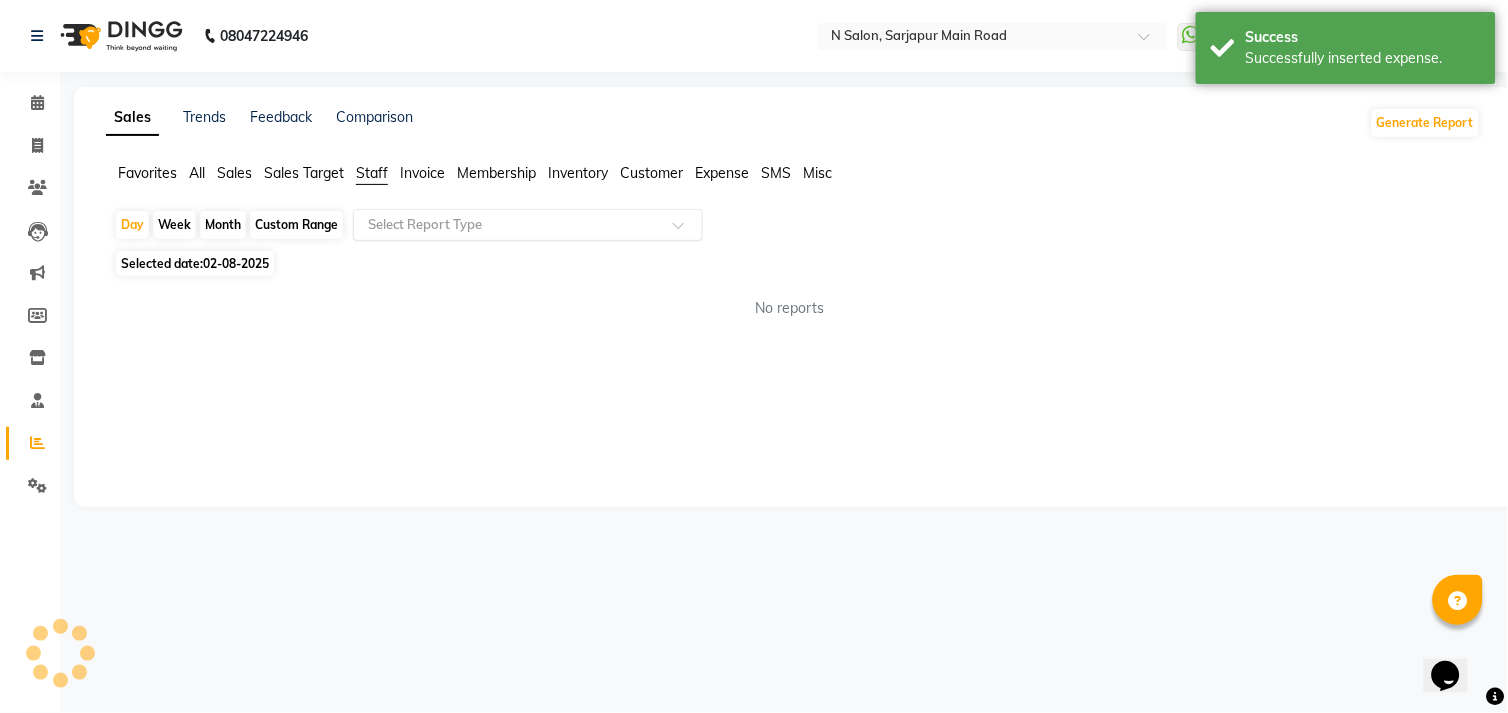 click 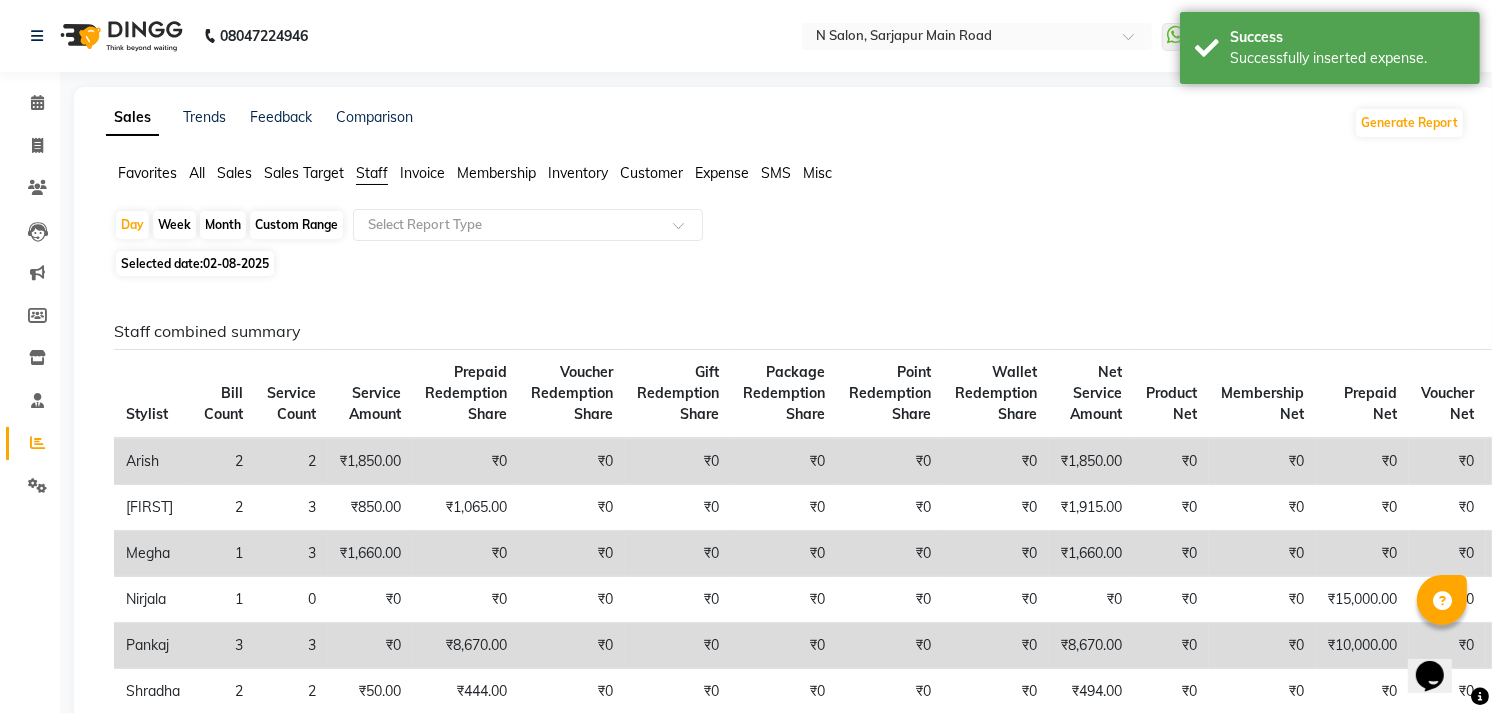 click on "Service Count" 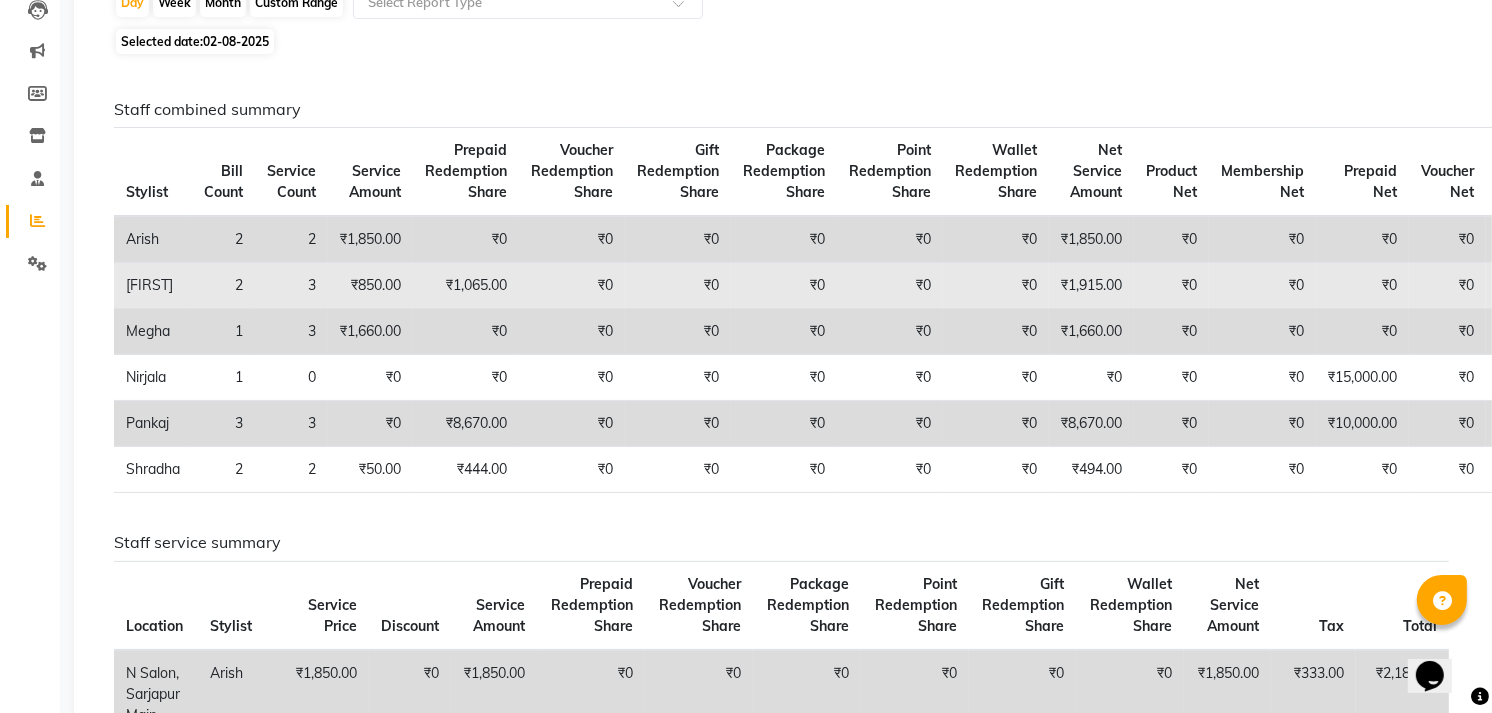scroll, scrollTop: 0, scrollLeft: 0, axis: both 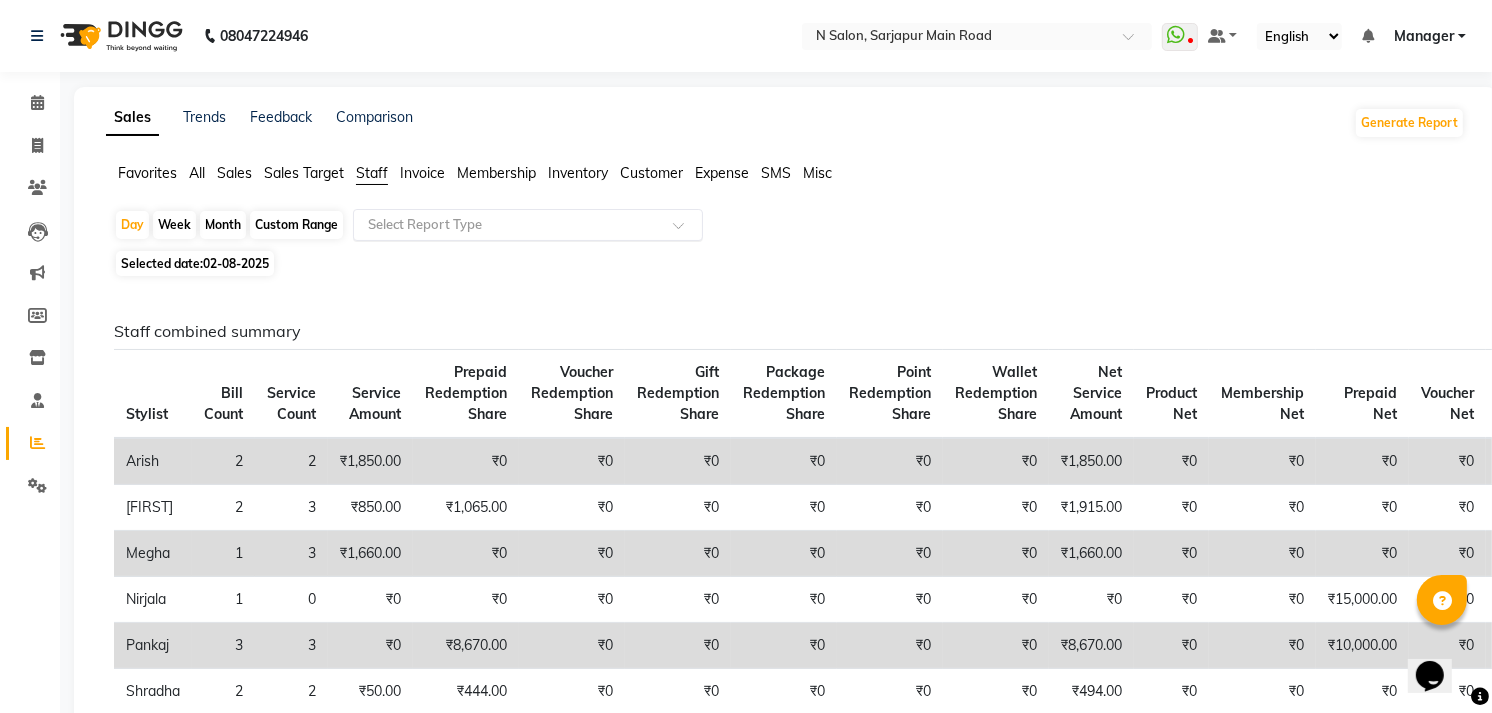 click 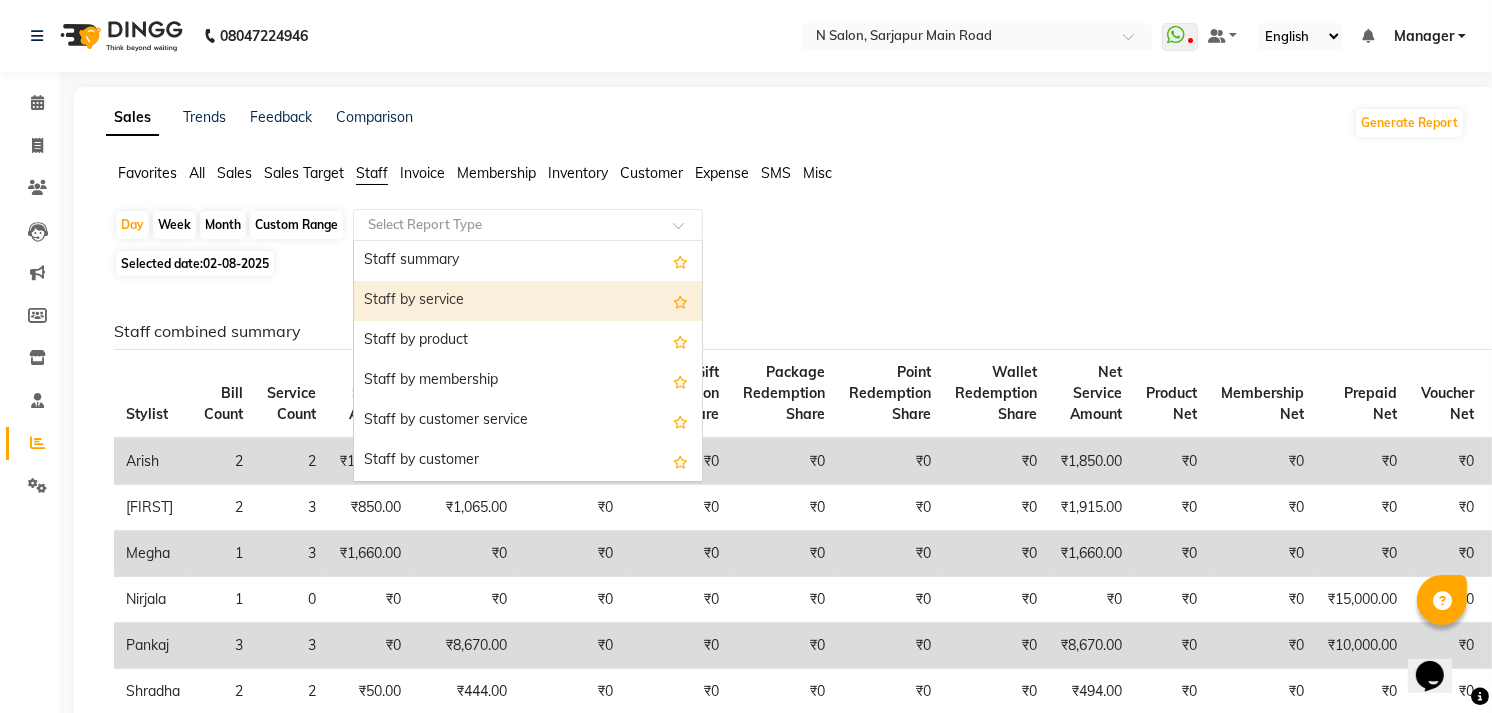 click on "Staff by service" at bounding box center (528, 301) 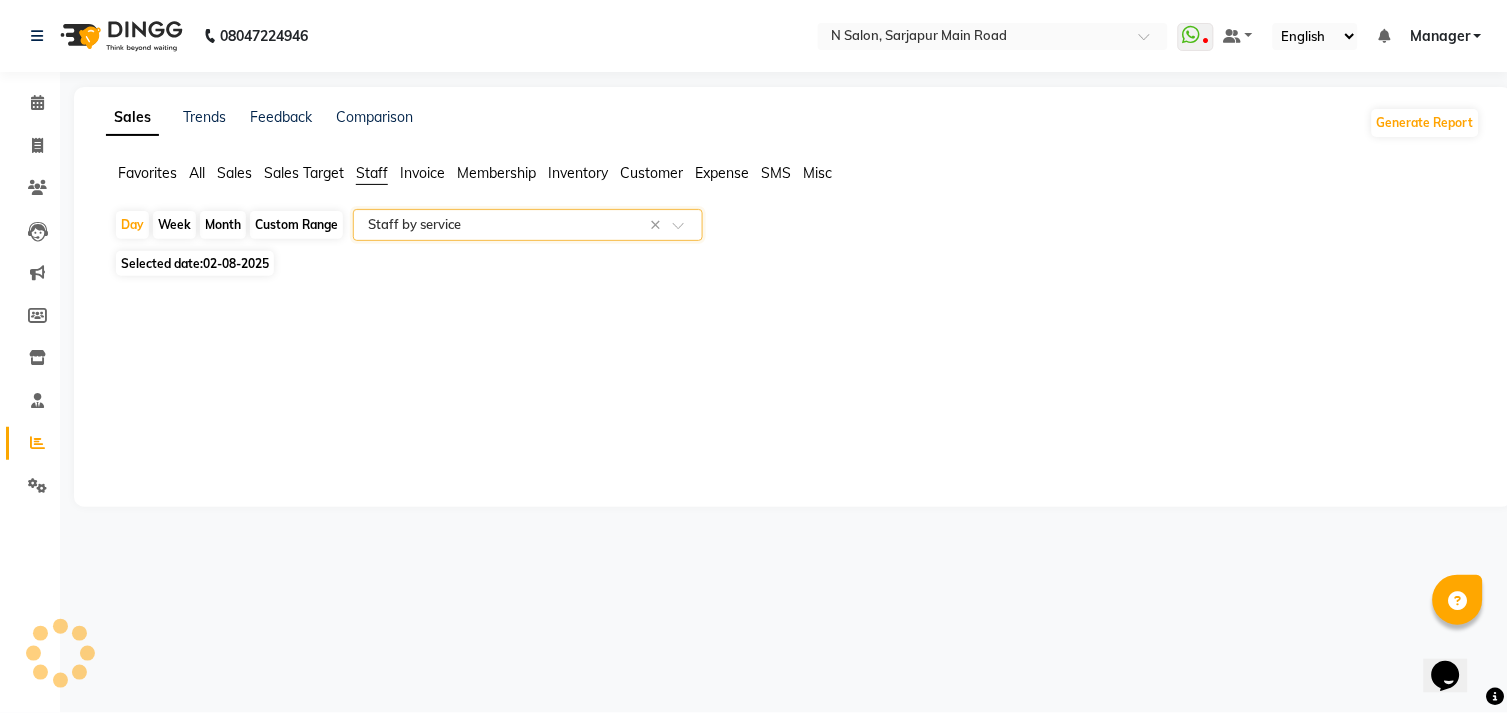 select on "full_report" 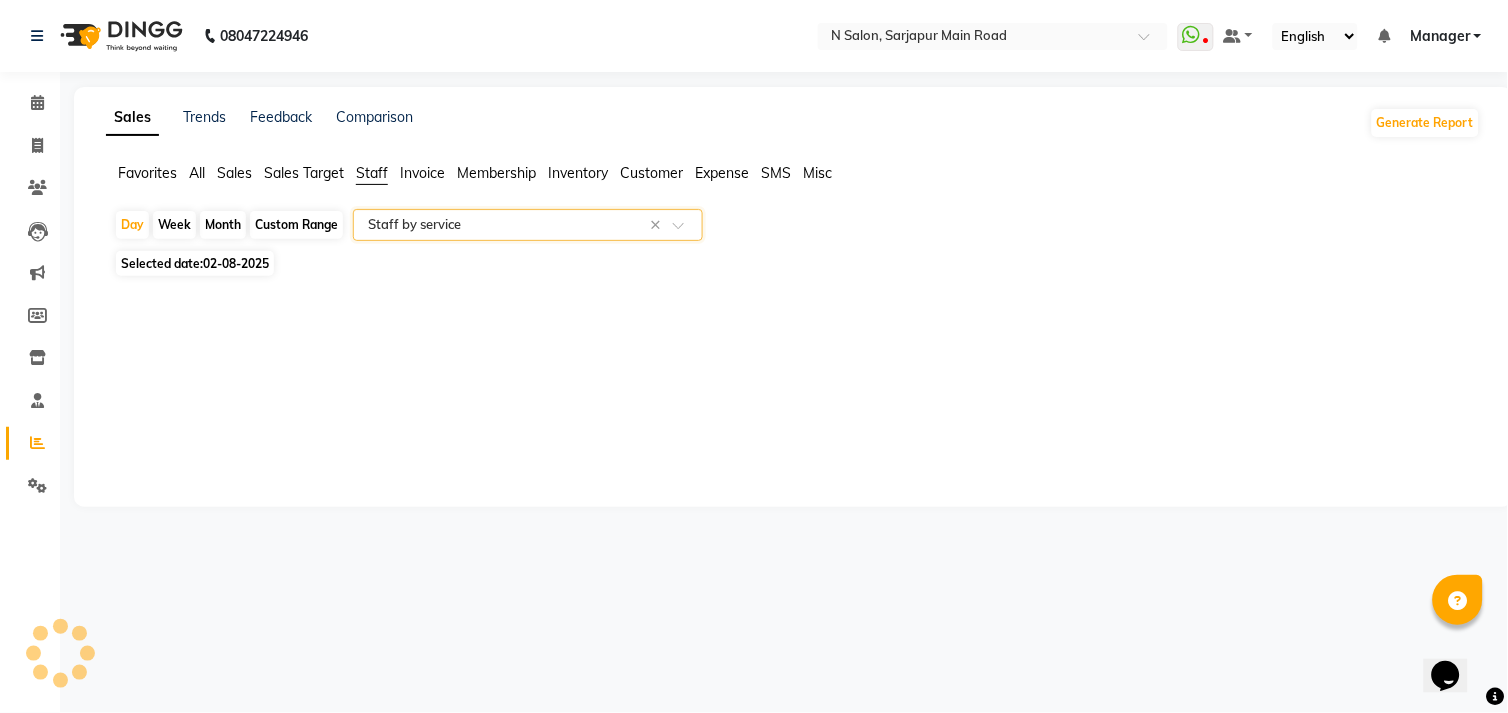 select on "csv" 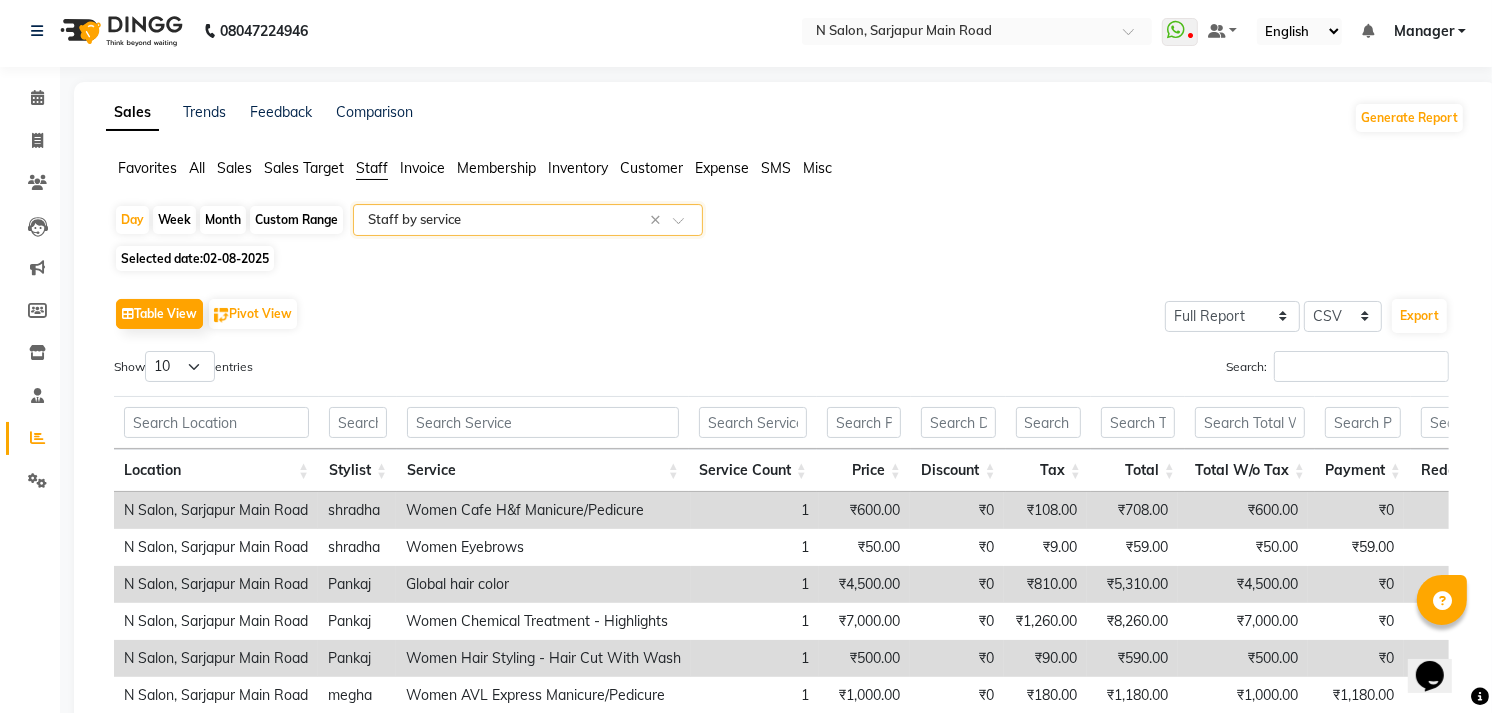 scroll, scrollTop: 0, scrollLeft: 0, axis: both 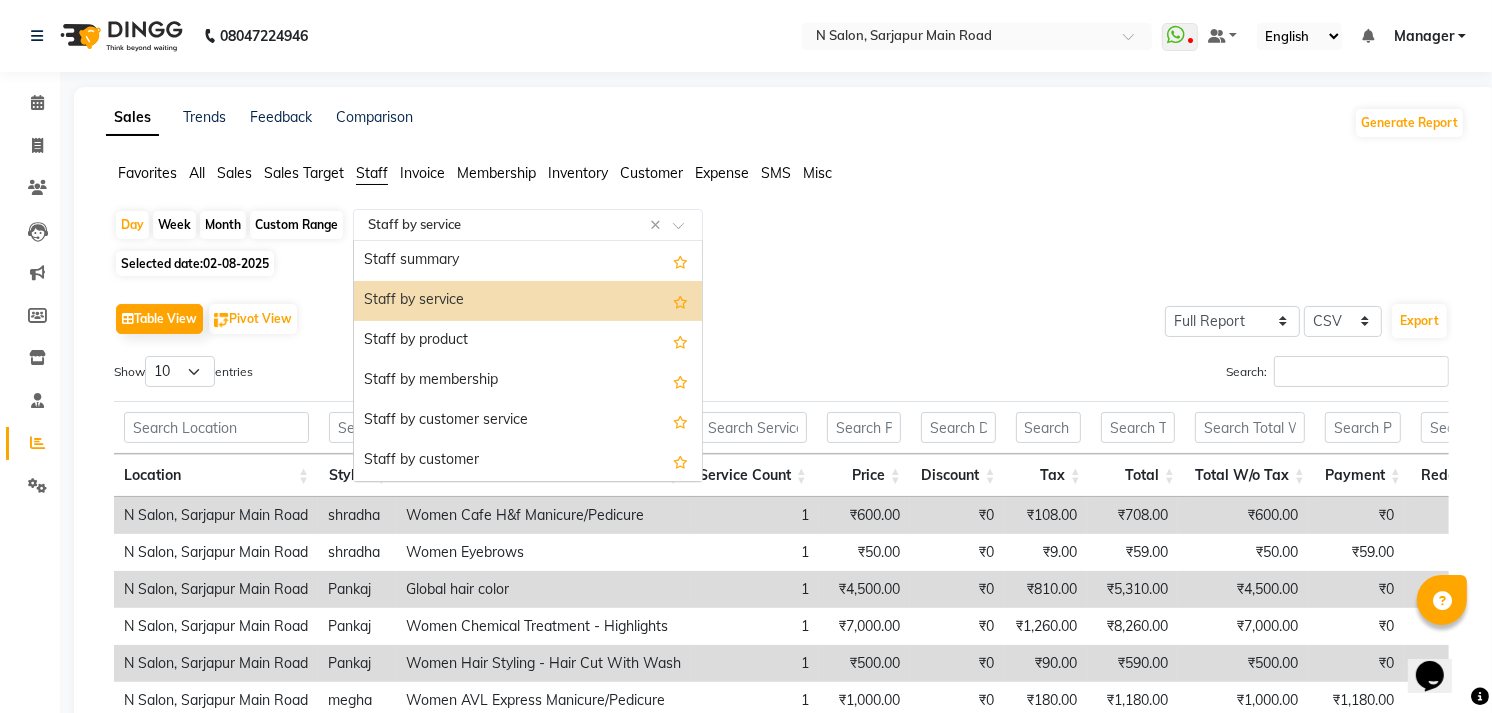 click 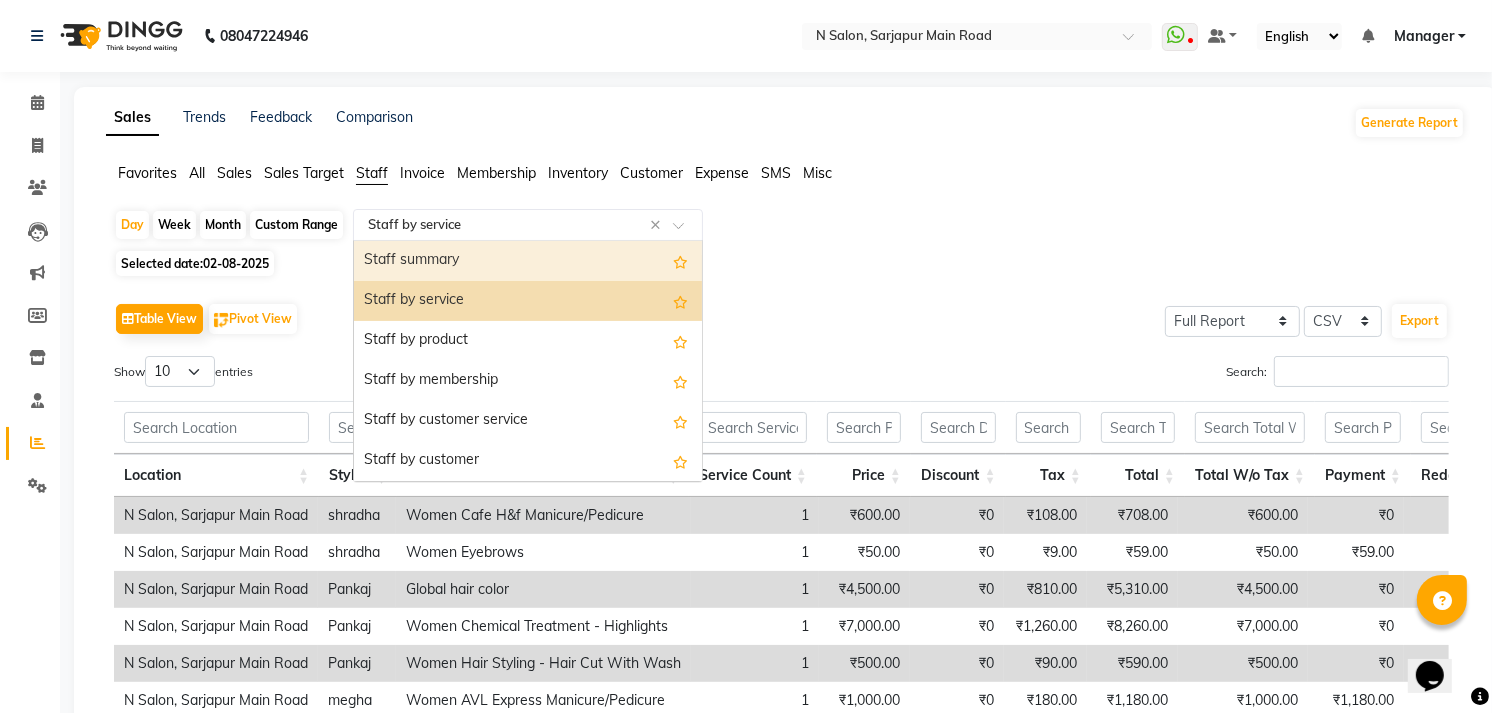 click on "Staff summary" at bounding box center (528, 261) 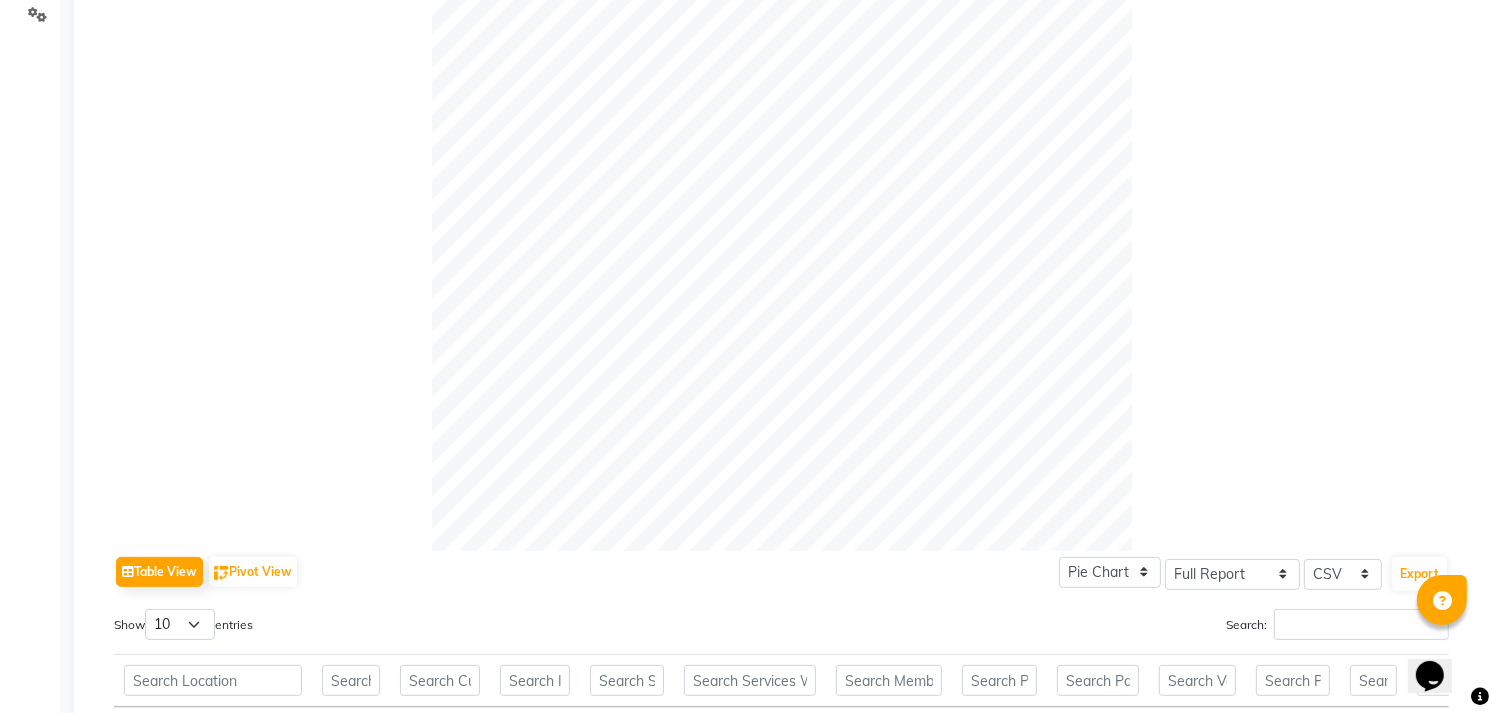 scroll, scrollTop: 0, scrollLeft: 0, axis: both 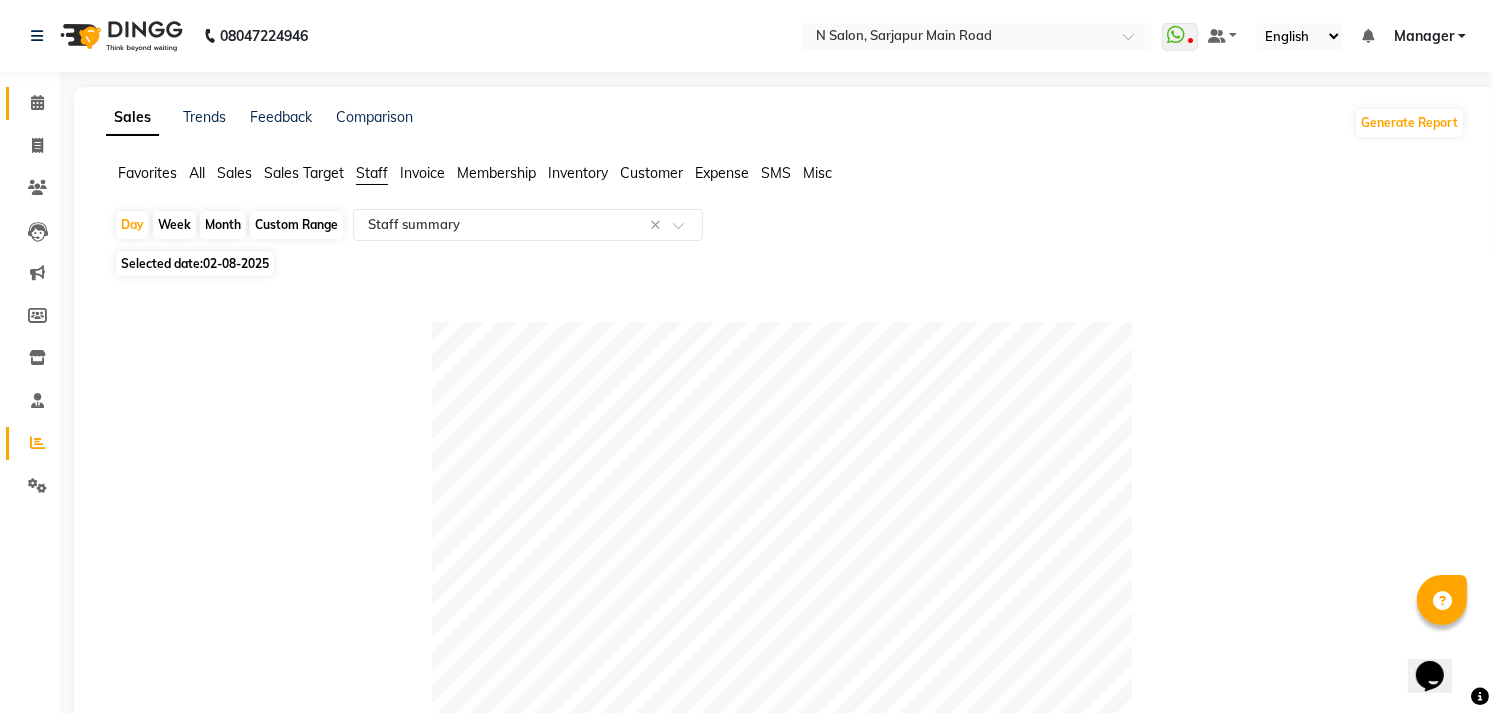 click on "Calendar" 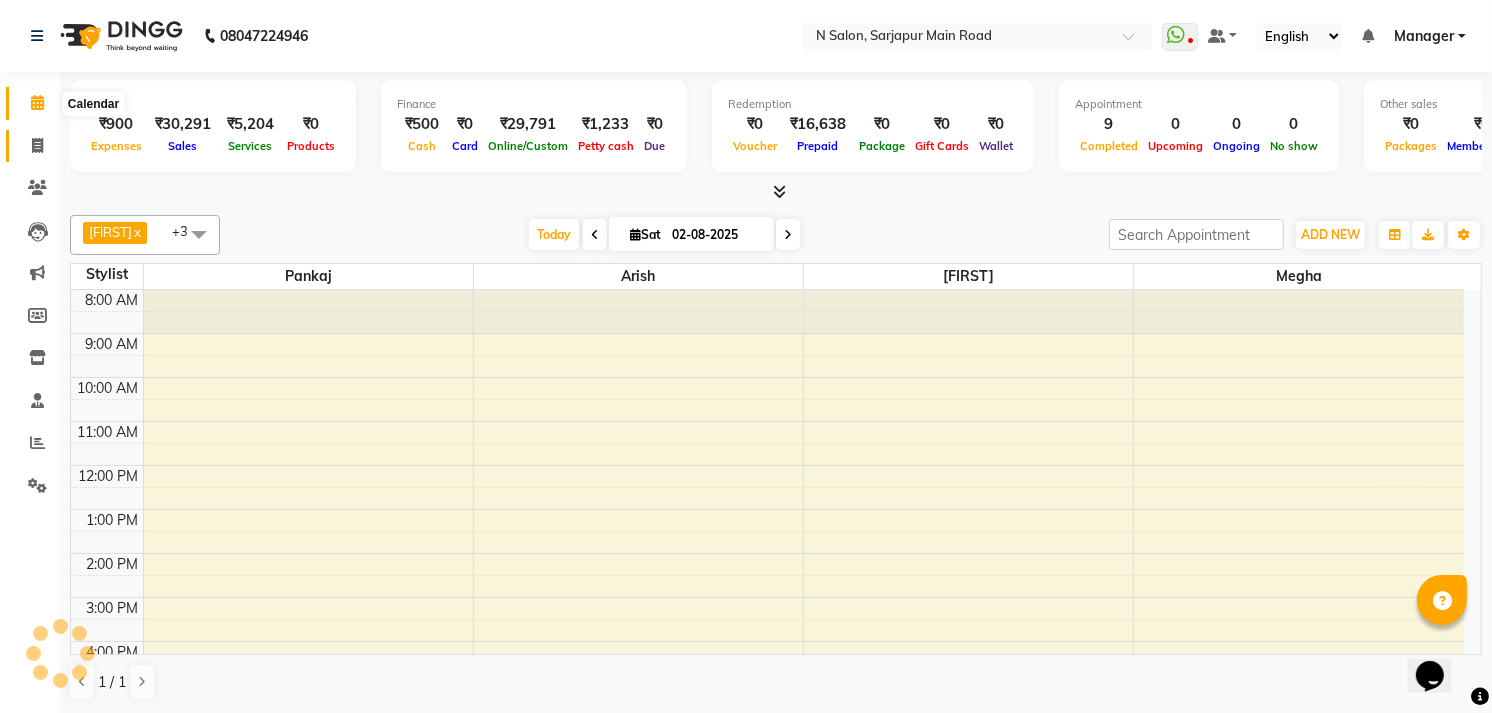 scroll, scrollTop: 0, scrollLeft: 0, axis: both 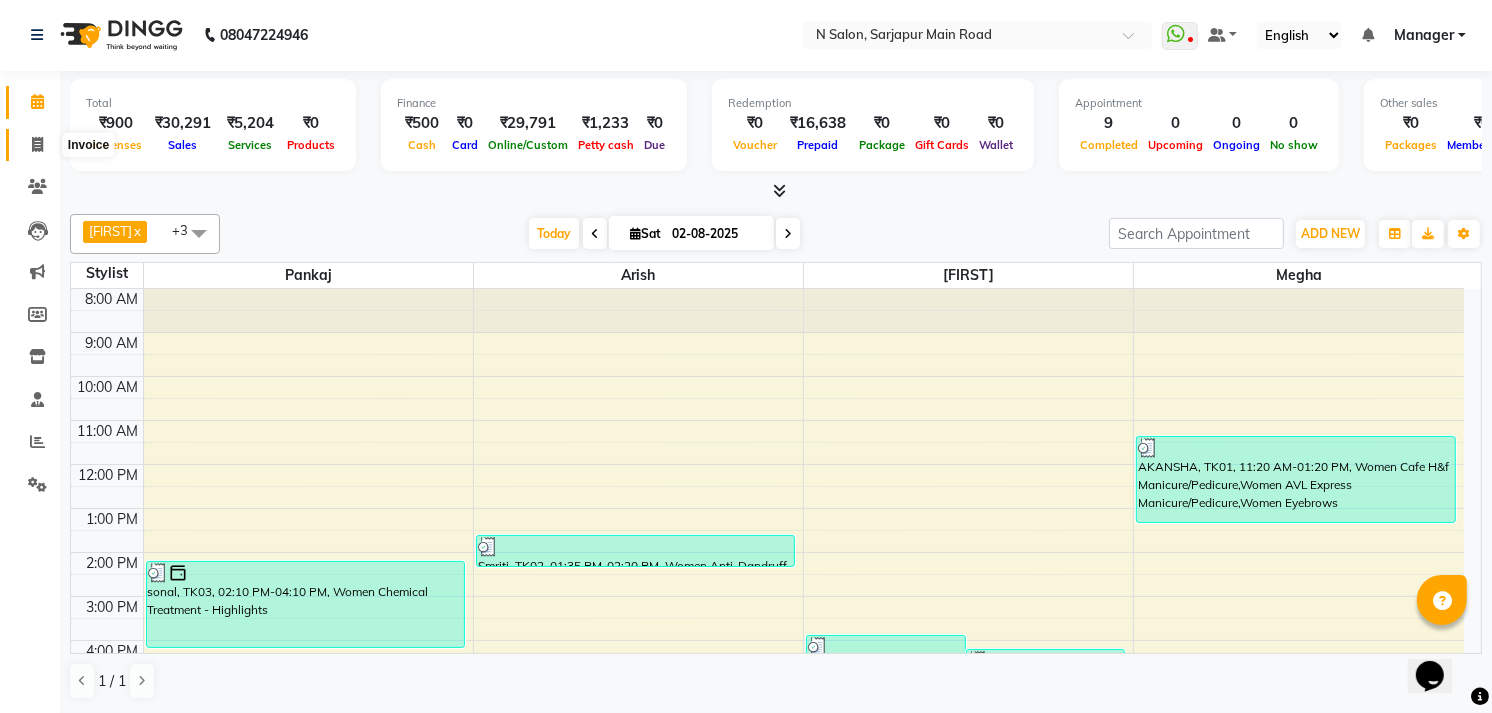 click 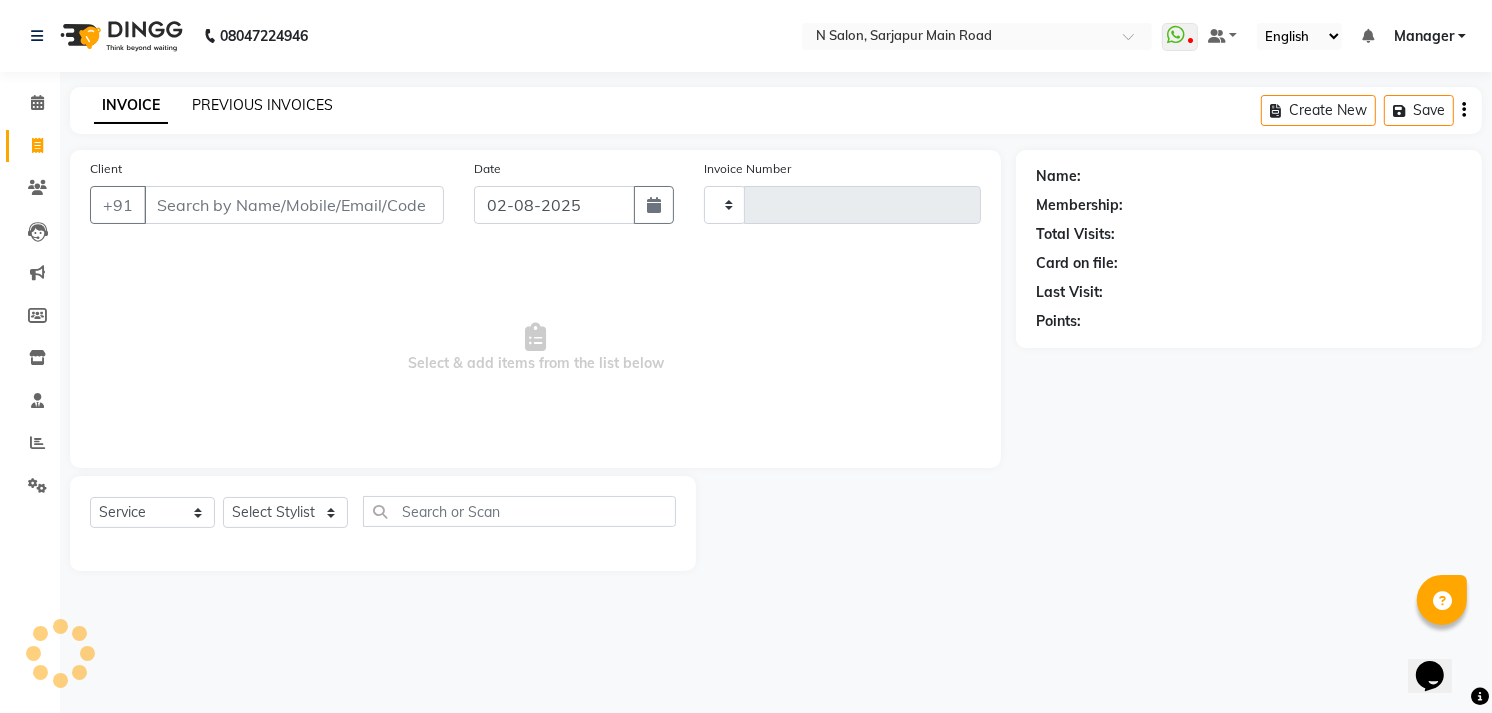scroll, scrollTop: 0, scrollLeft: 0, axis: both 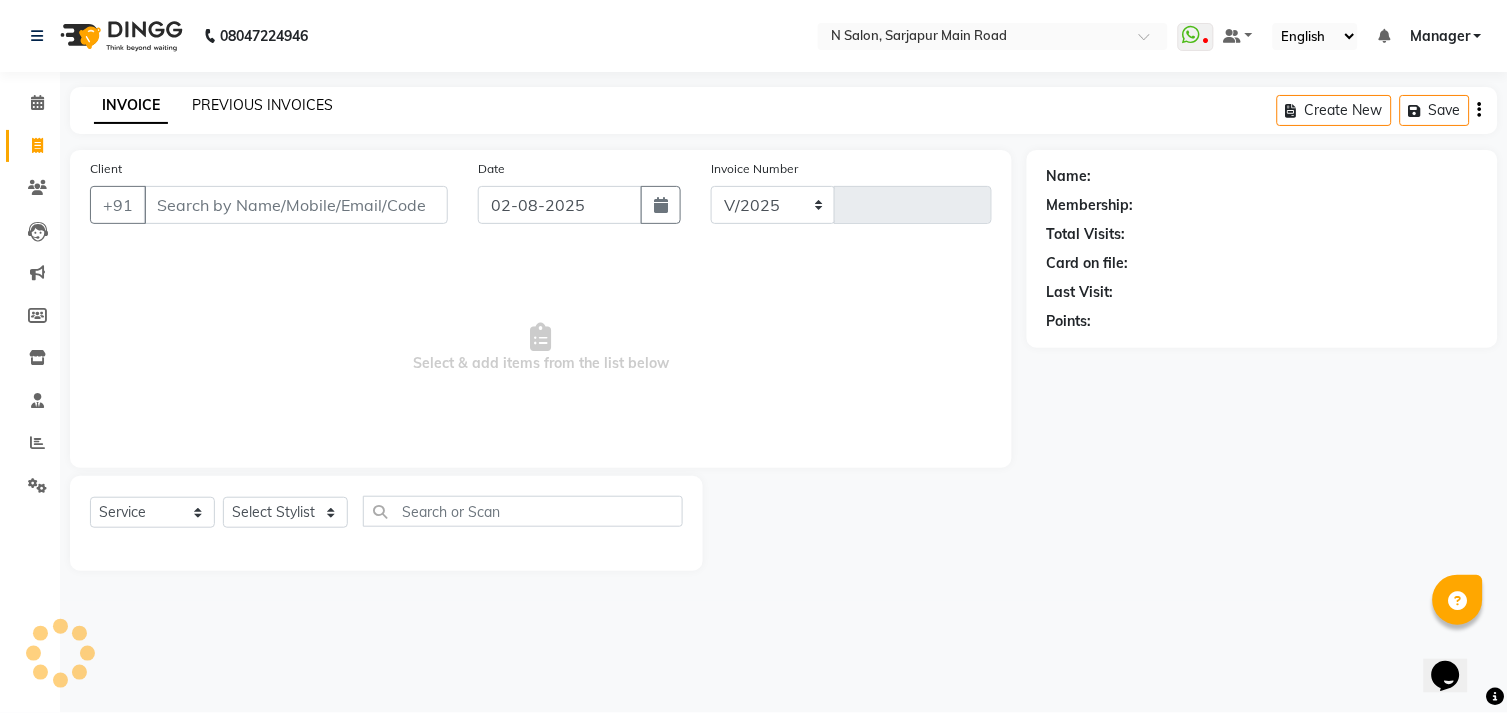 select on "7871" 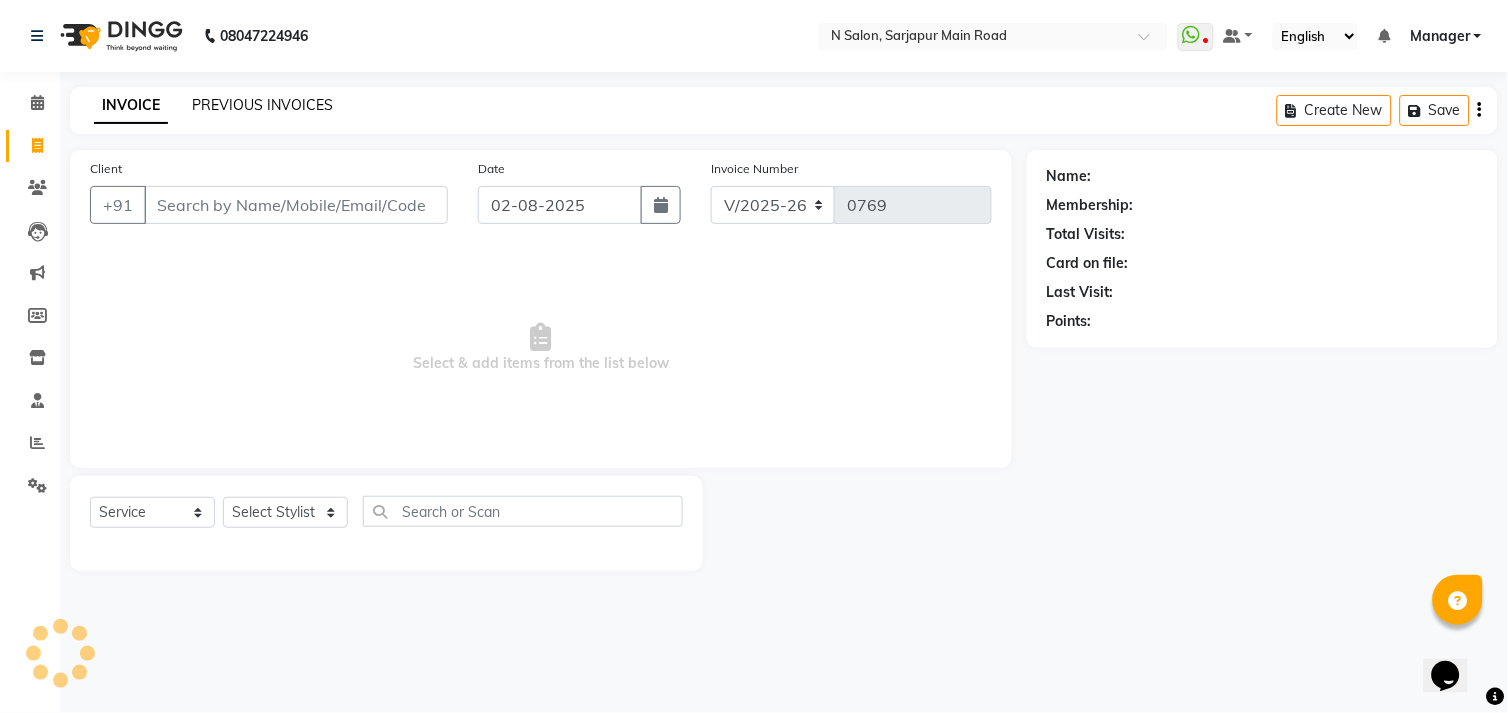 click on "PREVIOUS INVOICES" 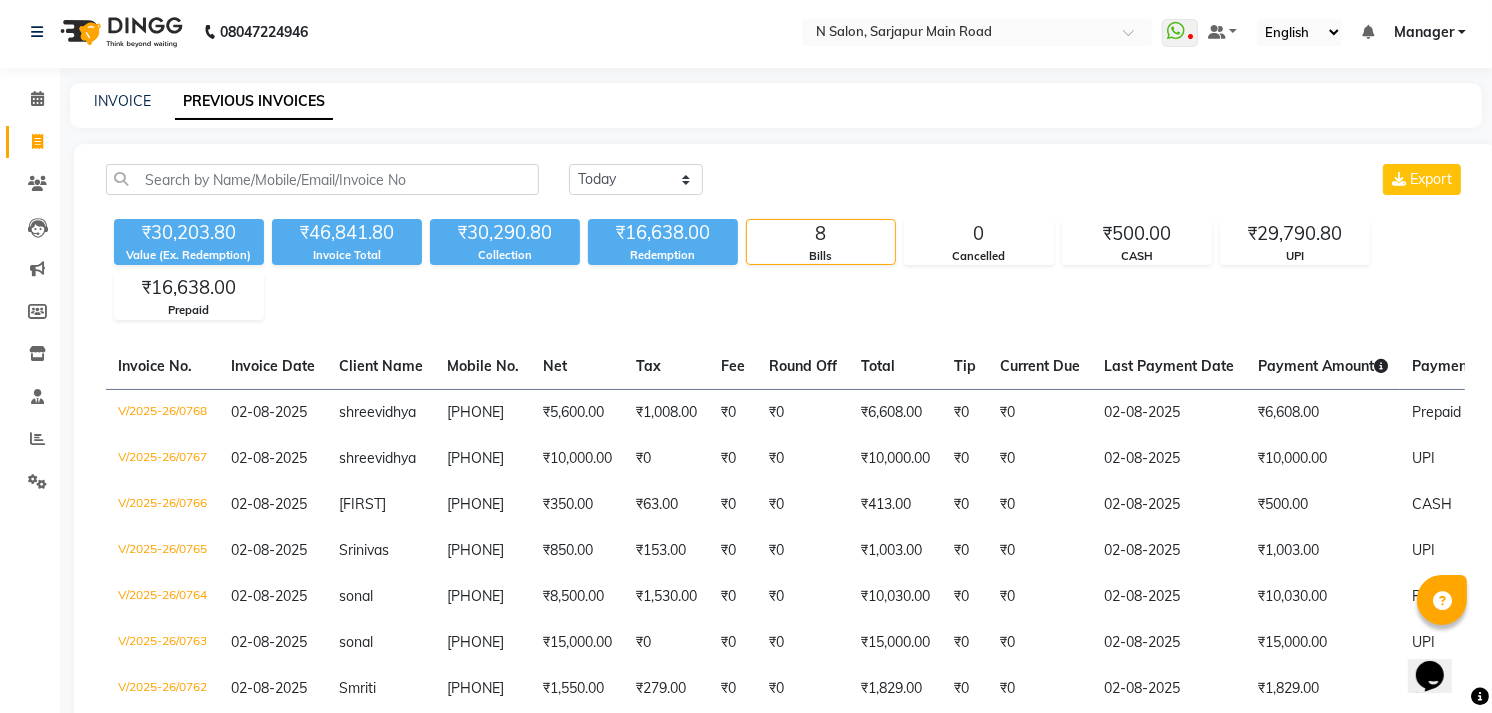 scroll, scrollTop: 0, scrollLeft: 0, axis: both 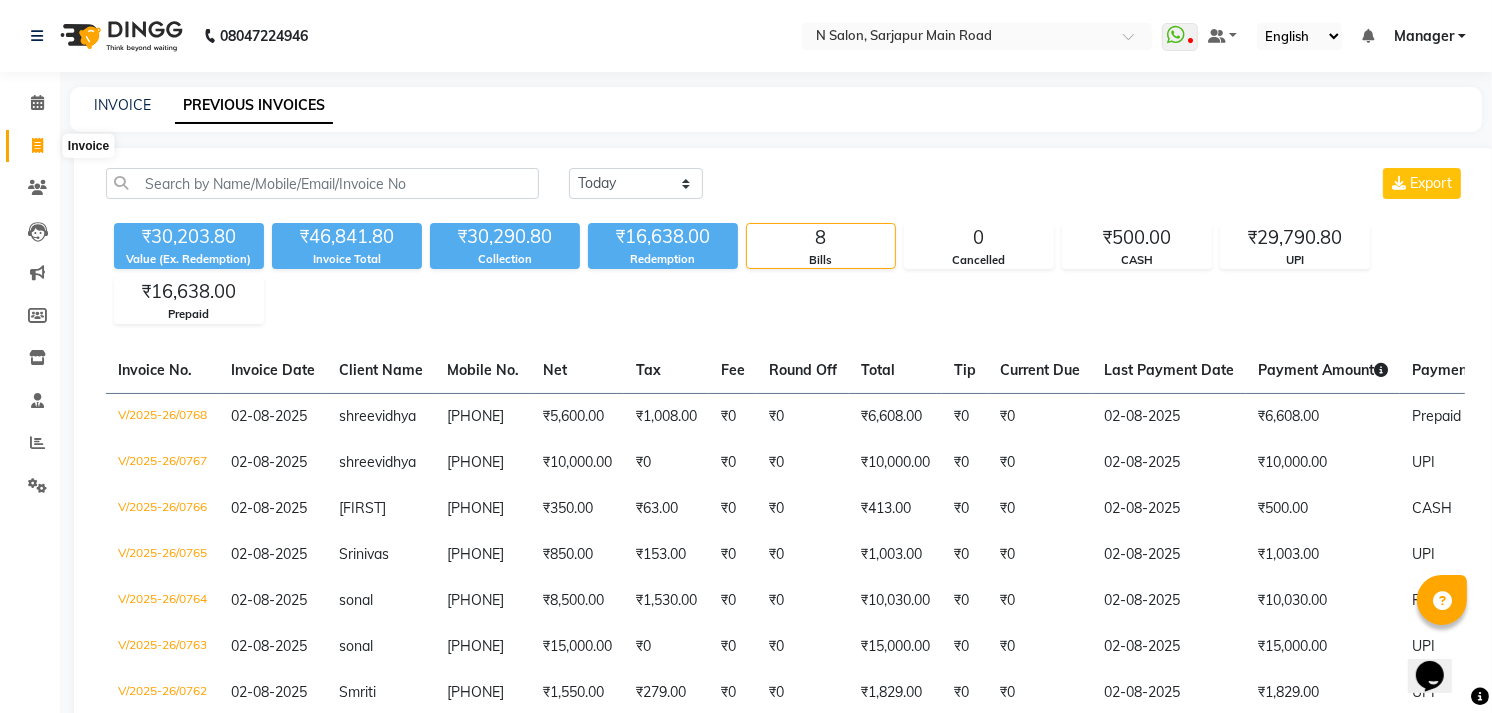click 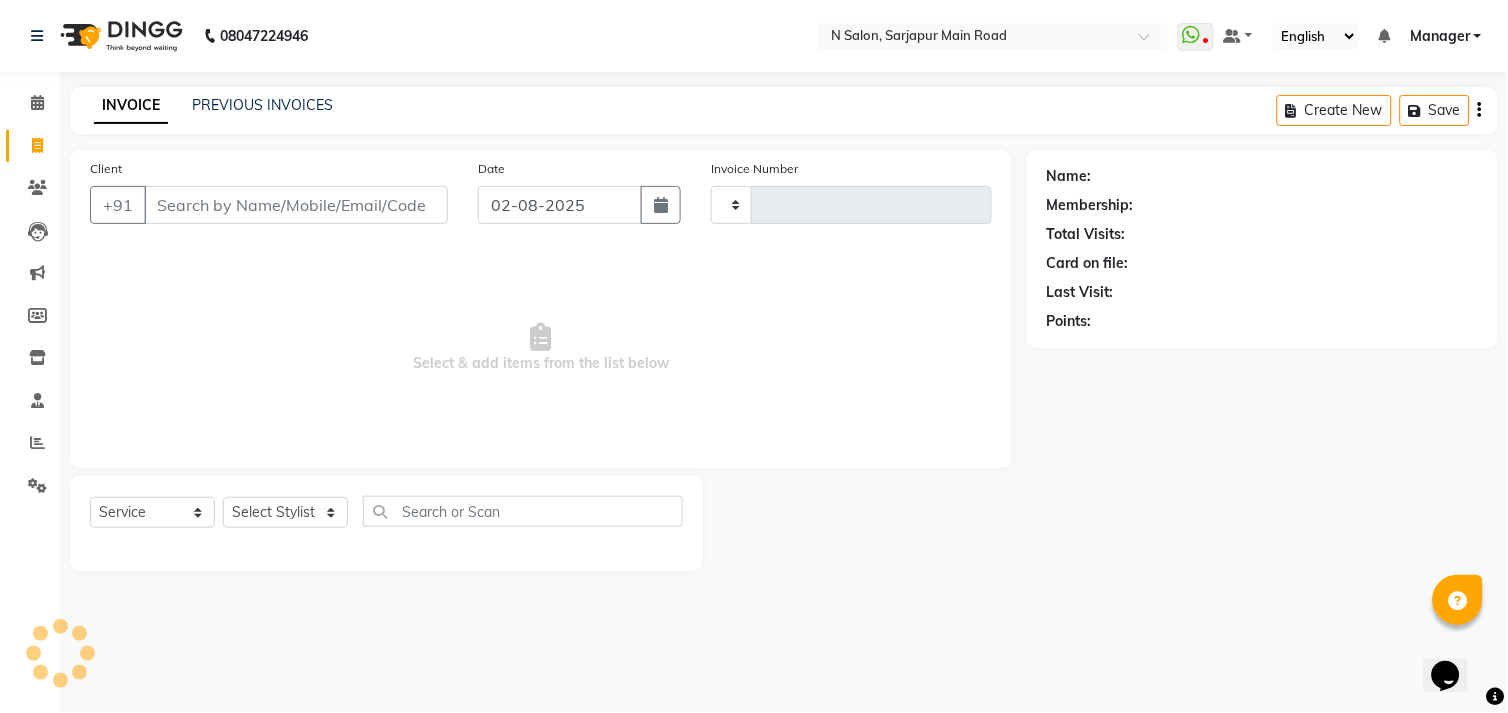 type on "0769" 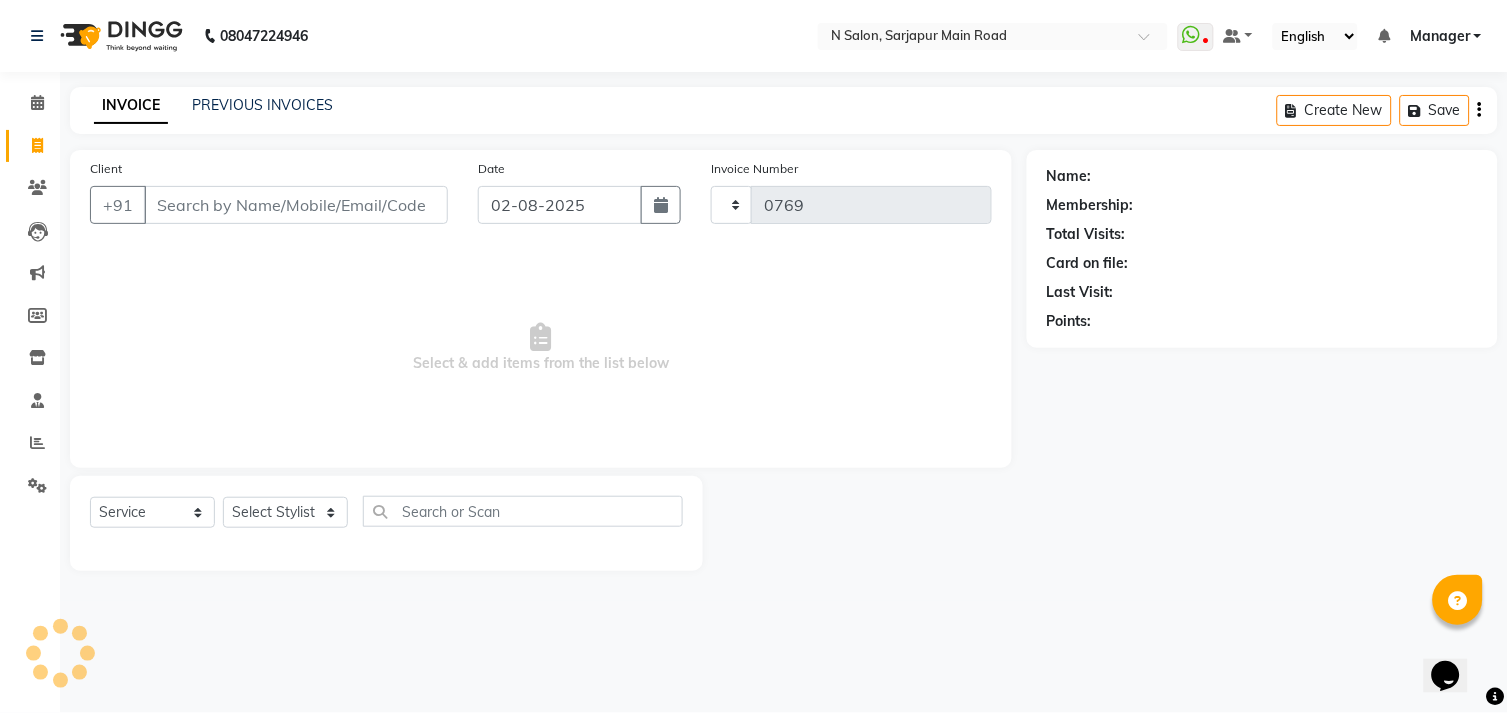 select on "7871" 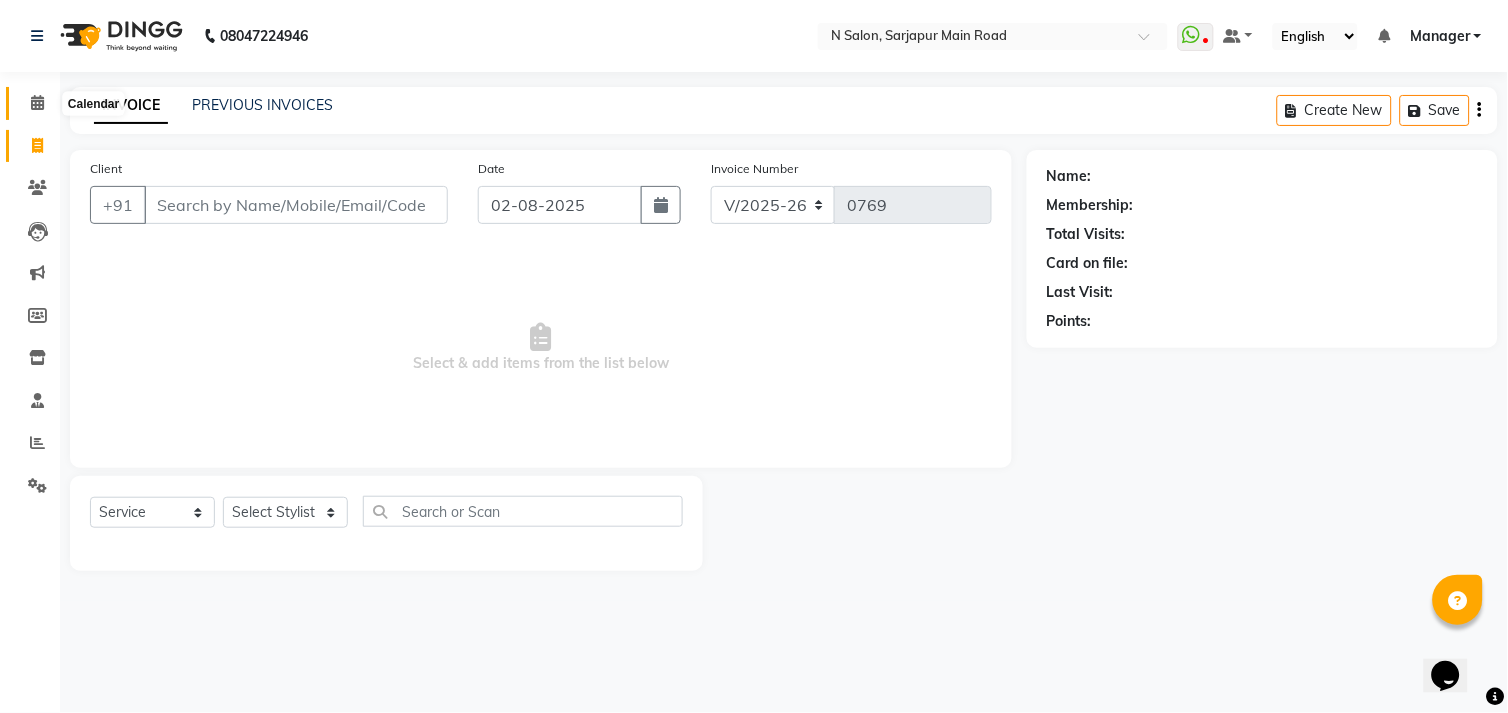 click 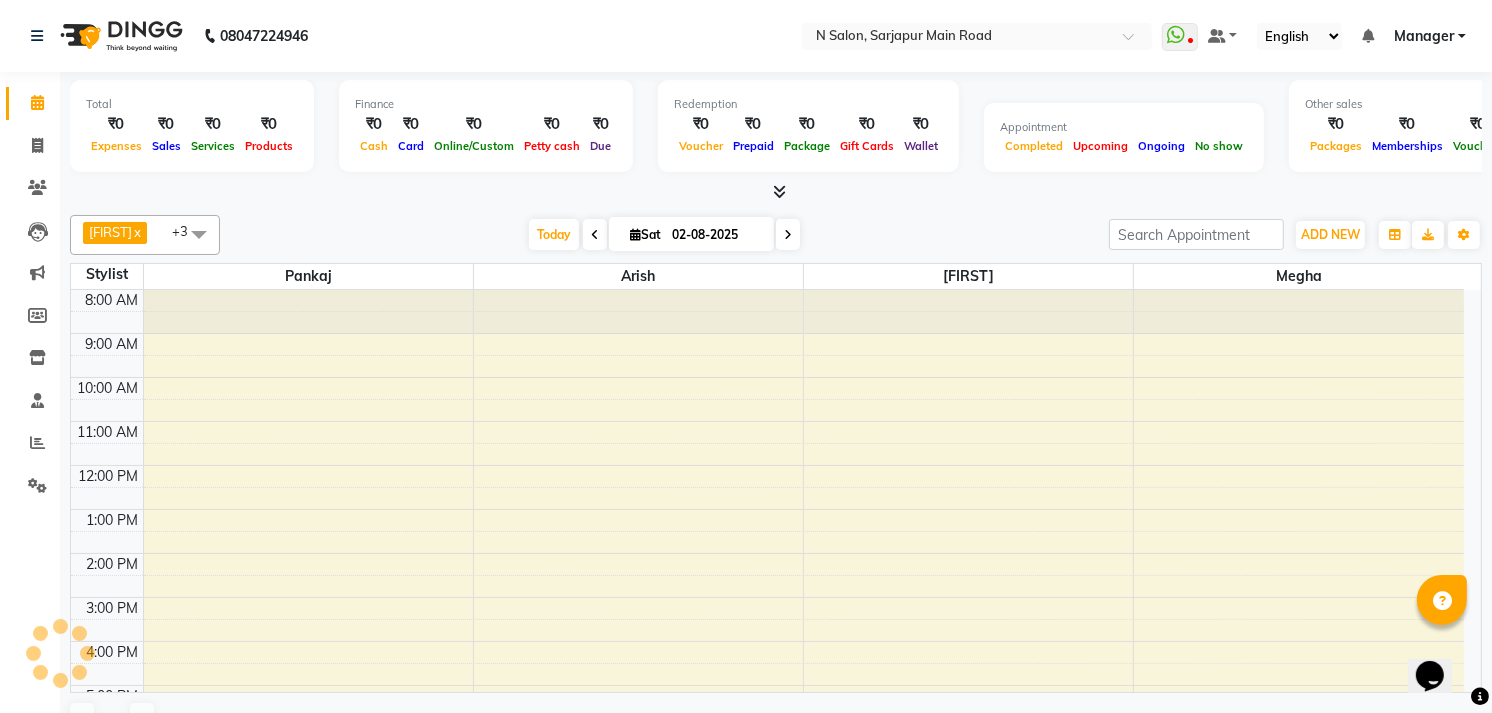 scroll, scrollTop: 0, scrollLeft: 0, axis: both 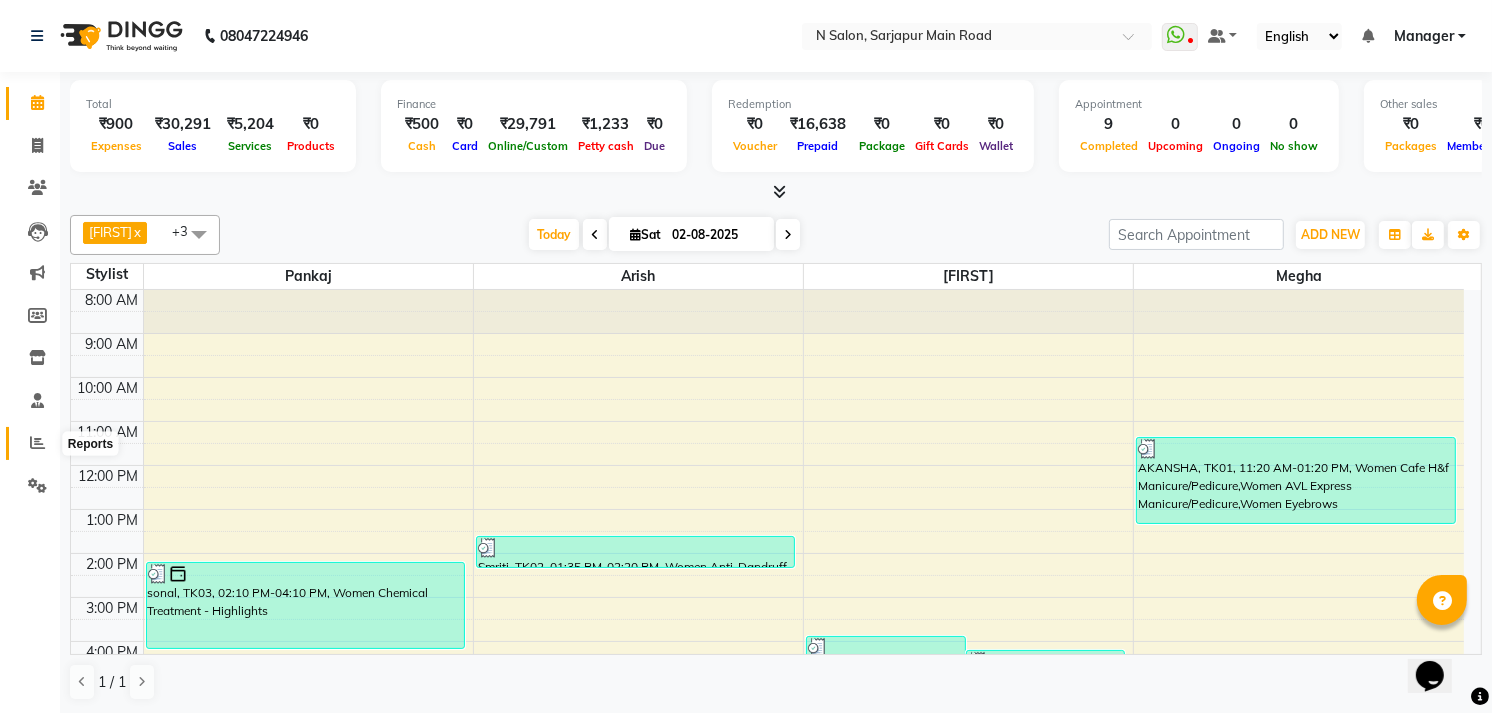 click 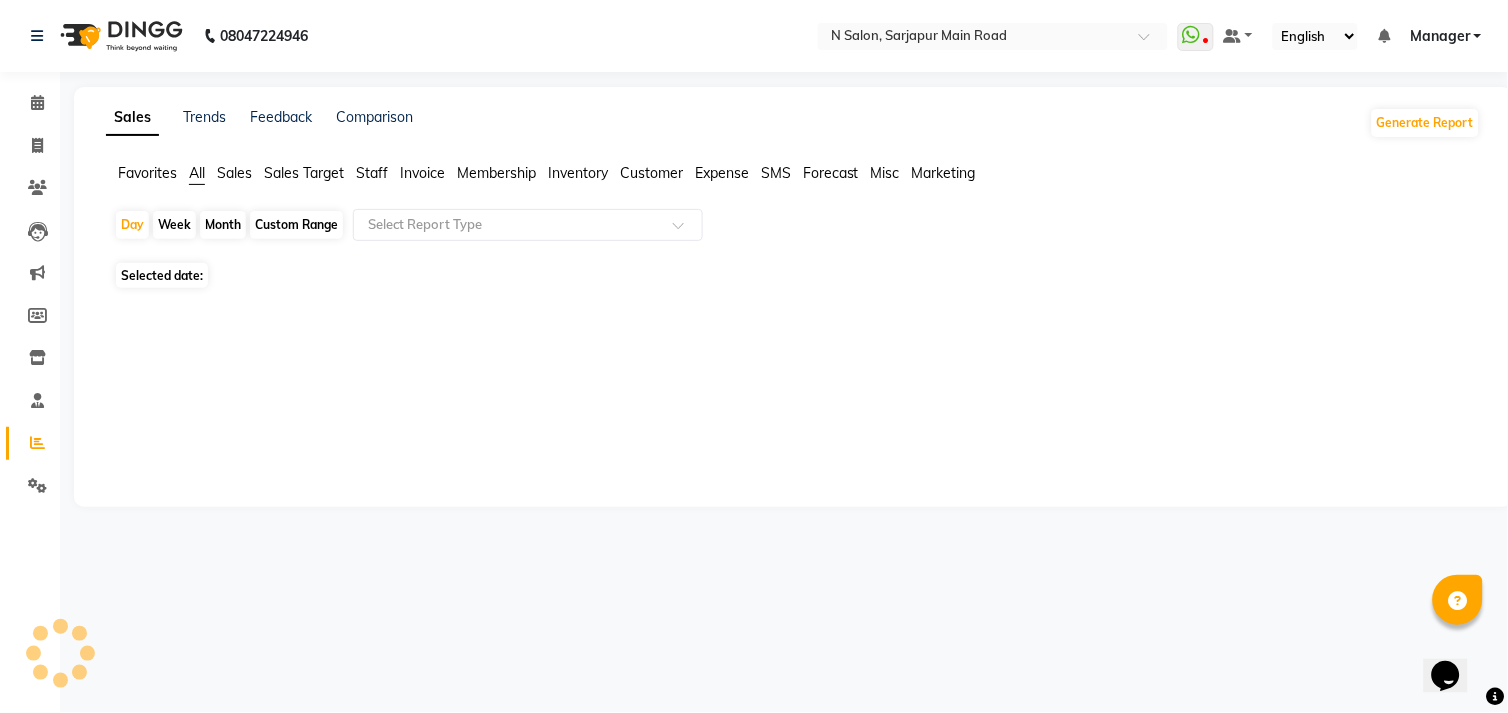 click on "Month" 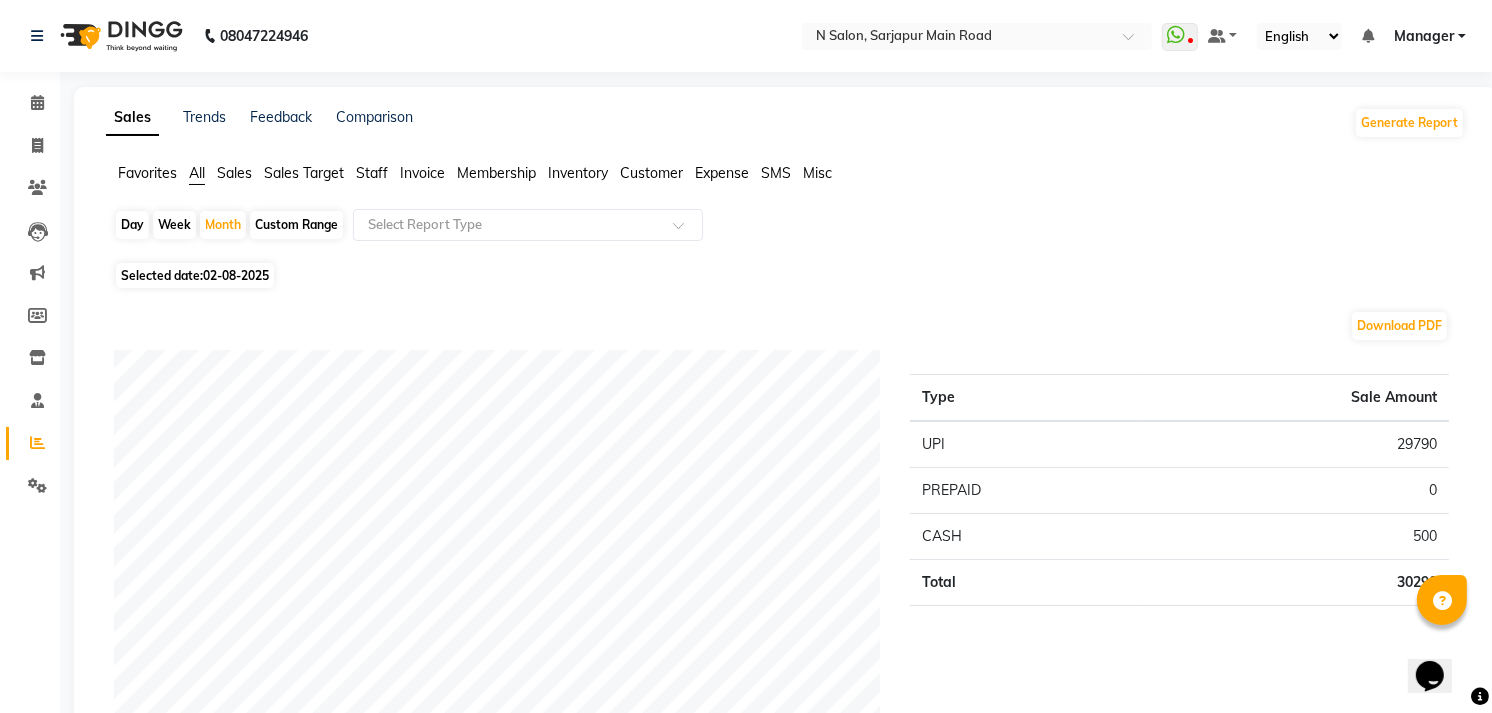 click on "Staff" 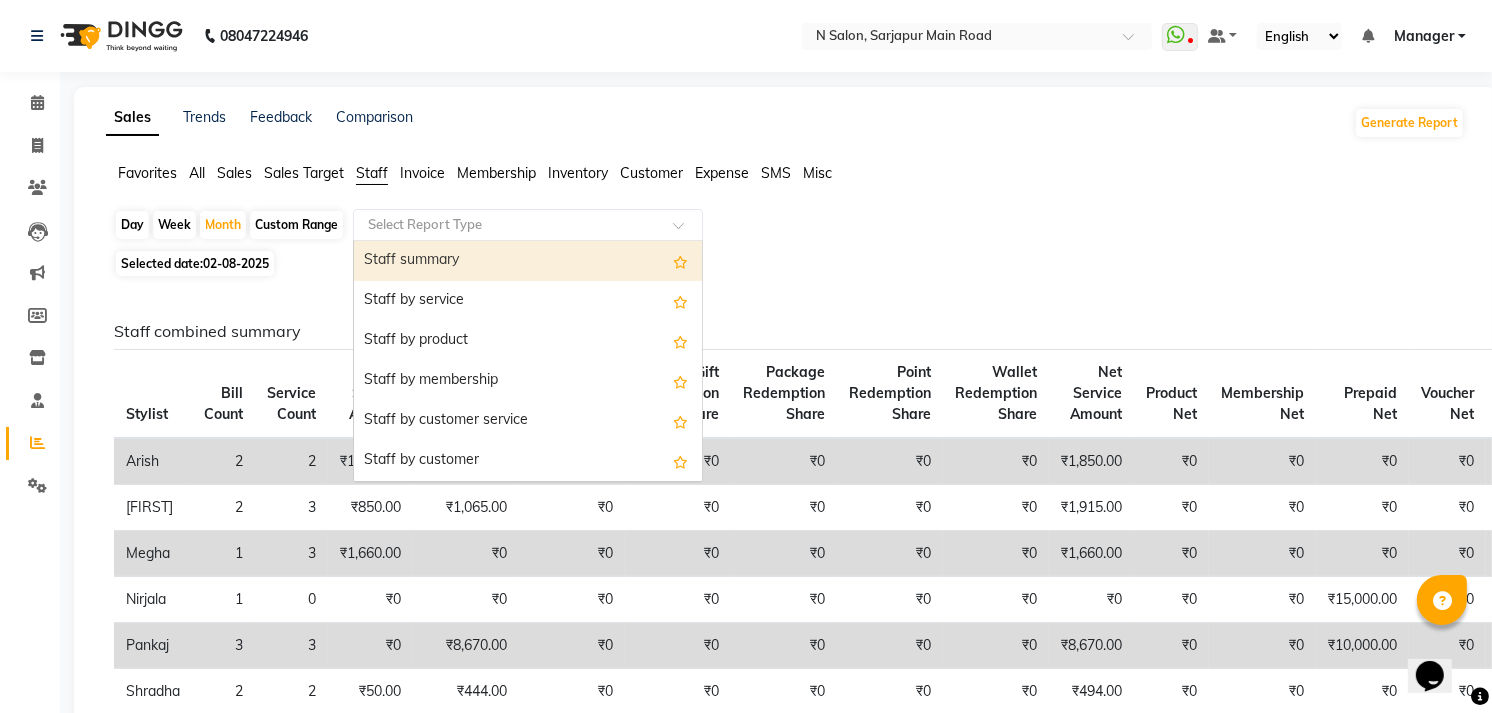 click 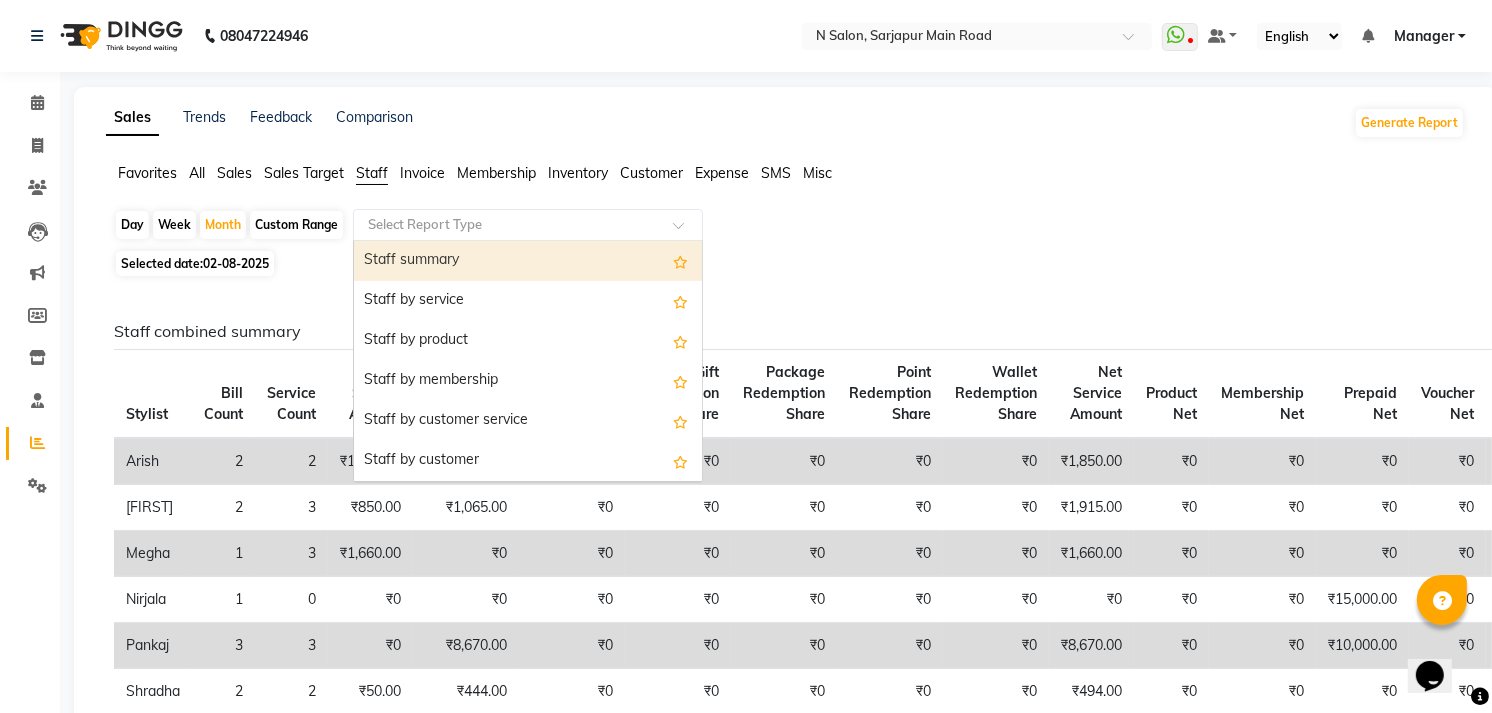 click on "Staff summary" at bounding box center (528, 261) 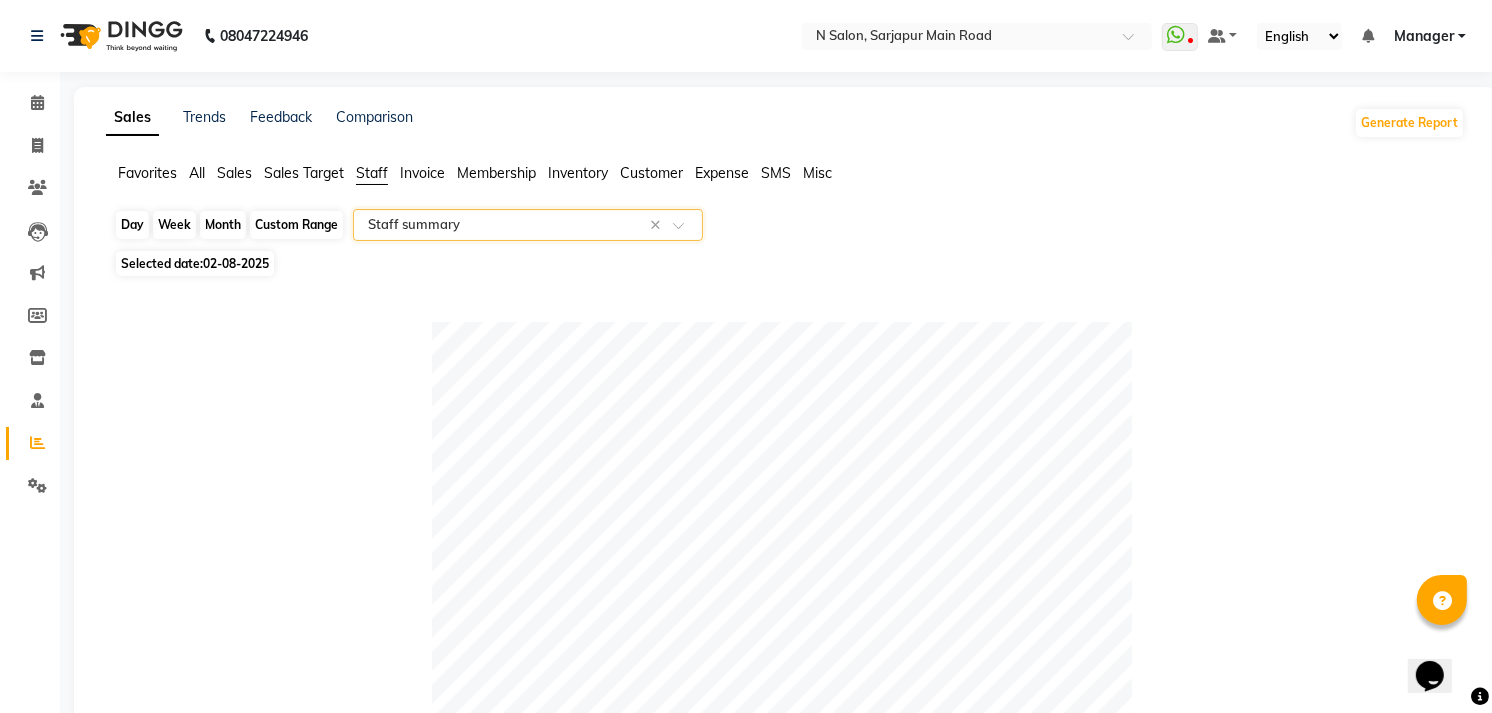 click on "Month" 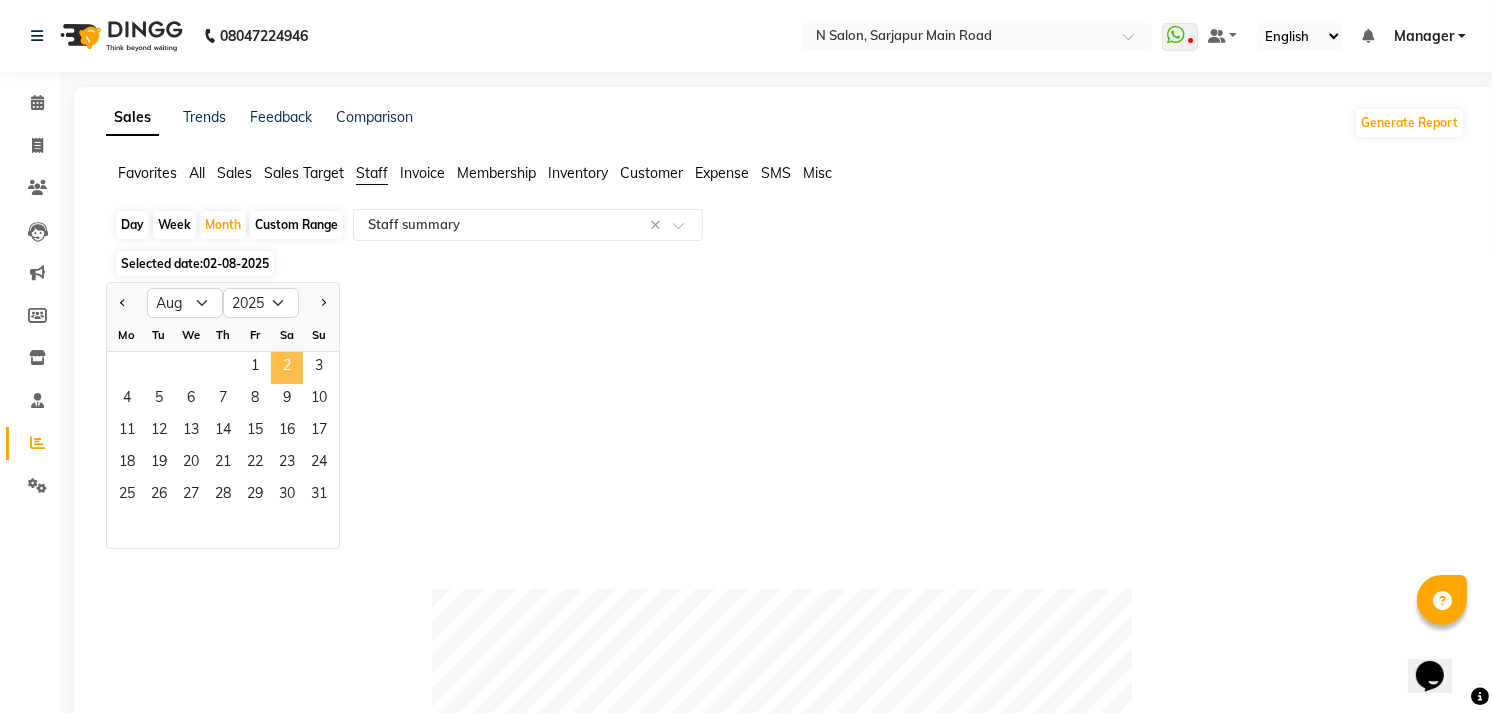 click on "2" 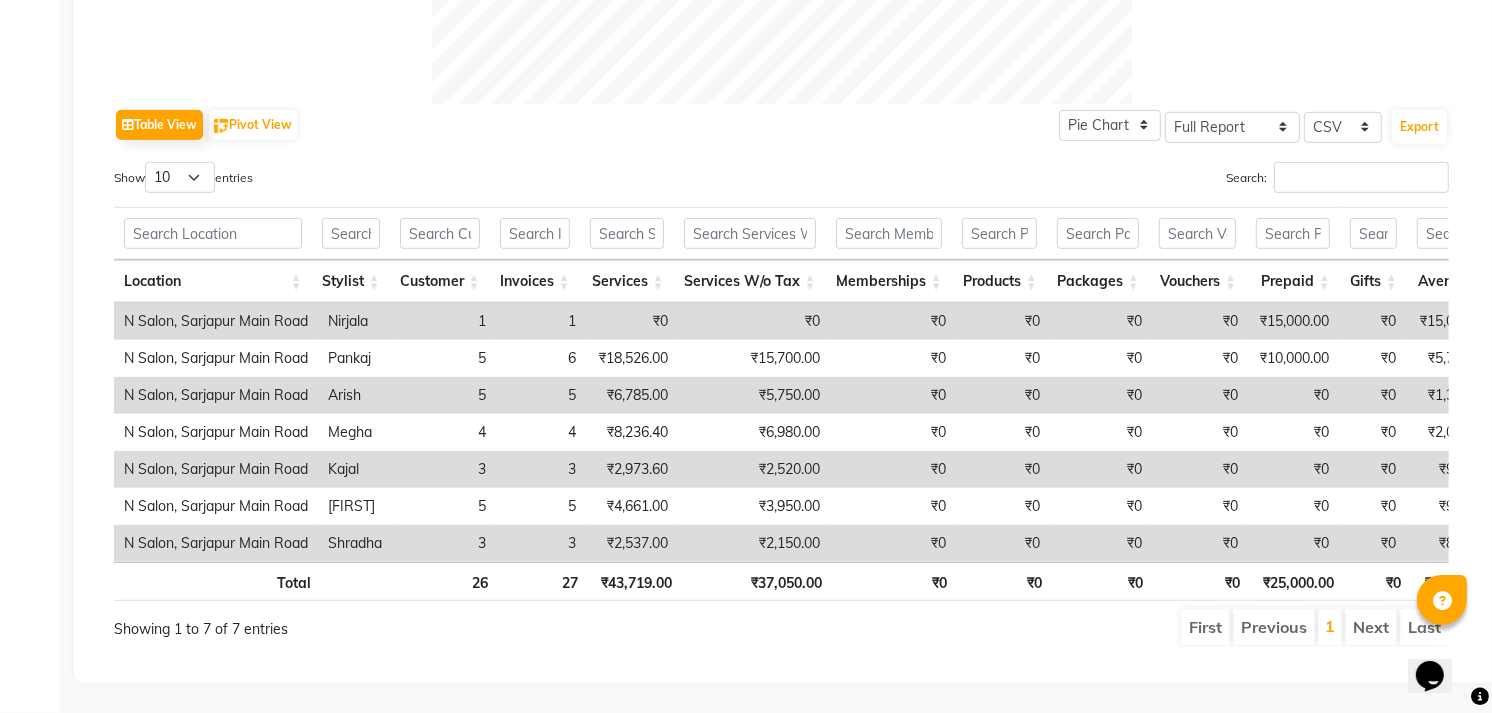 scroll, scrollTop: 0, scrollLeft: 0, axis: both 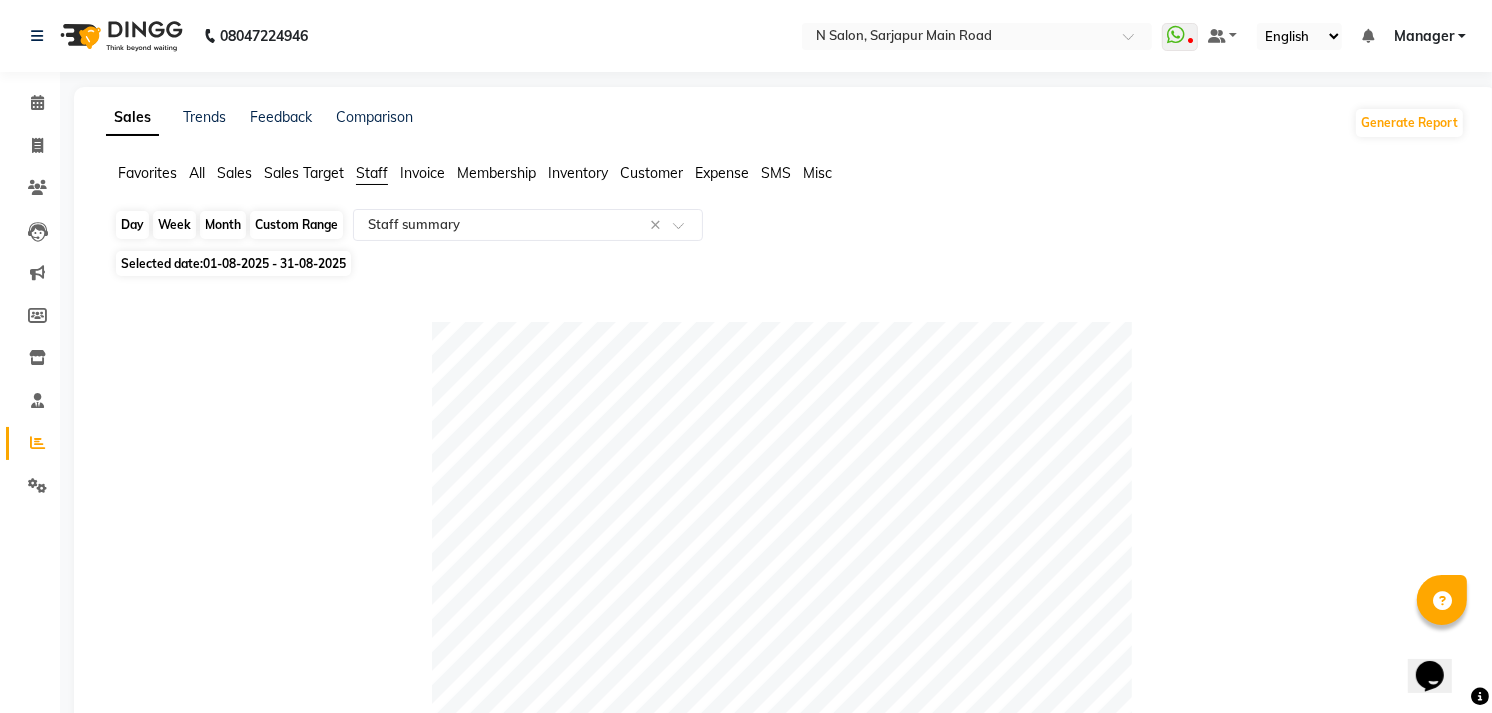 click on "Month" 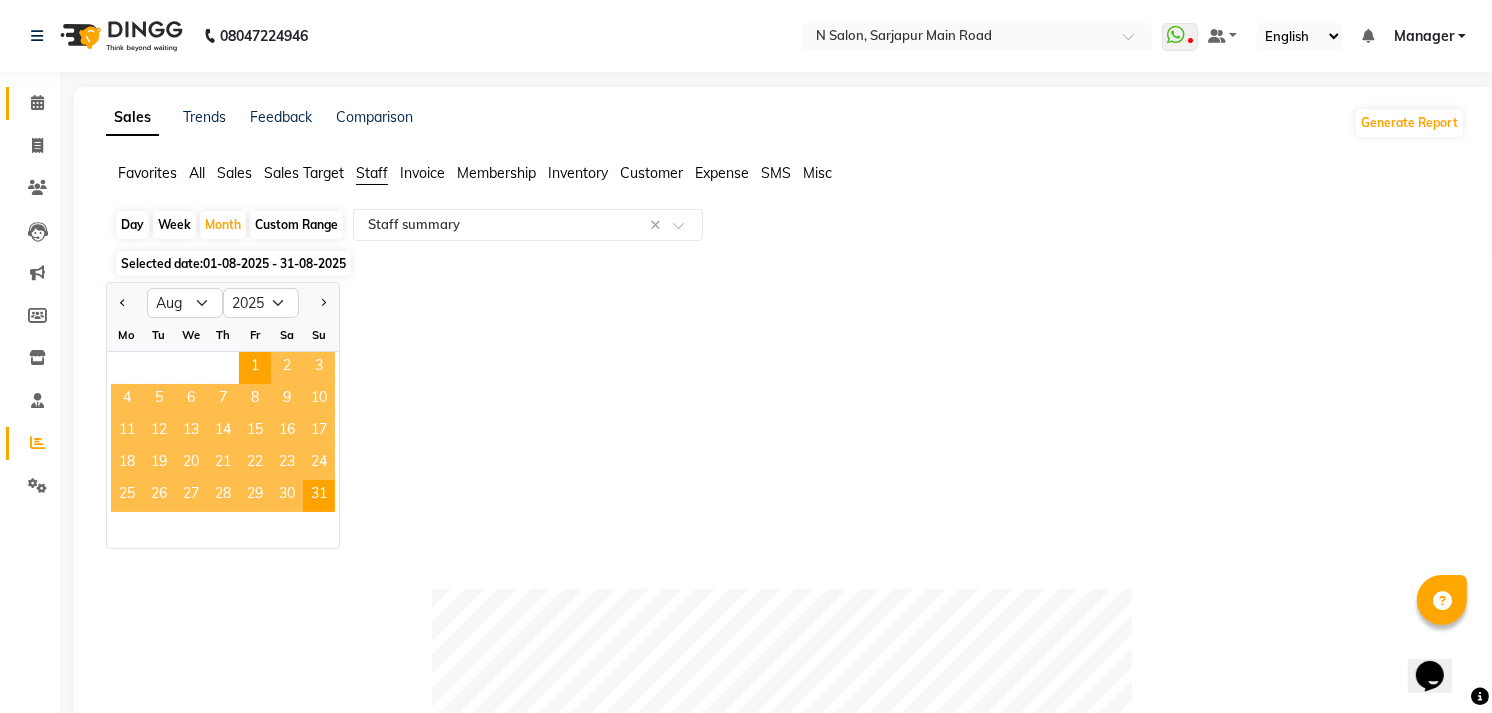 click on "Calendar" 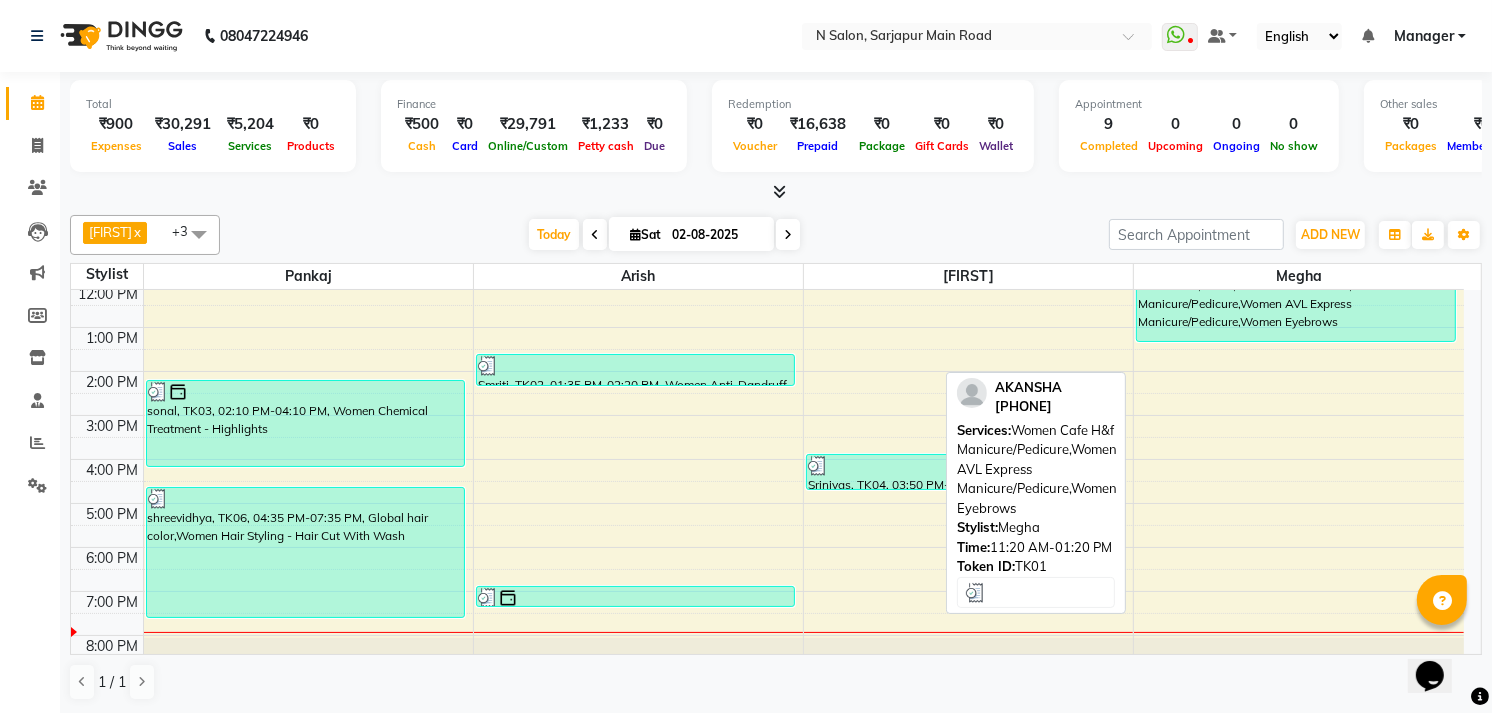 scroll, scrollTop: 208, scrollLeft: 0, axis: vertical 